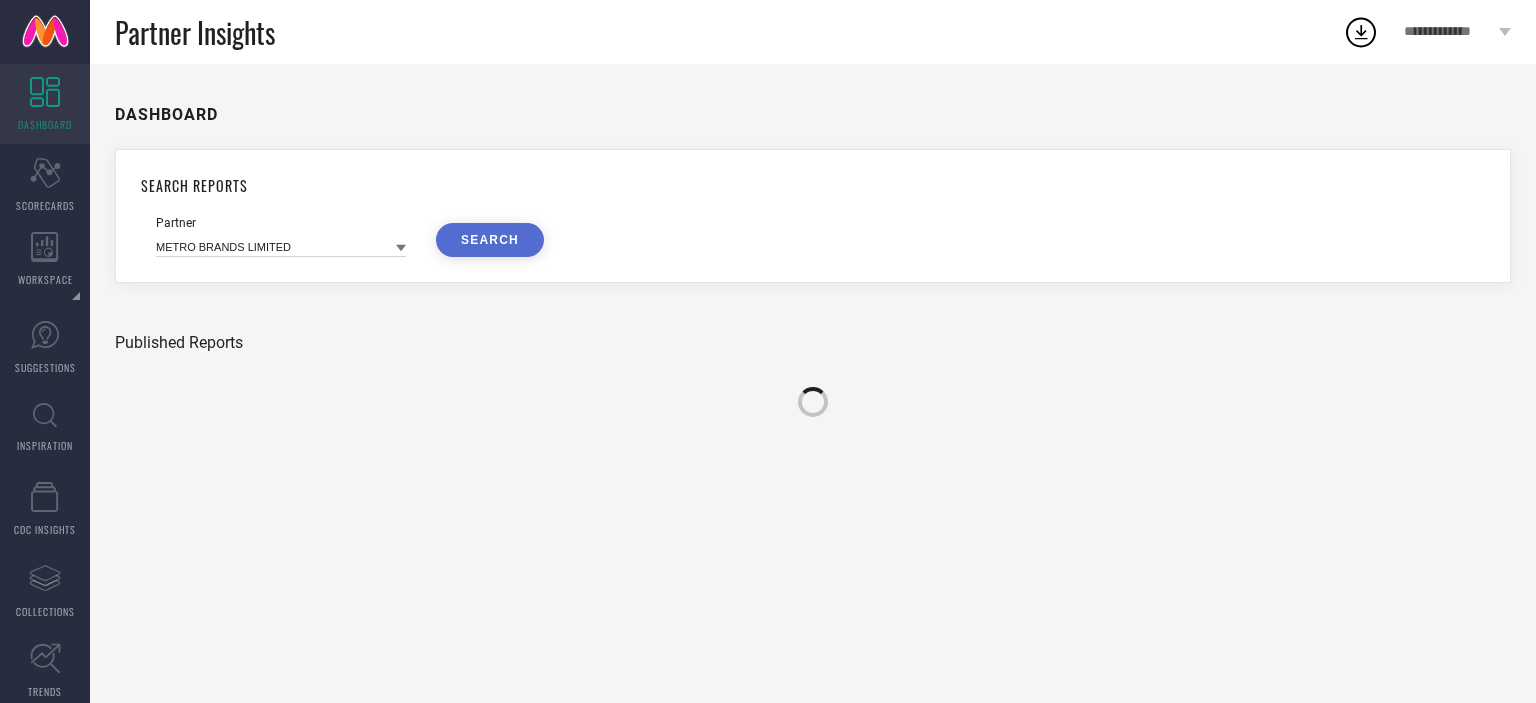 scroll, scrollTop: 0, scrollLeft: 0, axis: both 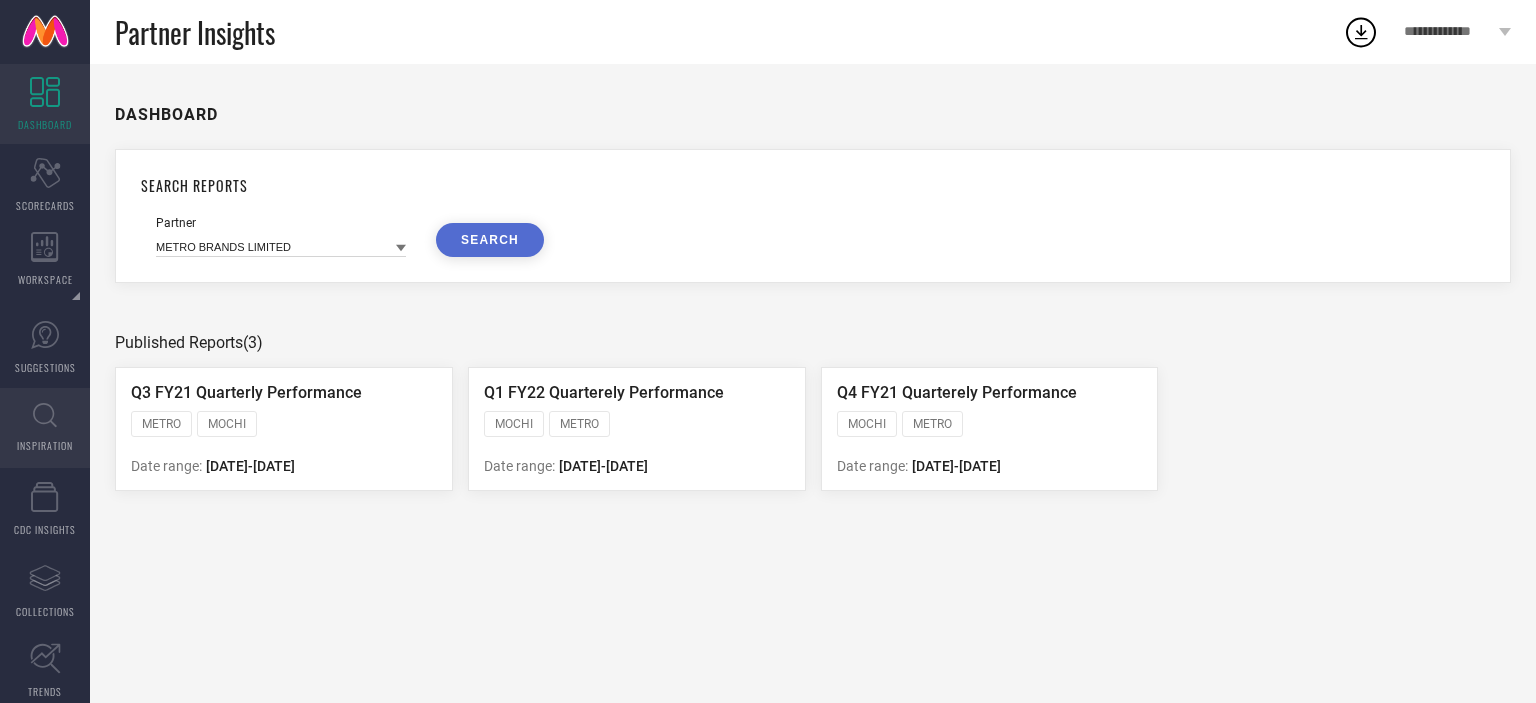 click on "INSPIRATION" at bounding box center [45, 428] 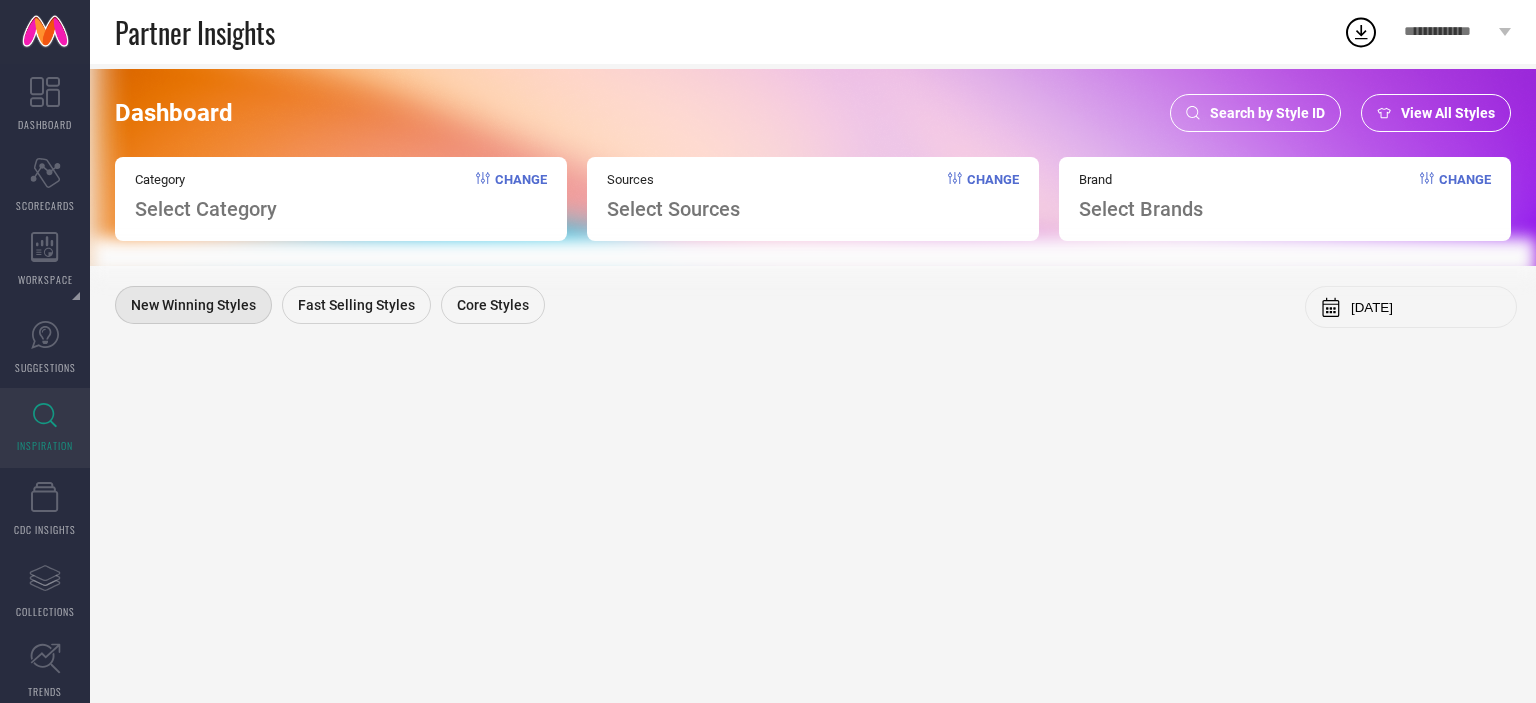 click on "Search by Style ID" at bounding box center [1267, 113] 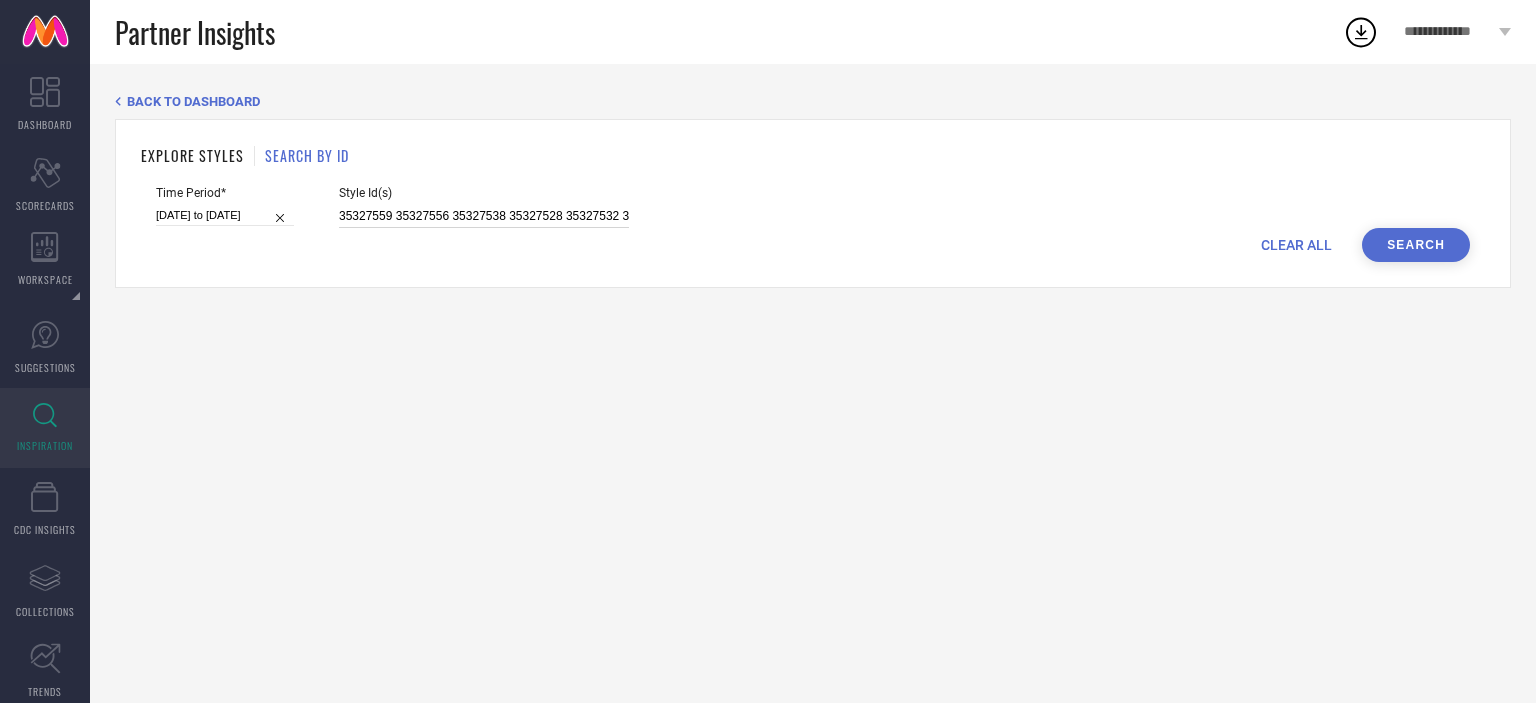 click on "35327559 35327556 35327538 35327528 35327532 35340907 35327540 35327546 35327535 35327544 35327543 35327541 35327551 35327531 35327539 35327530 35327558 35327548 35327534 35327553 35319626 35319622 35319614 35319629 35319616 35319612 35319627 35319608 35319623 35319619 35319606 35319631 35319618 35319610 35319604" at bounding box center [484, 216] 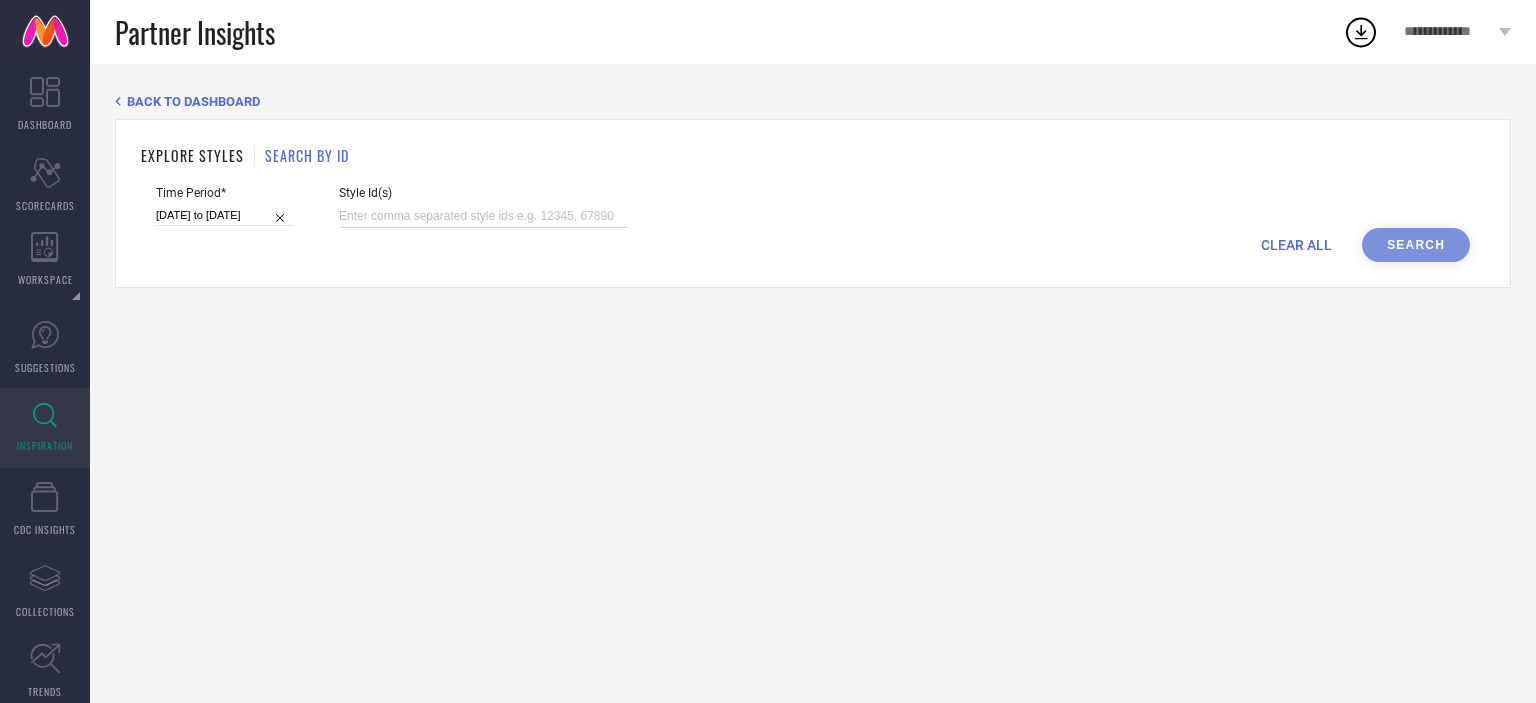paste on "17894360 21205576 12259152 16932290 28373886 21047918 14984102 13650316 13204970 13590154 13204944 21144710 15192156 26334806 26029612 26190550 29276004 13590110 26190552 20258812 21205590 23225166 26334532 21145370 23834006 14984114 17894274 13205062 13590132 13590138 28373900 25901256 31175181 14298718 23225068 21205570 31205547 13590108 25379452 14984096 15192154 26616766 26335132 31433716 31263139 13774246 26029638 31263148 31433751 31205545 31263164 29893248 31263445 31433746 31218951 32466776 31433731 31218798 31218904 31205546 32166718 32522635" 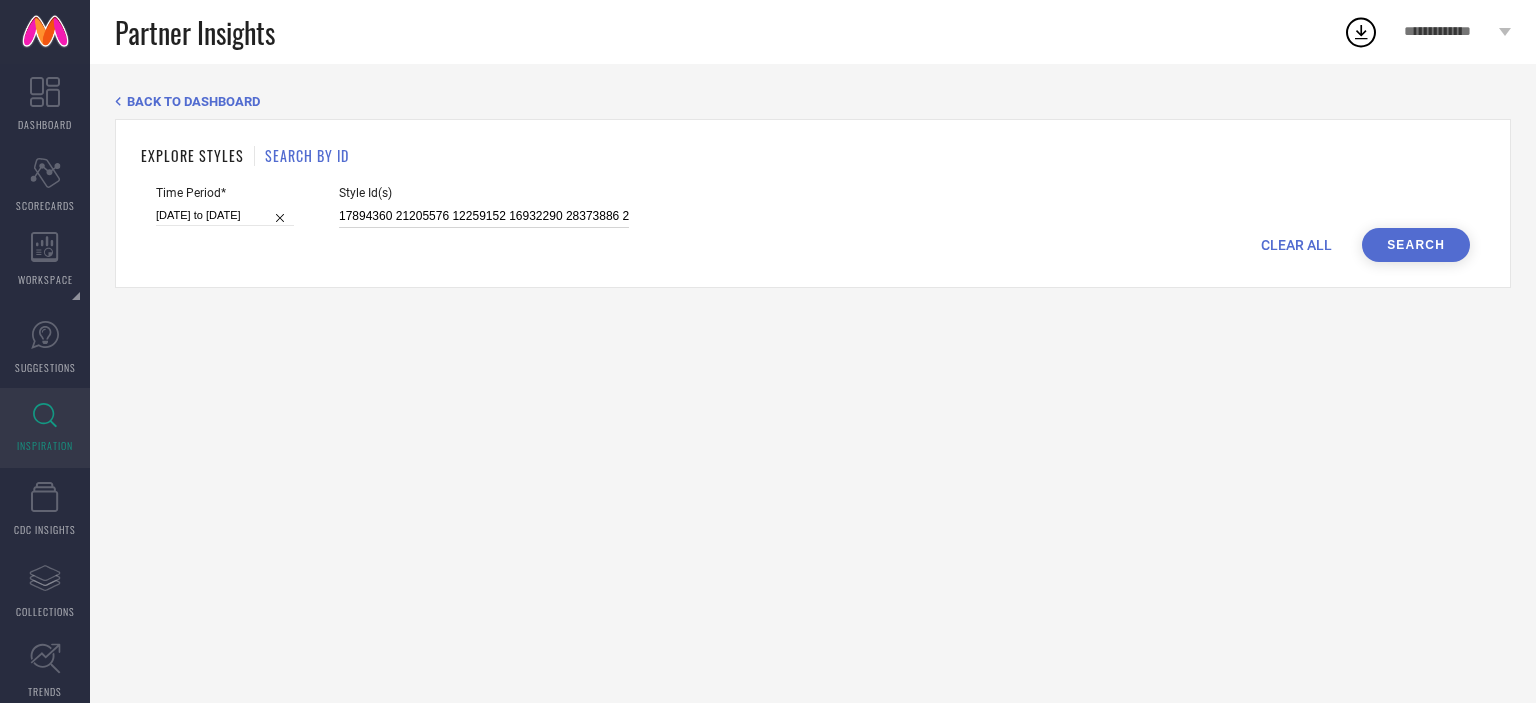 scroll, scrollTop: 0, scrollLeft: 3218, axis: horizontal 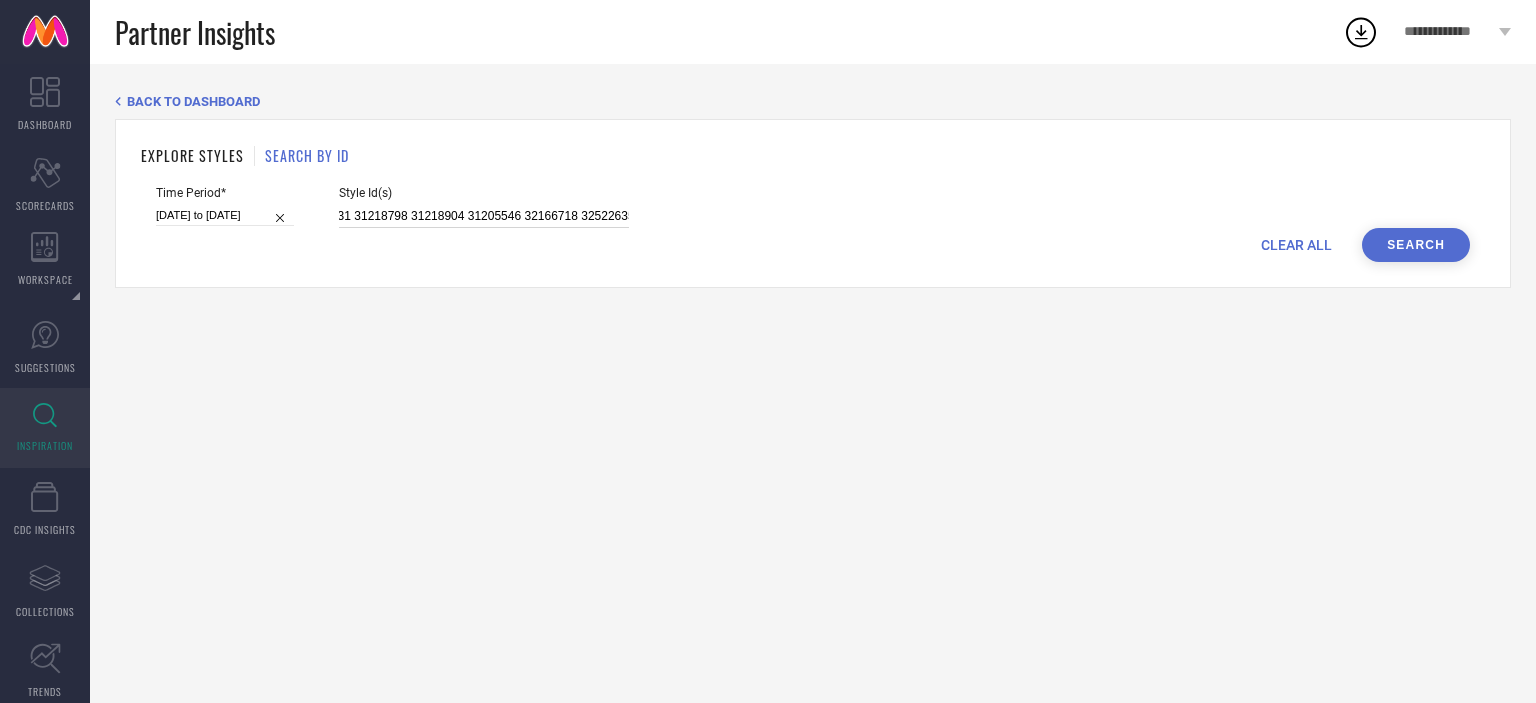 click on "[DATE] to [DATE]" at bounding box center [225, 215] 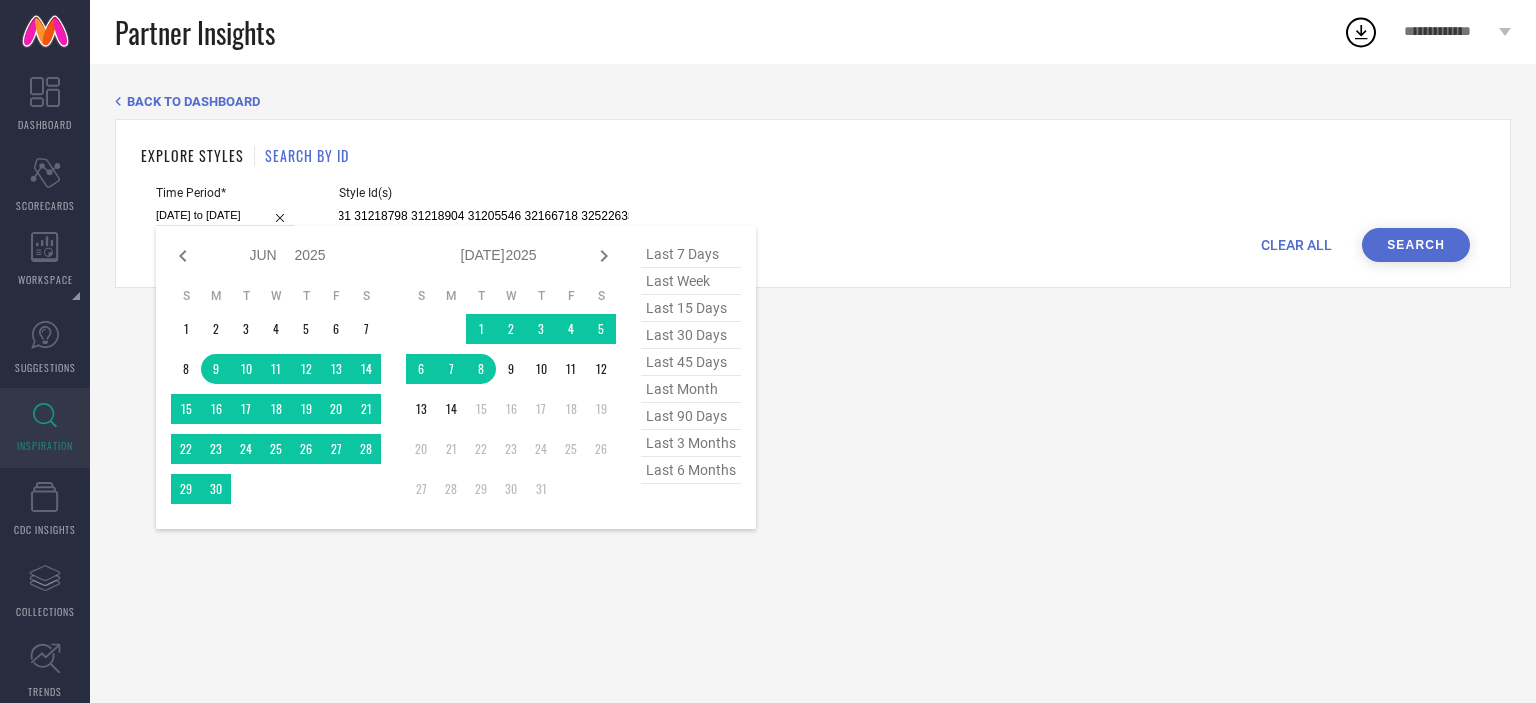 type on "17894360 21205576 12259152 16932290 28373886 21047918 14984102 13650316 13204970 13590154 13204944 21144710 15192156 26334806 26029612 26190550 29276004 13590110 26190552 20258812 21205590 23225166 26334532 21145370 23834006 14984114 17894274 13205062 13590132 13590138 28373900 25901256 31175181 14298718 23225068 21205570 31205547 13590108 25379452 14984096 15192154 26616766 26335132 31433716 31263139 13774246 26029638 31263148 31433751 31205545 31263164 29893248 31263445 31433746 31218951 32466776 31433731 31218798 31218904 31205546 32166718 32522635" 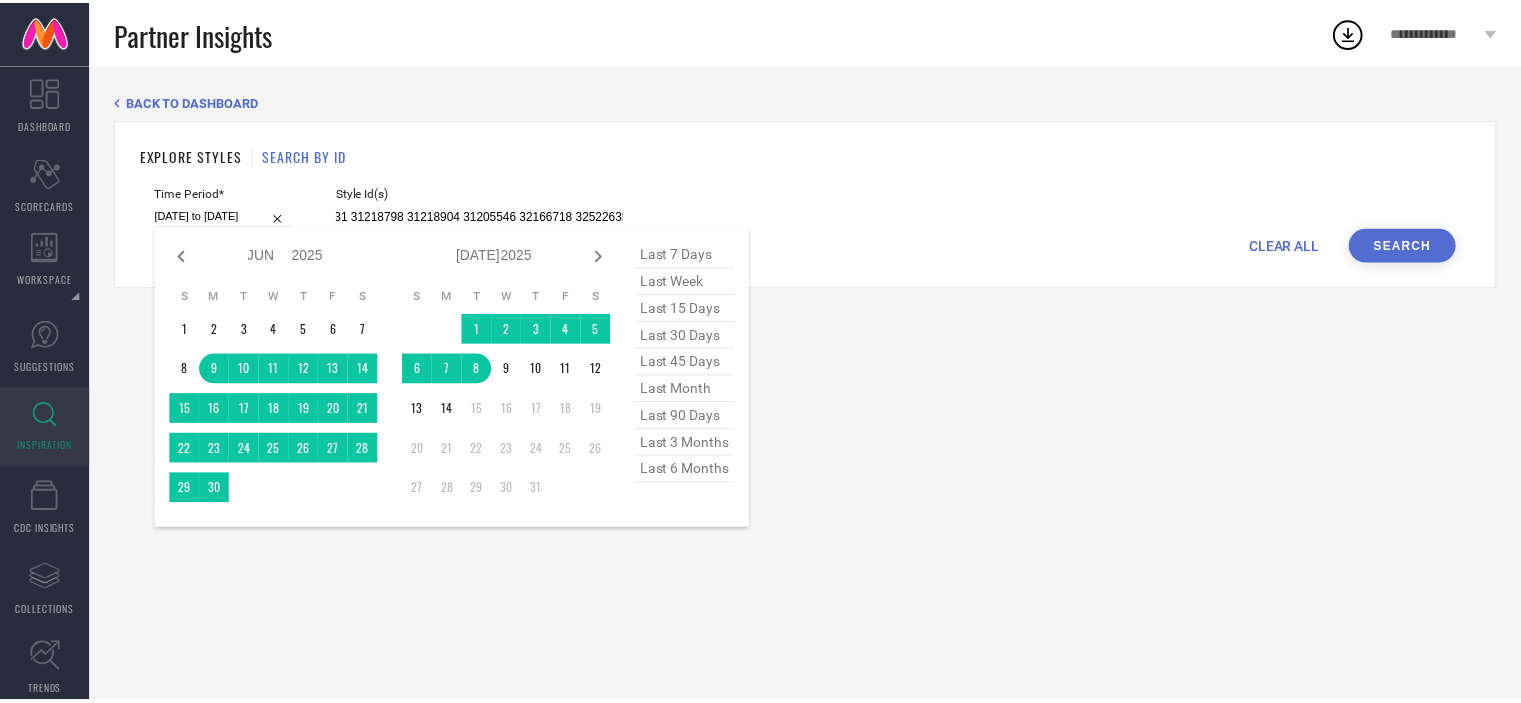 scroll, scrollTop: 0, scrollLeft: 0, axis: both 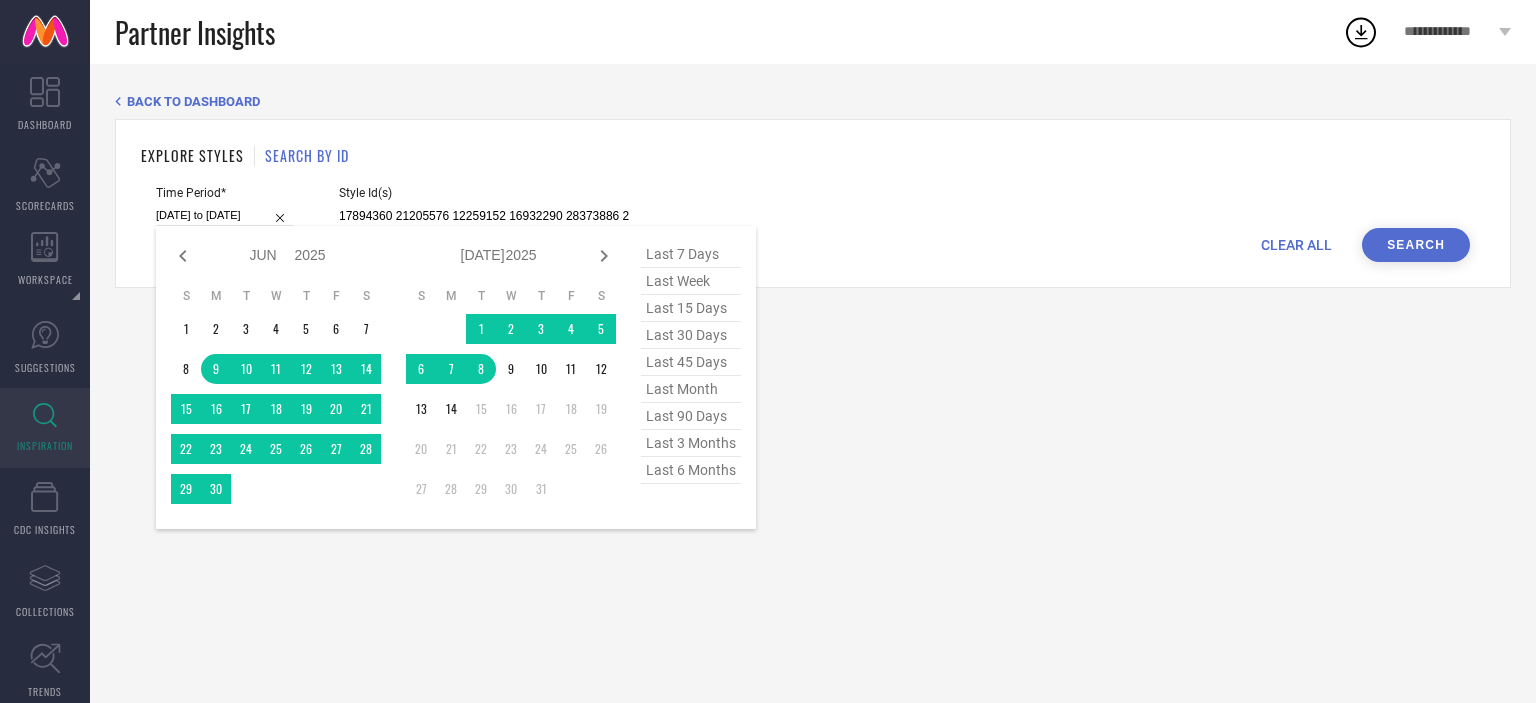 click on "last 45 days" at bounding box center (691, 362) 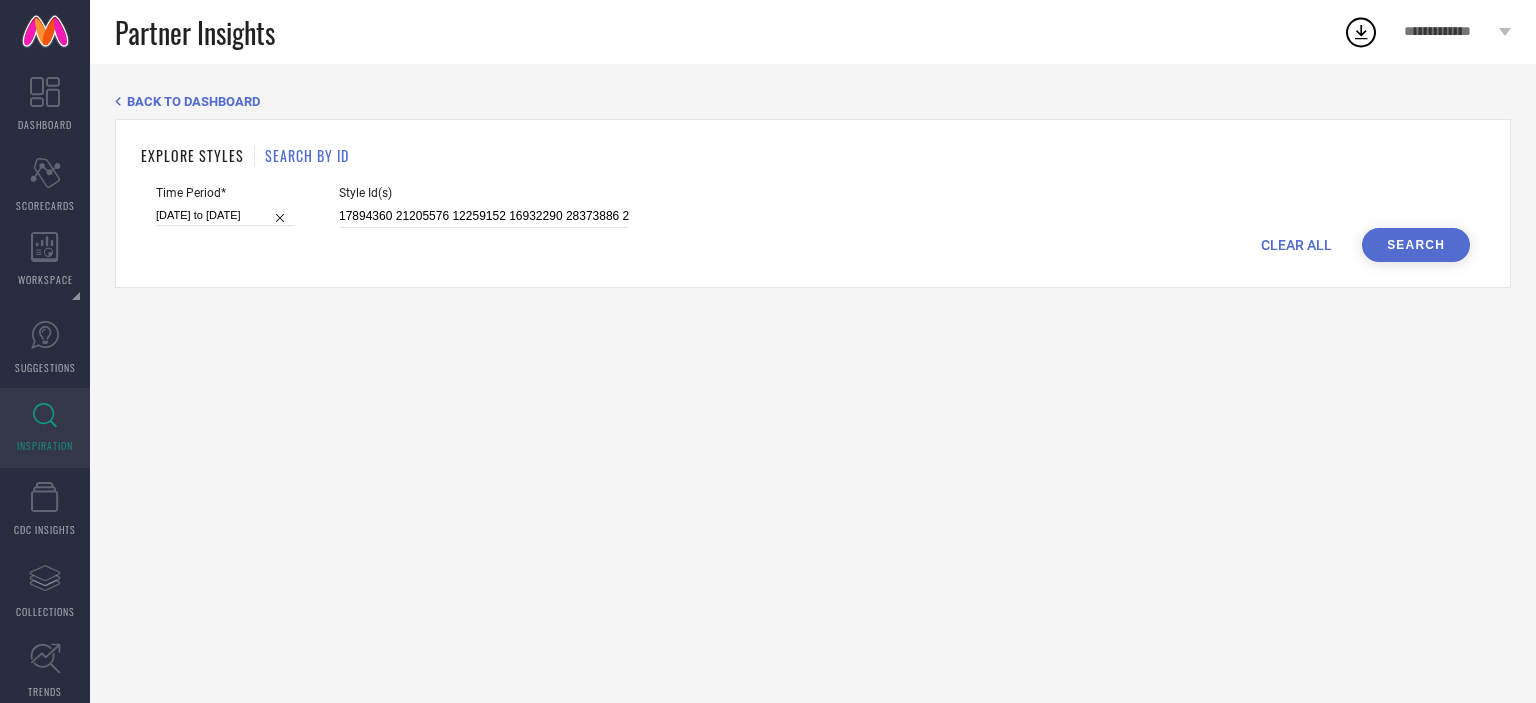 click on "Search" at bounding box center [1416, 245] 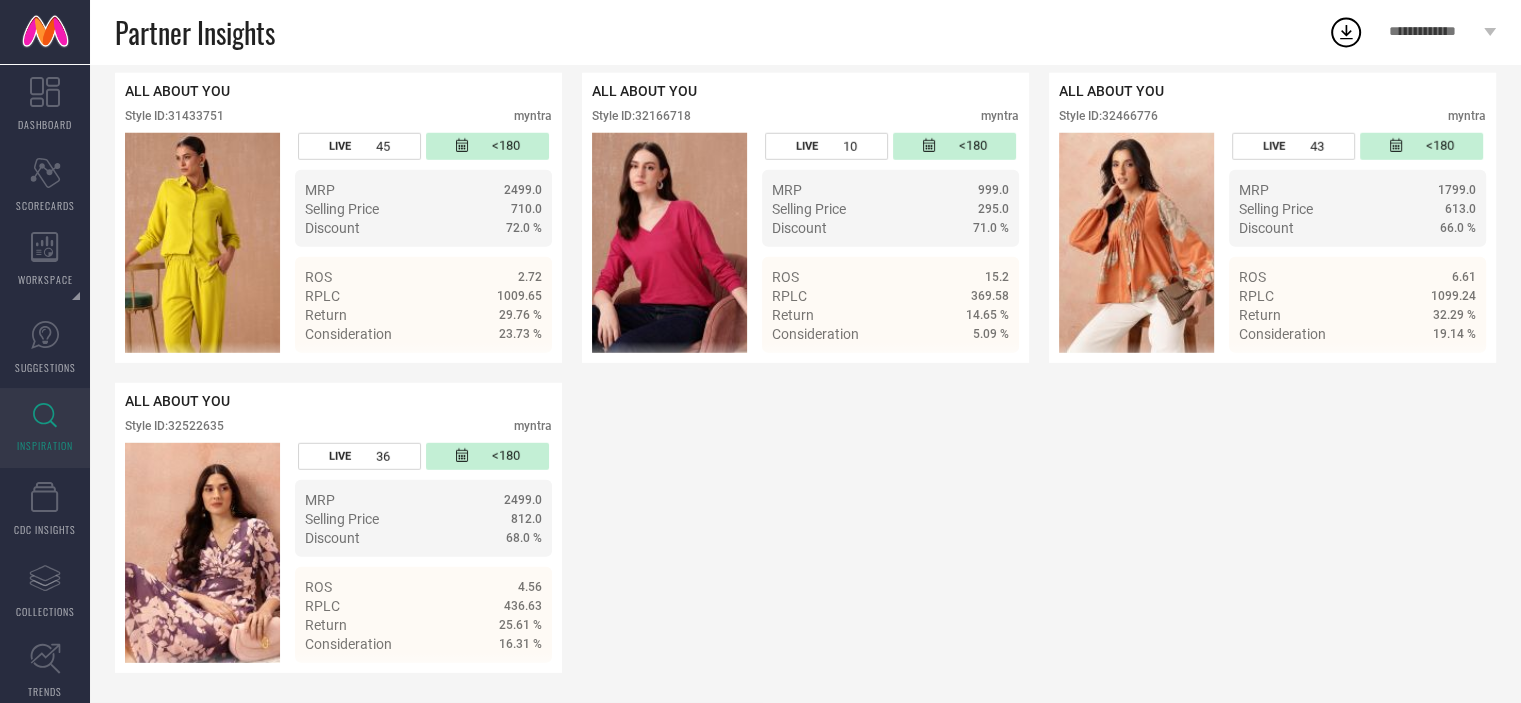 scroll, scrollTop: 5778, scrollLeft: 0, axis: vertical 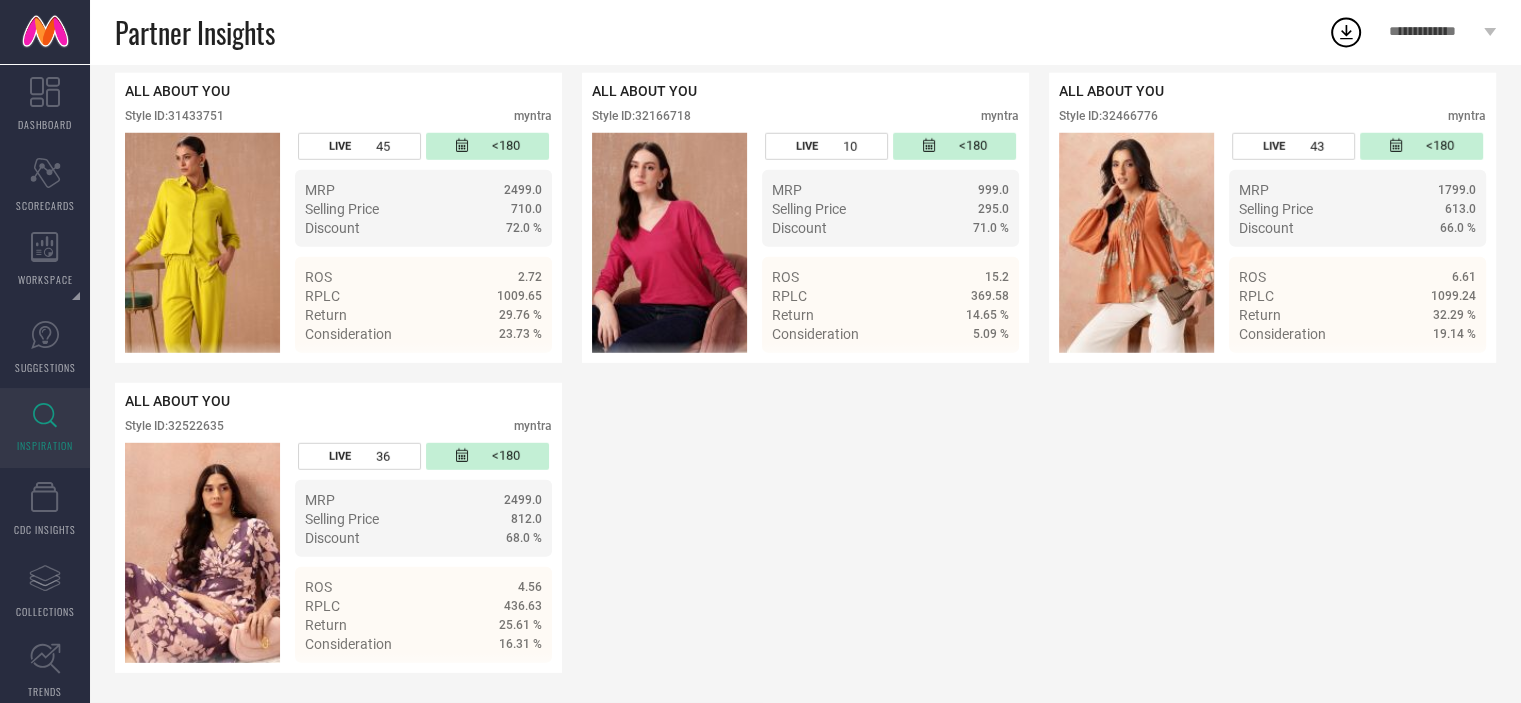 type 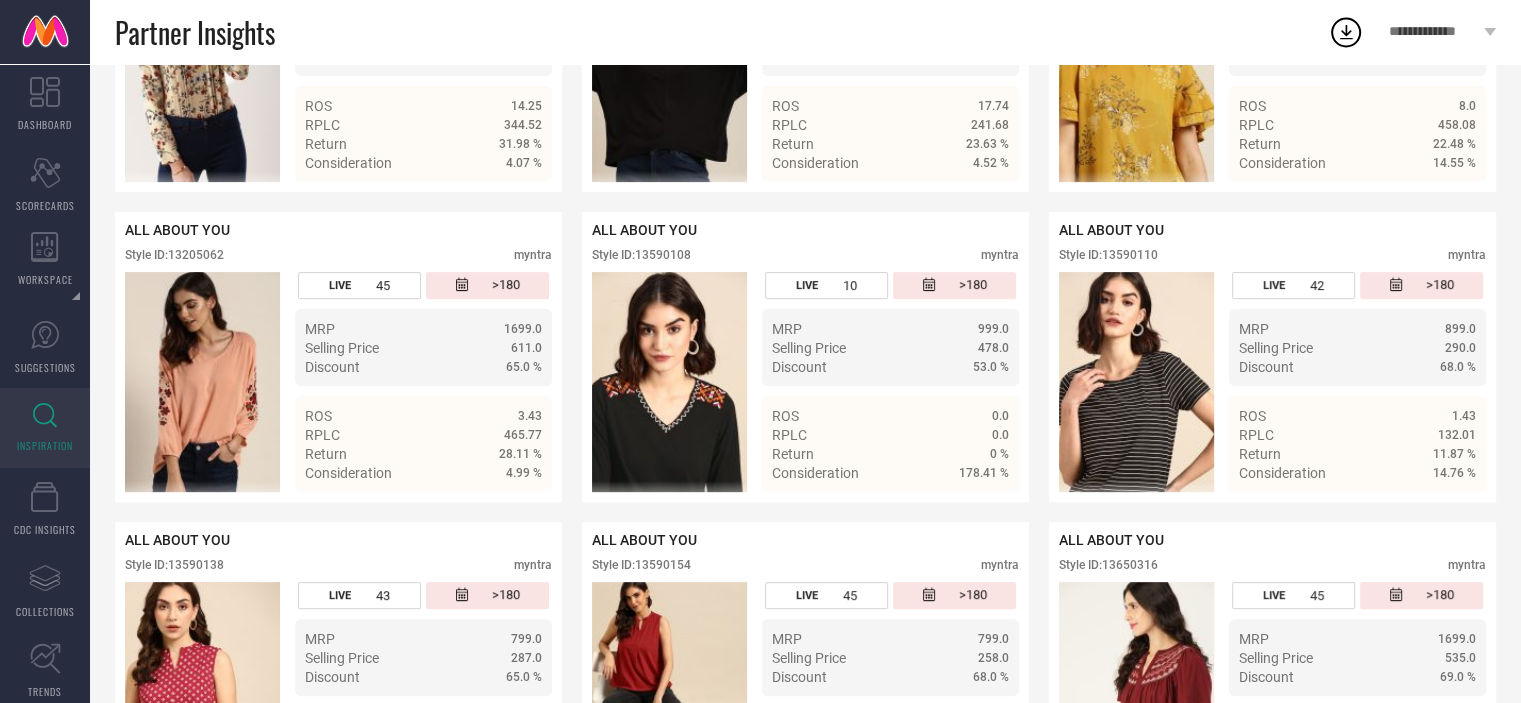 scroll, scrollTop: 0, scrollLeft: 0, axis: both 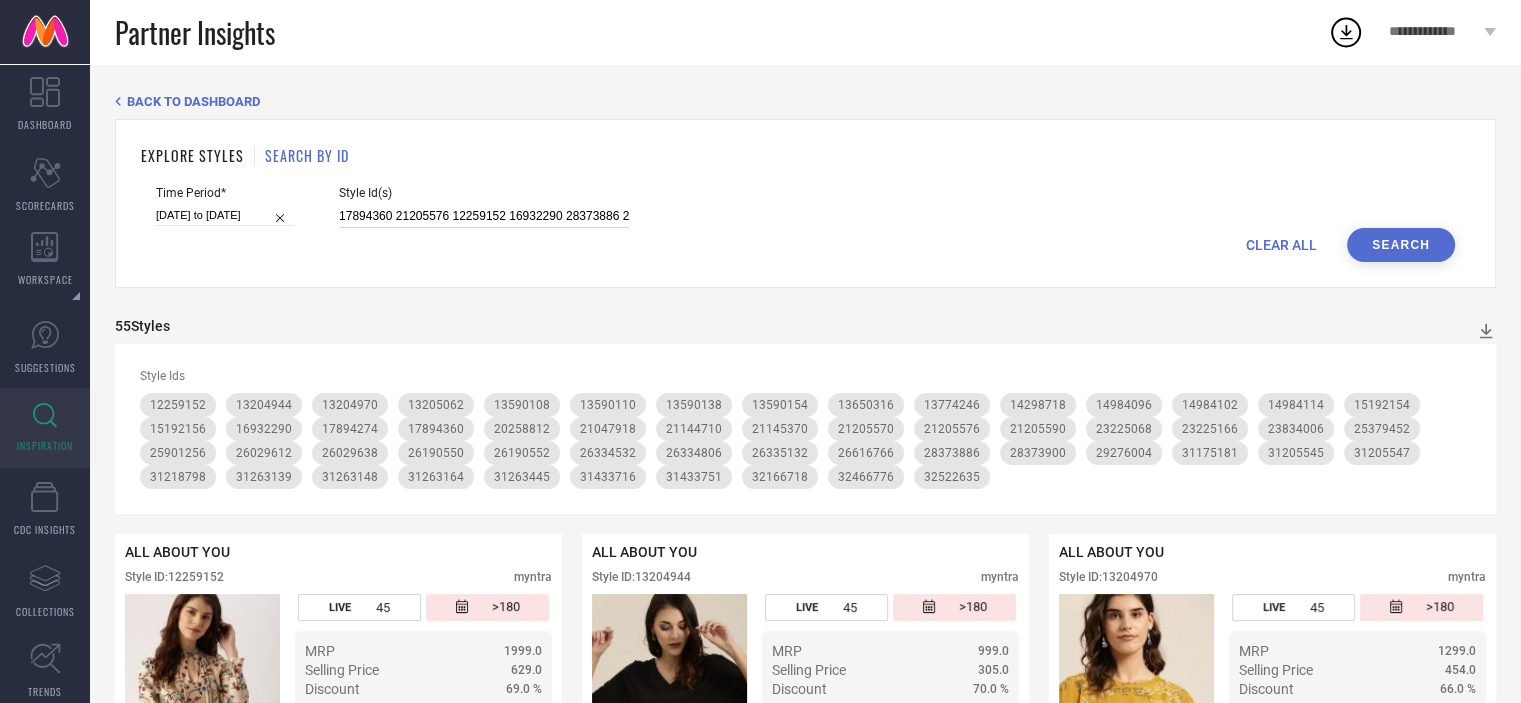click on "17894360 21205576 12259152 16932290 28373886 21047918 14984102 13650316 13204970 13590154 13204944 21144710 15192156 26334806 26029612 26190550 29276004 13590110 26190552 20258812 21205590 23225166 26334532 21145370 23834006 14984114 17894274 13205062 13590132 13590138 28373900 25901256 31175181 14298718 23225068 21205570 31205547 13590108 25379452 14984096 15192154 26616766 26335132 31433716 31263139 13774246 26029638 31263148 31433751 31205545 31263164 29893248 31263445 31433746 31218951 32466776 31433731 31218798 31218904 31205546 32166718 32522635" at bounding box center (484, 216) 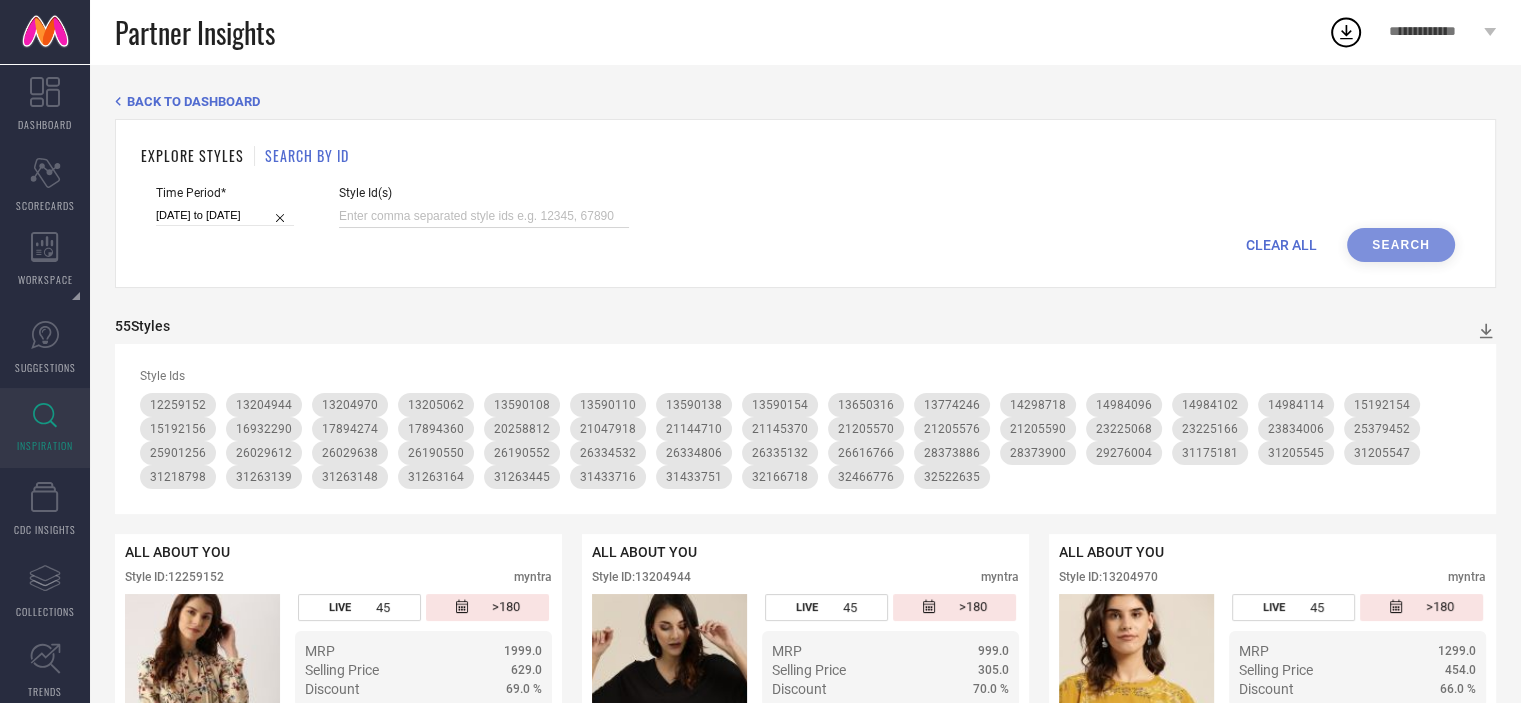 paste on "28618824 28618816 24394166 26029612 20258756 20258812 25379440 29893259 17894274 24394198 24394282 24394284 29893261 27092720 31263143 31263167 25379452 14298698 29893255 15192154 29893243 31263139 26029638 31263148 25379456 31263438 31263164 29893267 29893252 29893268 29893248 29893265 29893253 31263445 31263159 29893244 31433724 31433713 13774242 32522635 32522624 27092764 32522710 28618822" 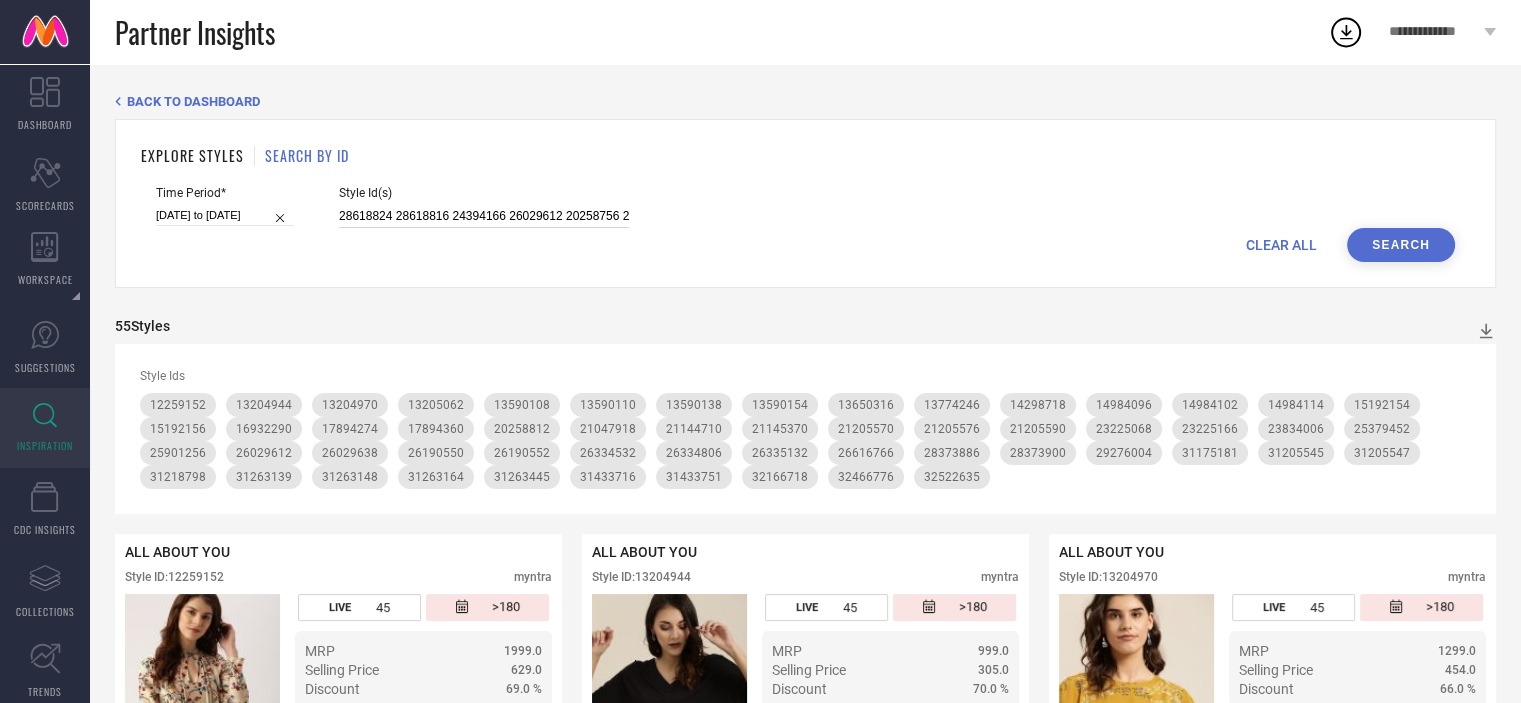 scroll, scrollTop: 0, scrollLeft: 2202, axis: horizontal 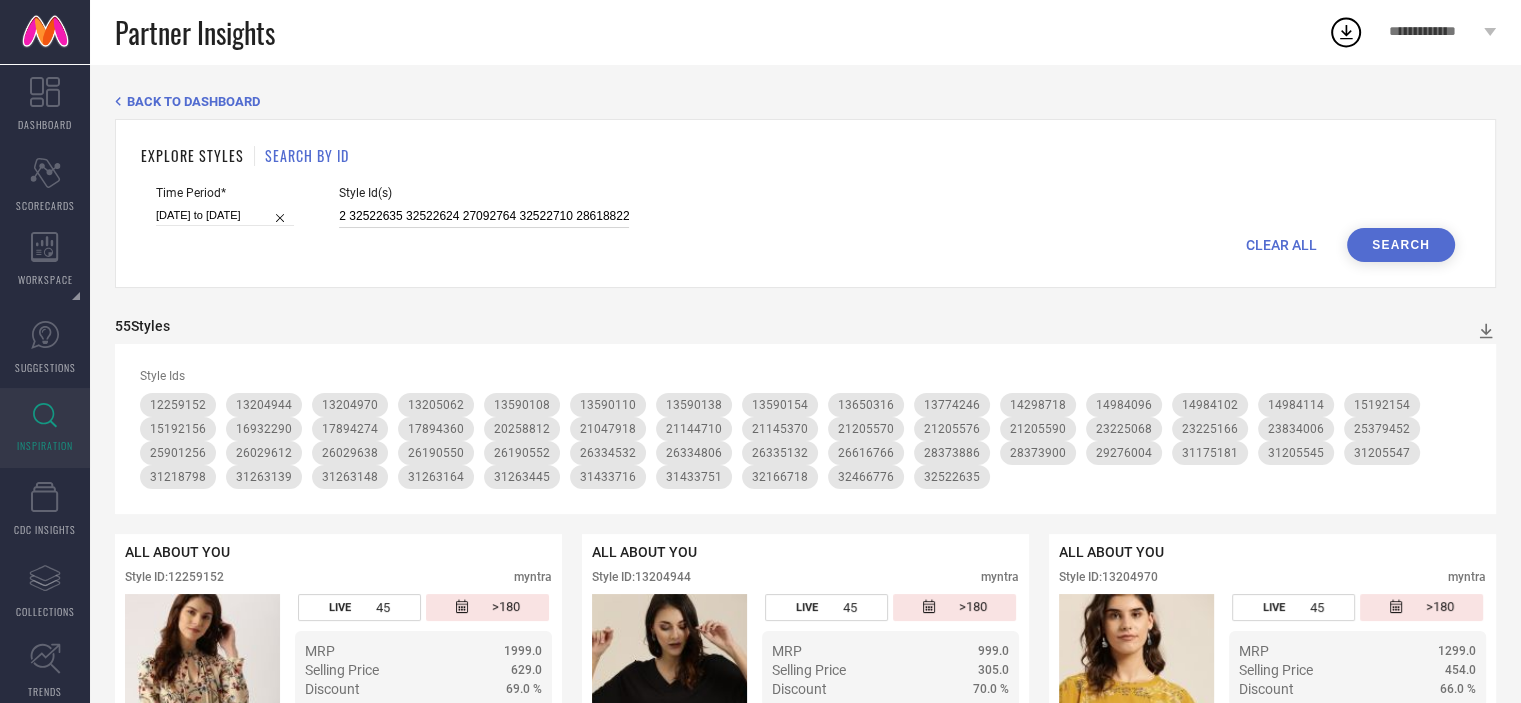 type on "28618824 28618816 24394166 26029612 20258756 20258812 25379440 29893259 17894274 24394198 24394282 24394284 29893261 27092720 31263143 31263167 25379452 14298698 29893255 15192154 29893243 31263139 26029638 31263148 25379456 31263438 31263164 29893267 29893252 29893268 29893248 29893265 29893253 31263445 31263159 29893244 31433724 31433713 13774242 32522635 32522624 27092764 32522710 28618822" 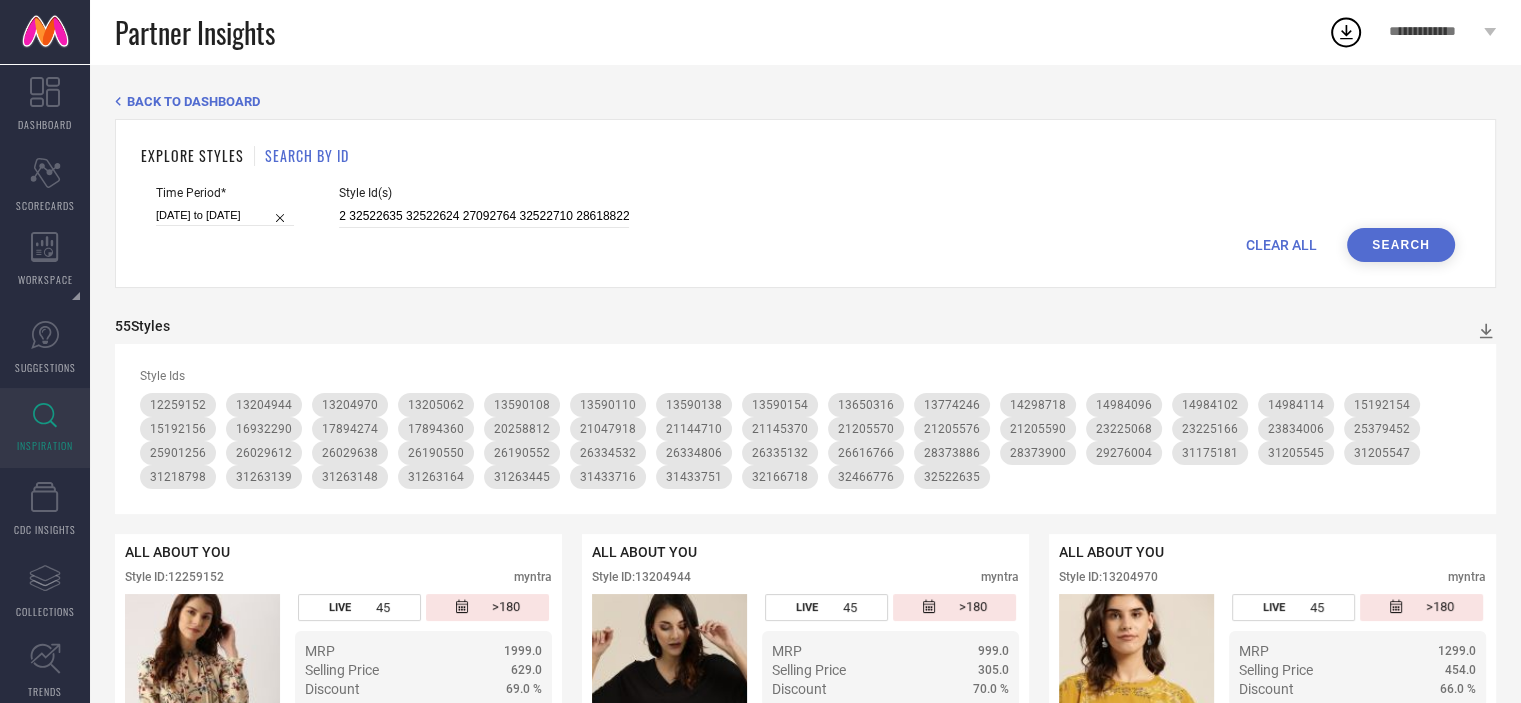 scroll, scrollTop: 0, scrollLeft: 0, axis: both 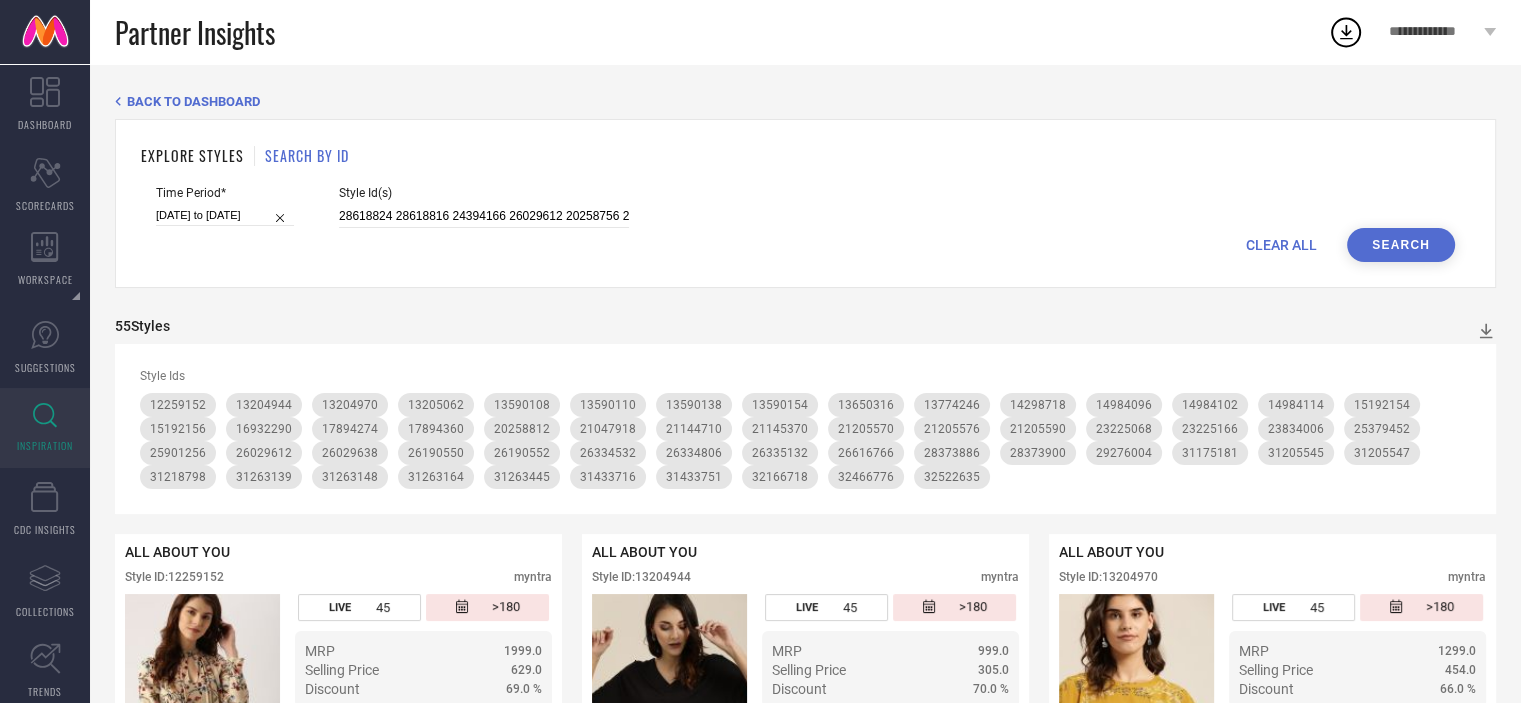 click on "Time Period* [DATE] to [DATE] Style Id(s) 28618824 28618816 24394166 26029612 20258756 20258812 25379440 29893259 17894274 24394198 24394282 24394284 29893261 27092720 31263143 31263167 25379452 14298698 29893255 15192154 29893243 31263139 26029638 31263148 25379456 31263438 31263164 29893267 29893252 29893268 29893248 29893265 29893253 31263445 31263159 29893244 31433724 31433713 13774242 32522635 32522624 27092764 32522710 28618822" at bounding box center (805, 207) 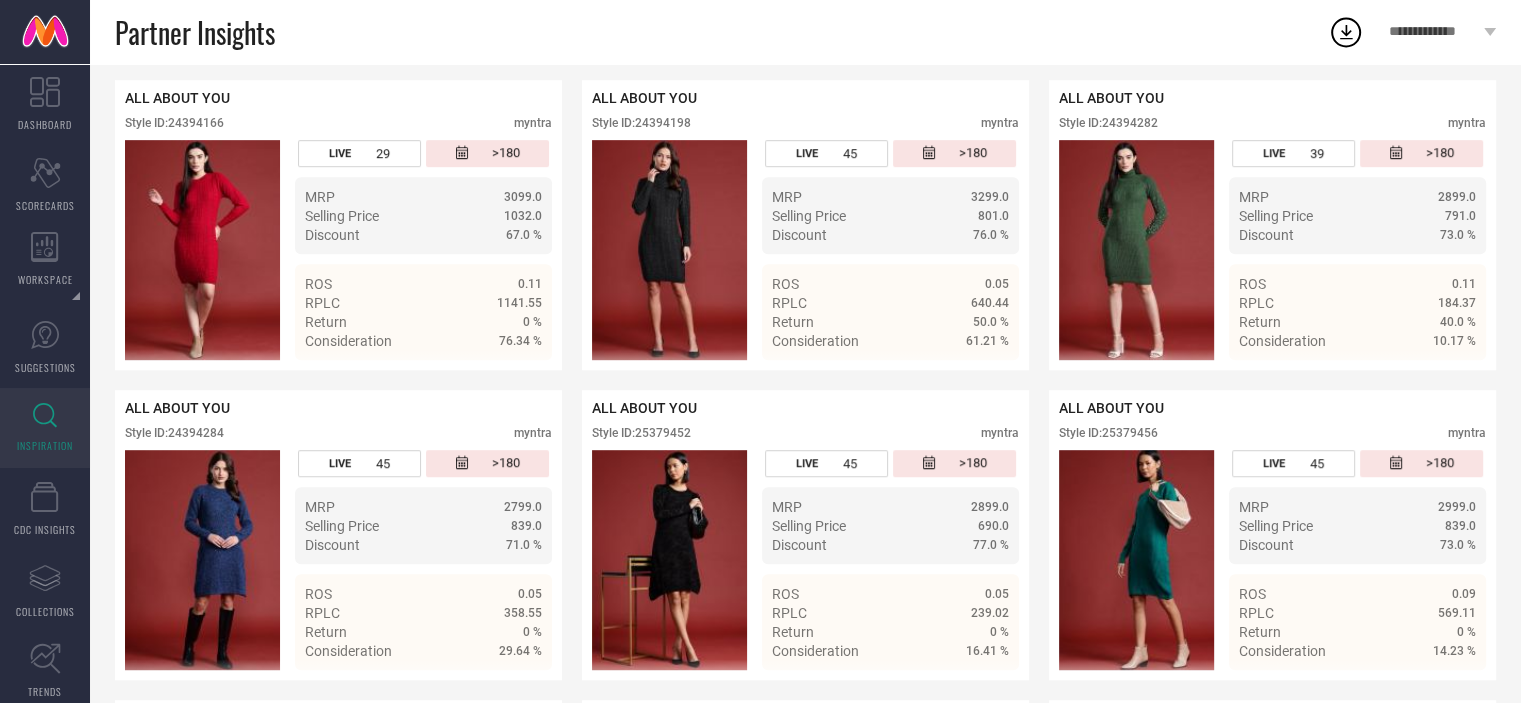 scroll, scrollTop: 1051, scrollLeft: 0, axis: vertical 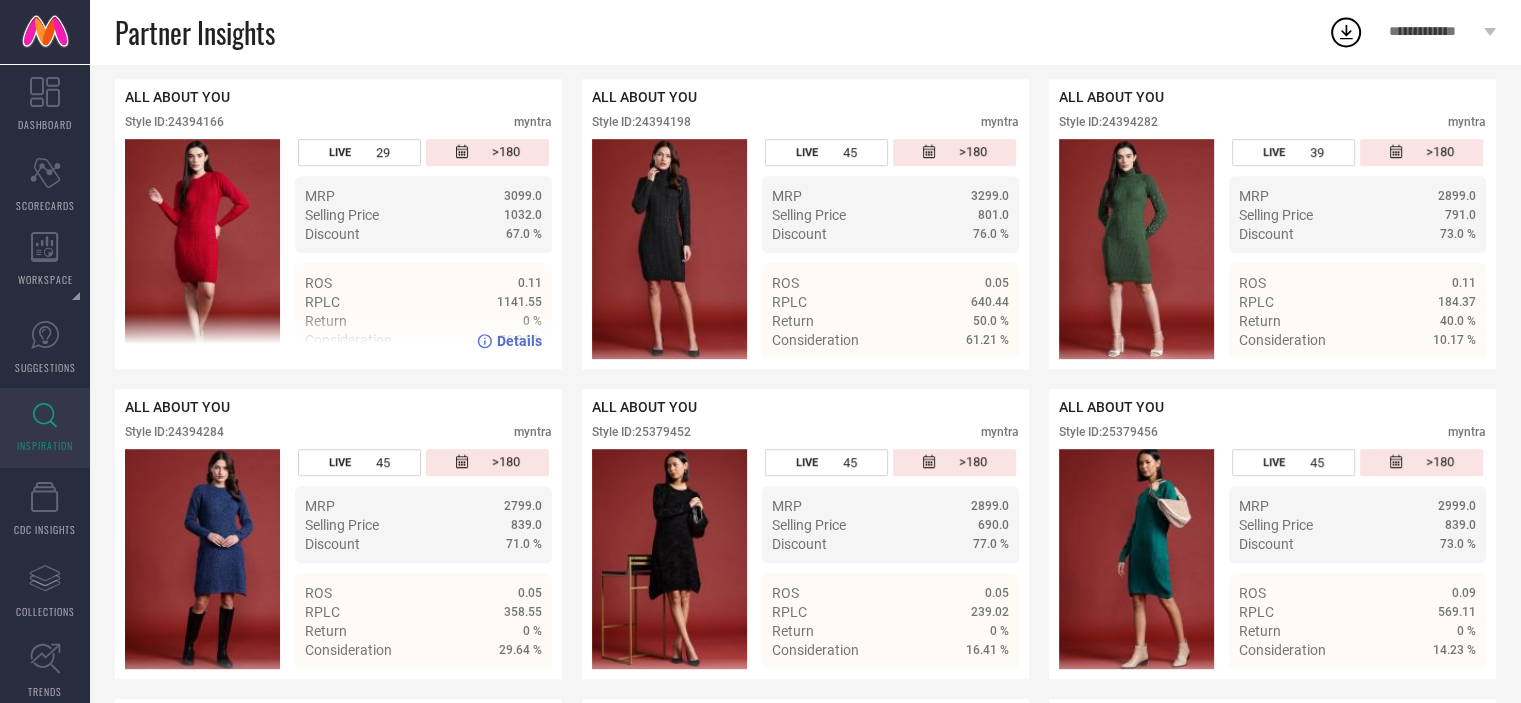 click on "Style ID:  24394166" at bounding box center (174, 122) 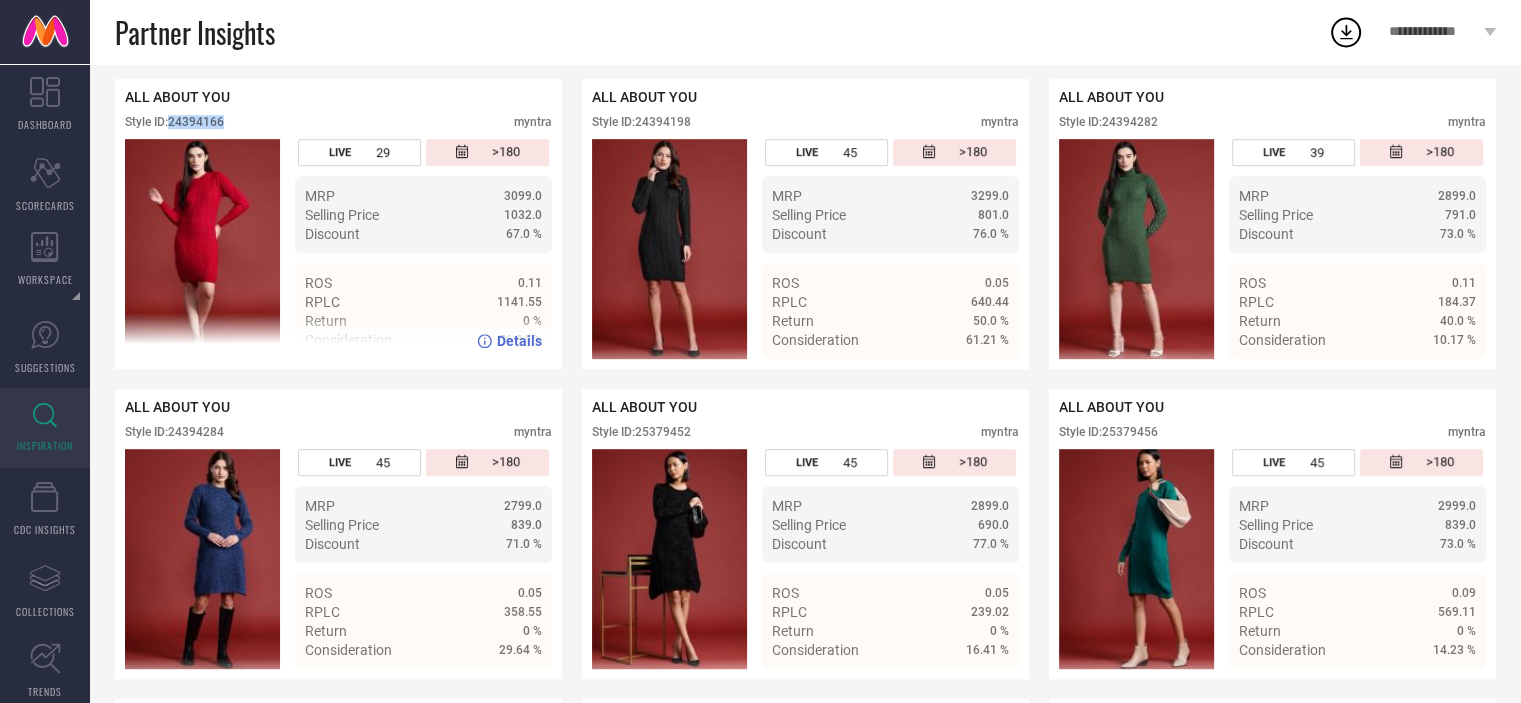 click on "Style ID:  24394166" at bounding box center (174, 122) 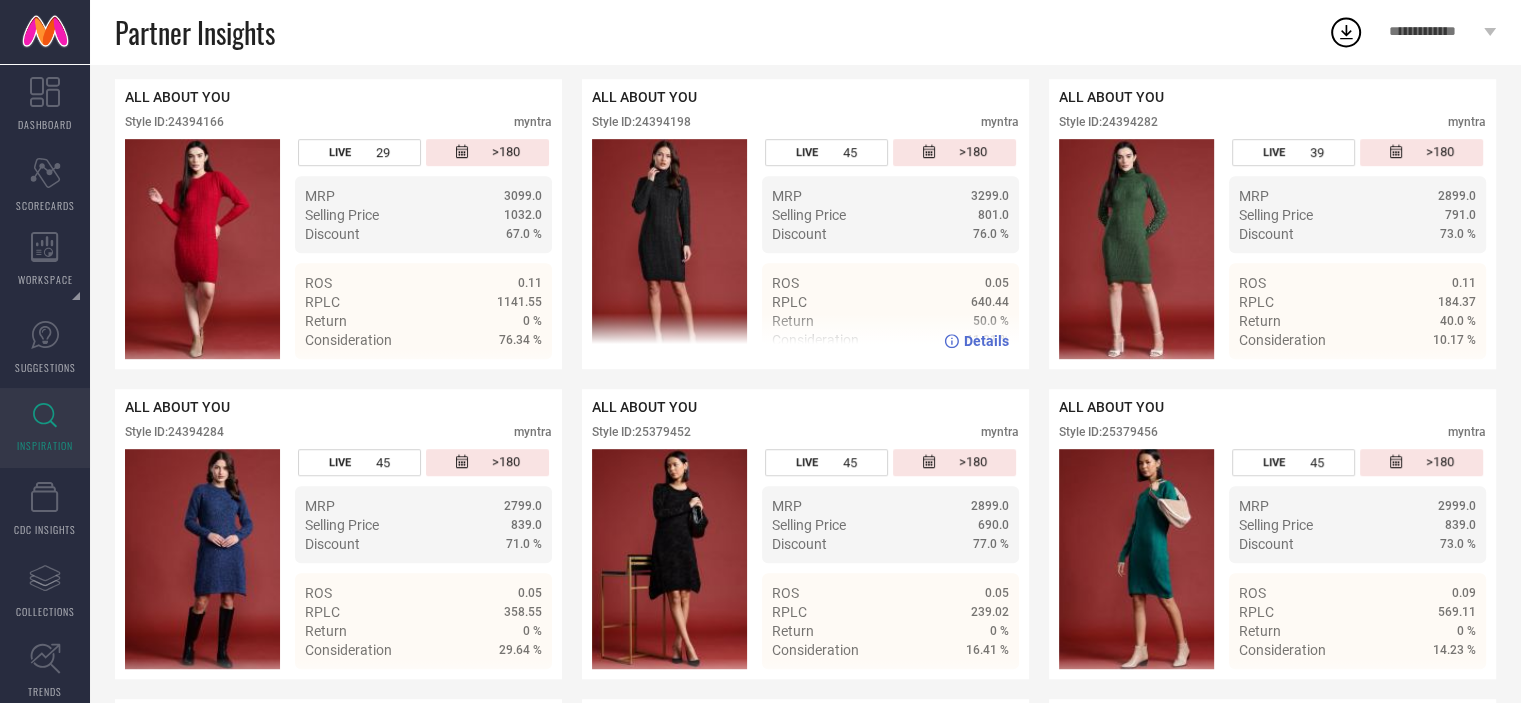 click on "Style ID:  24394198" at bounding box center [641, 122] 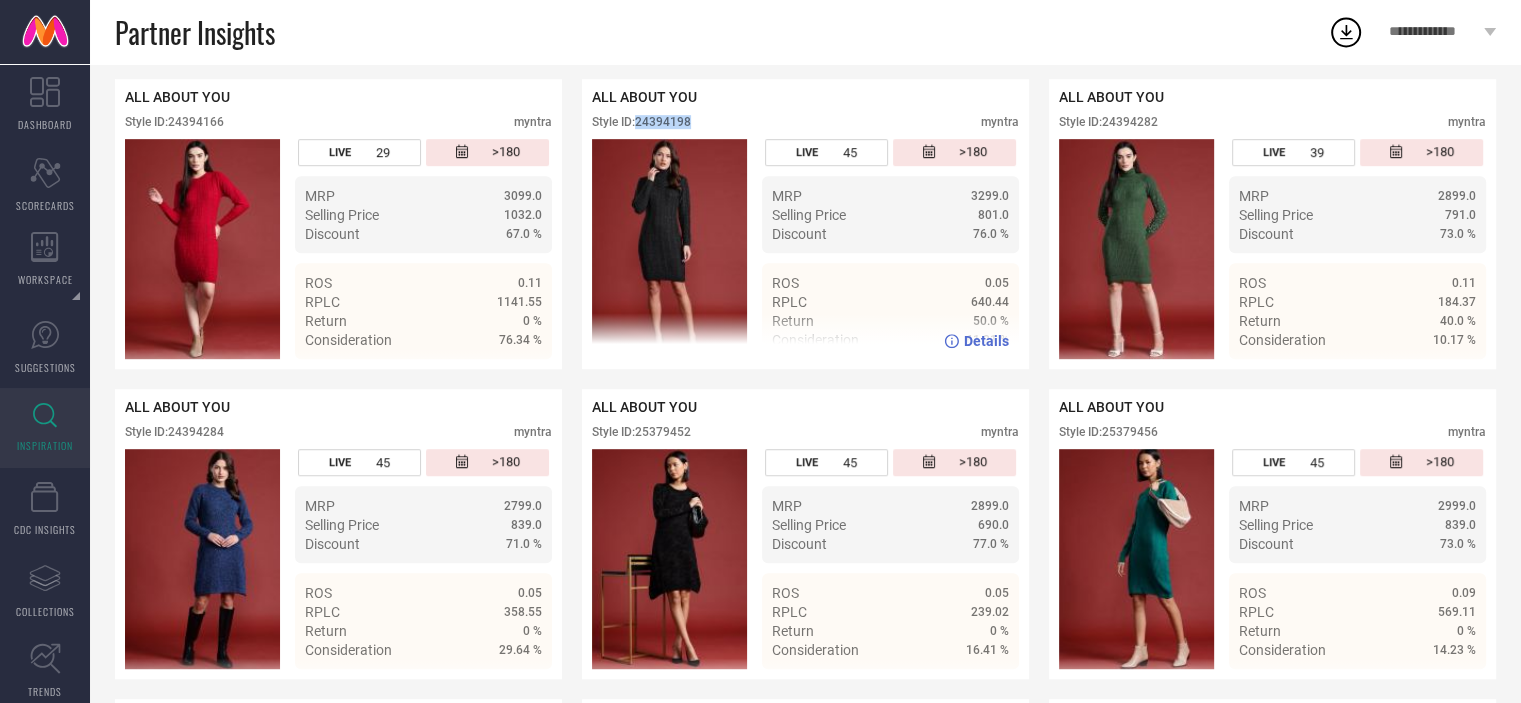 click on "Style ID:  24394198" at bounding box center (641, 122) 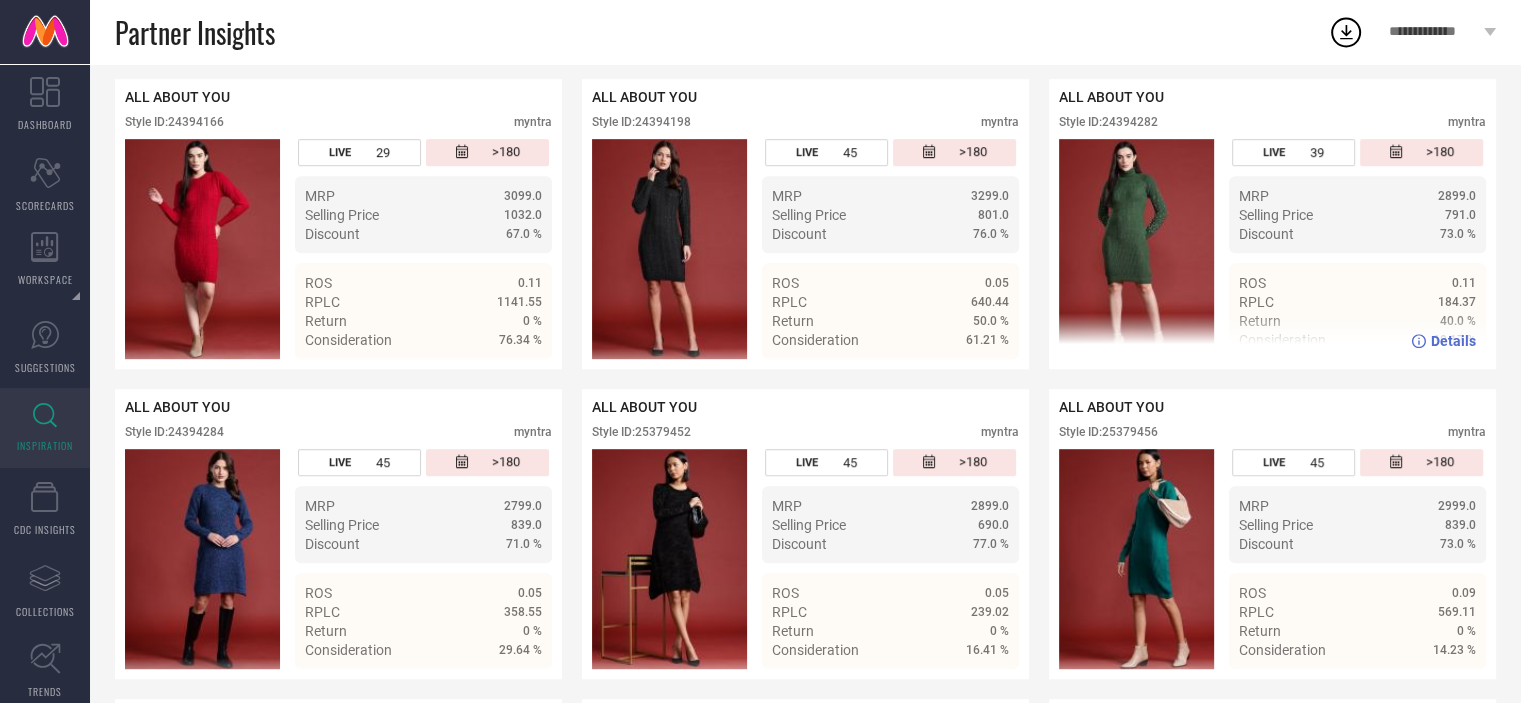 click on "Style ID:  24394282" at bounding box center (1108, 122) 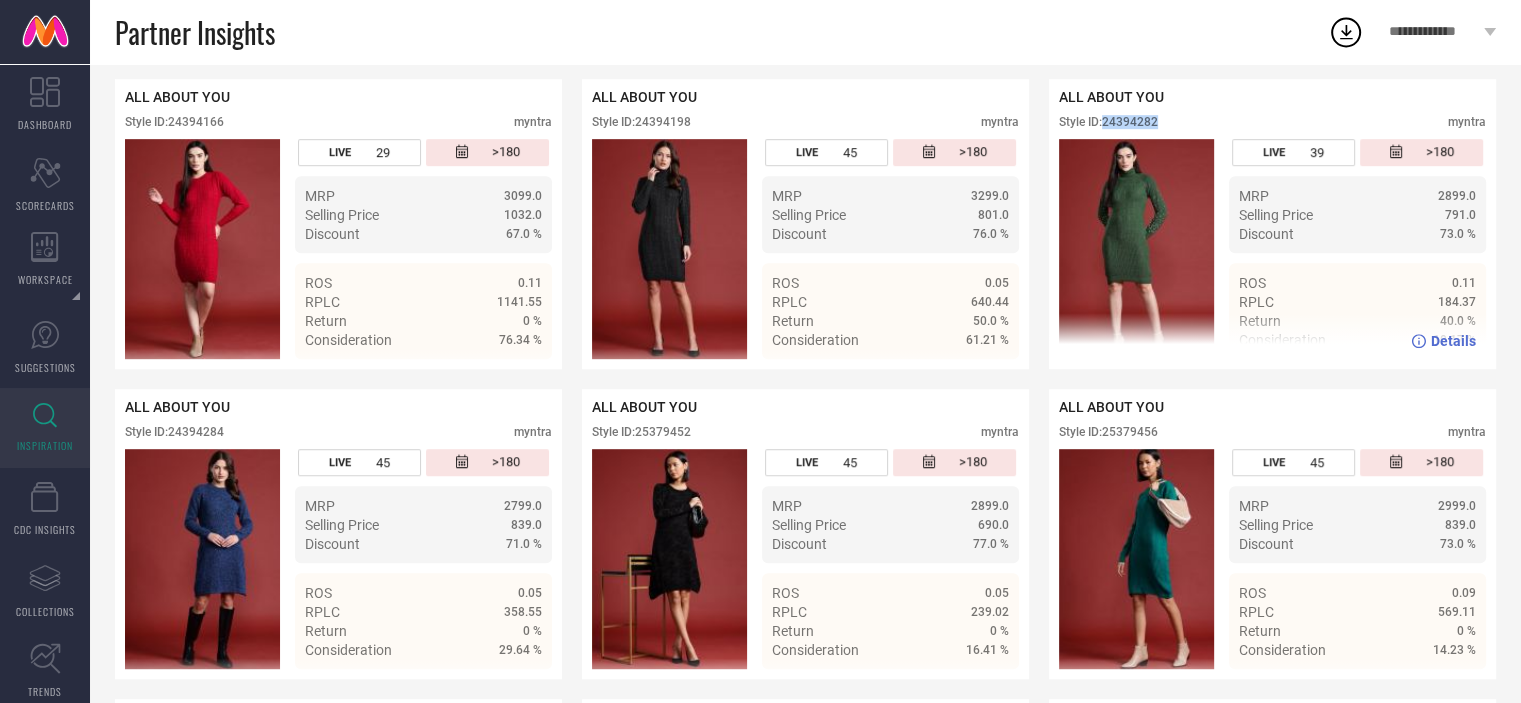 click on "Style ID:  24394282" at bounding box center [1108, 122] 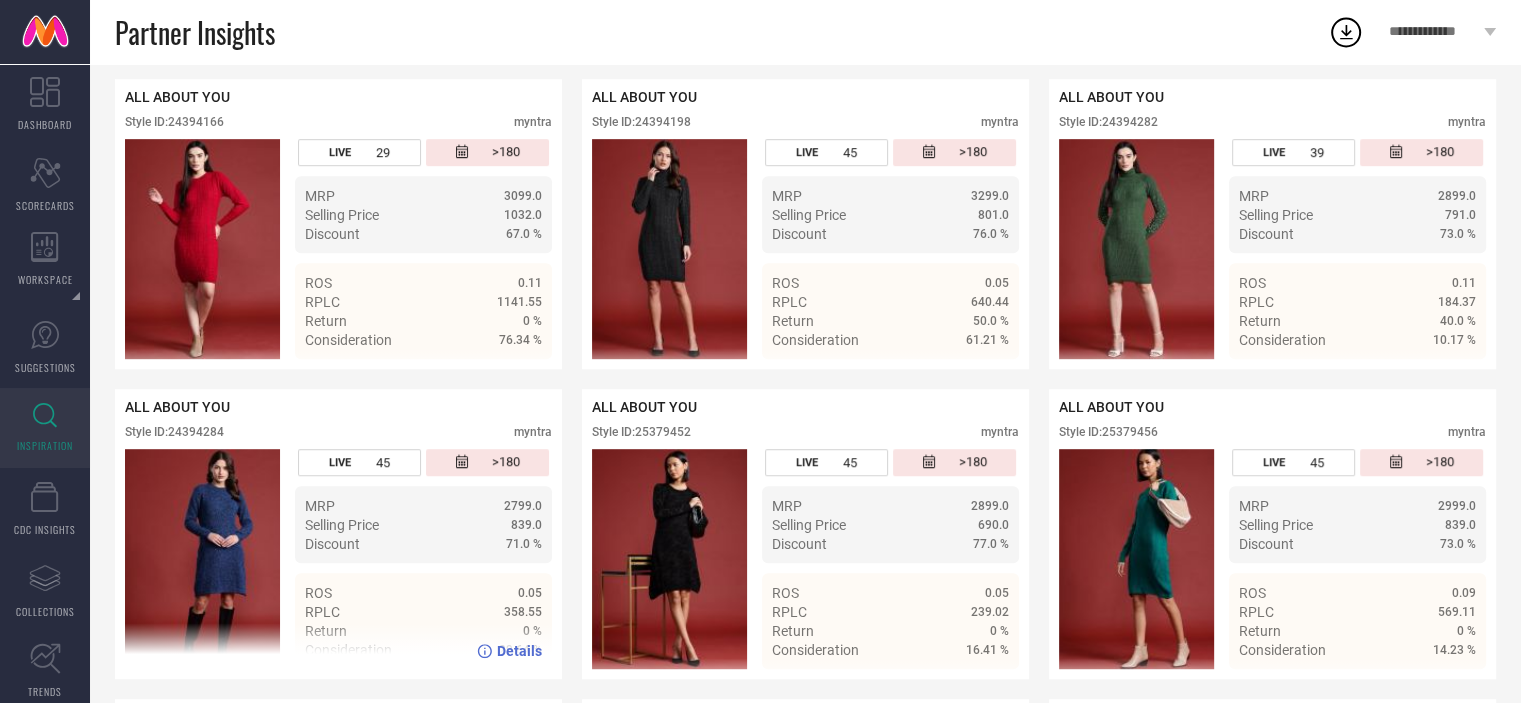 click on "Style ID:  24394284" at bounding box center (174, 432) 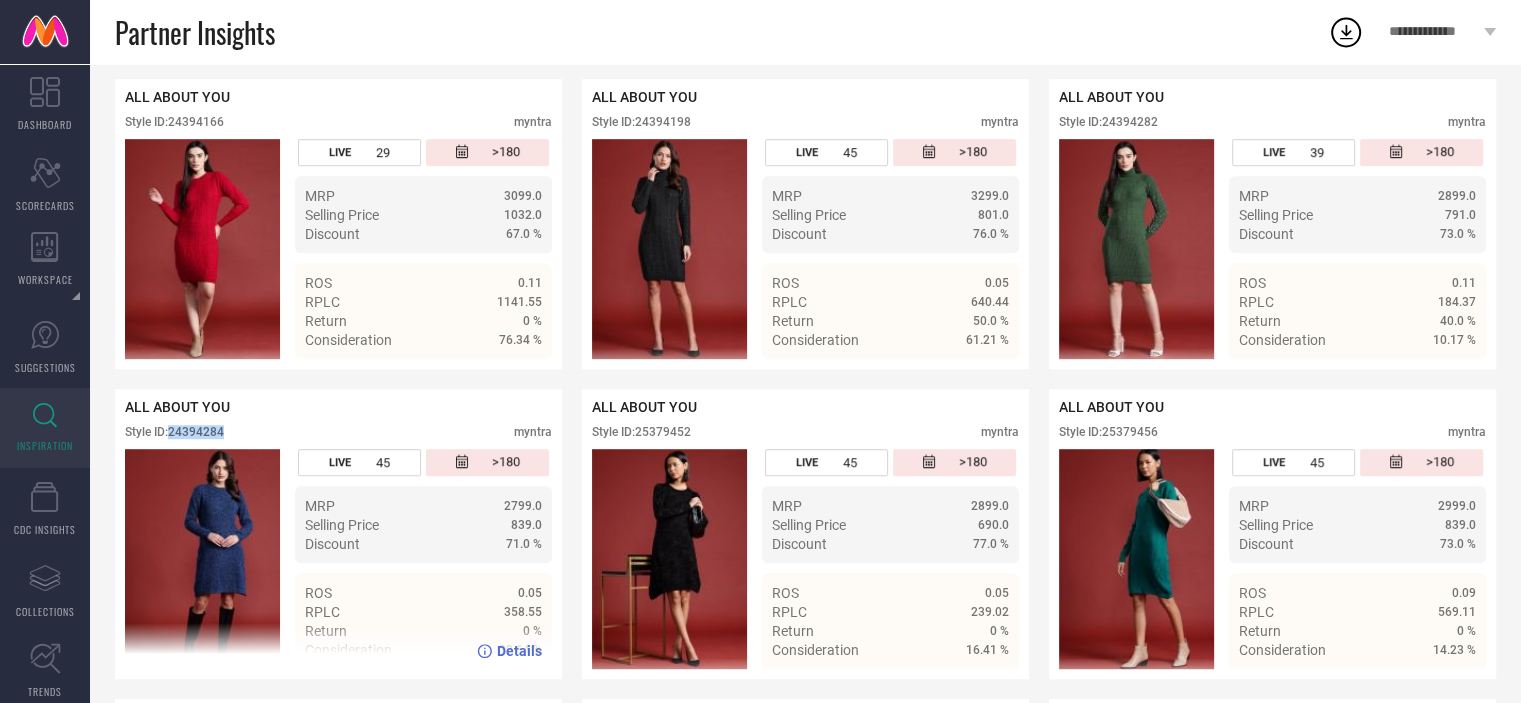 click on "Style ID:  24394284" at bounding box center (174, 432) 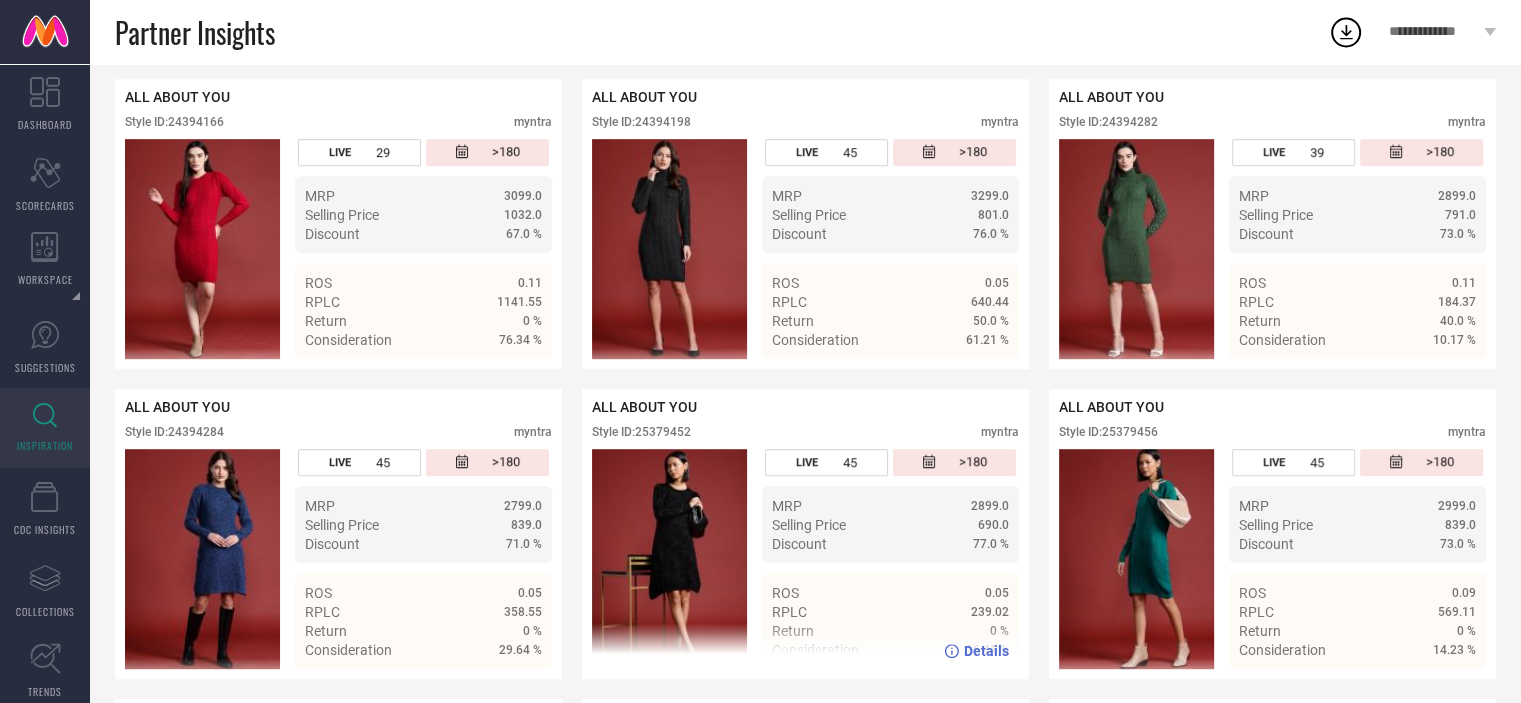 click on "Style ID:  25379452 myntra" at bounding box center [805, 437] 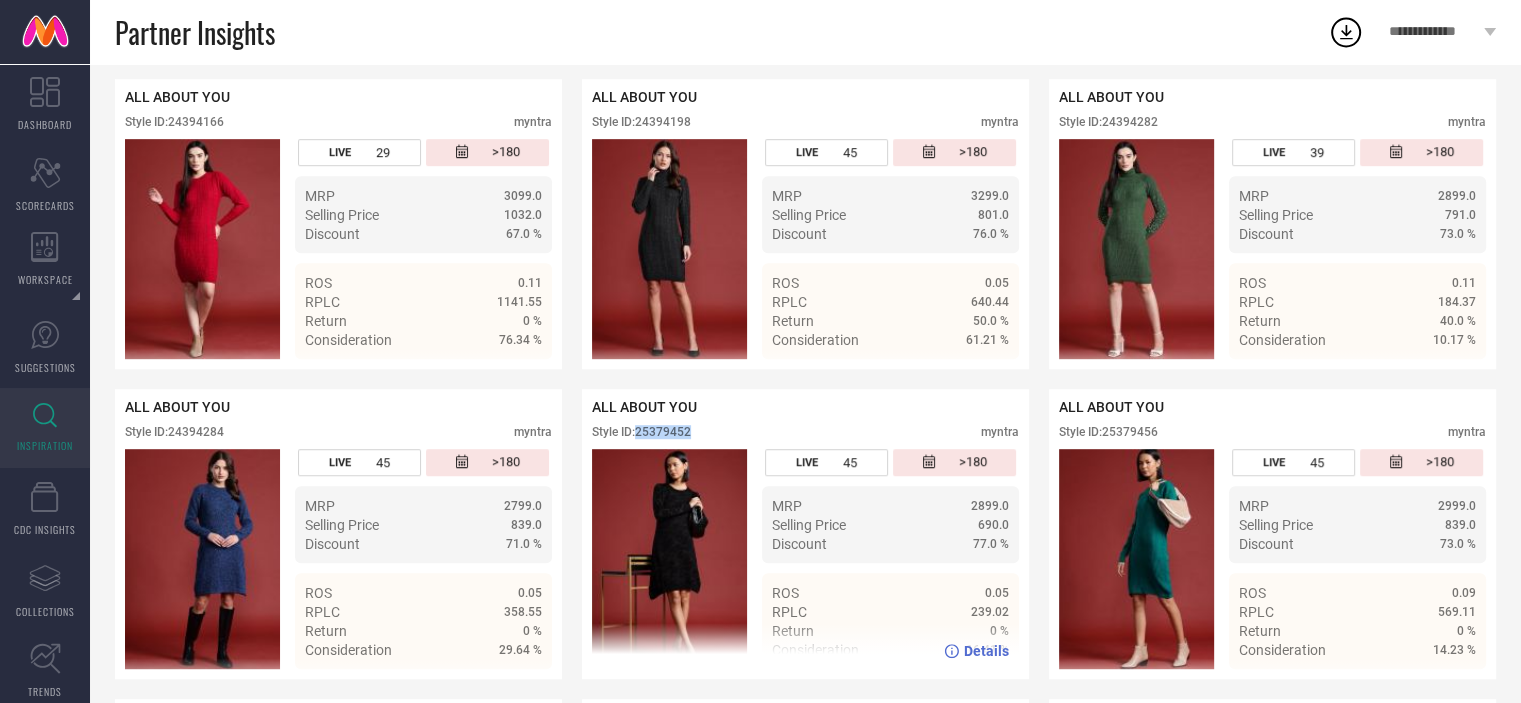 click on "Style ID:  25379452 myntra" at bounding box center (805, 437) 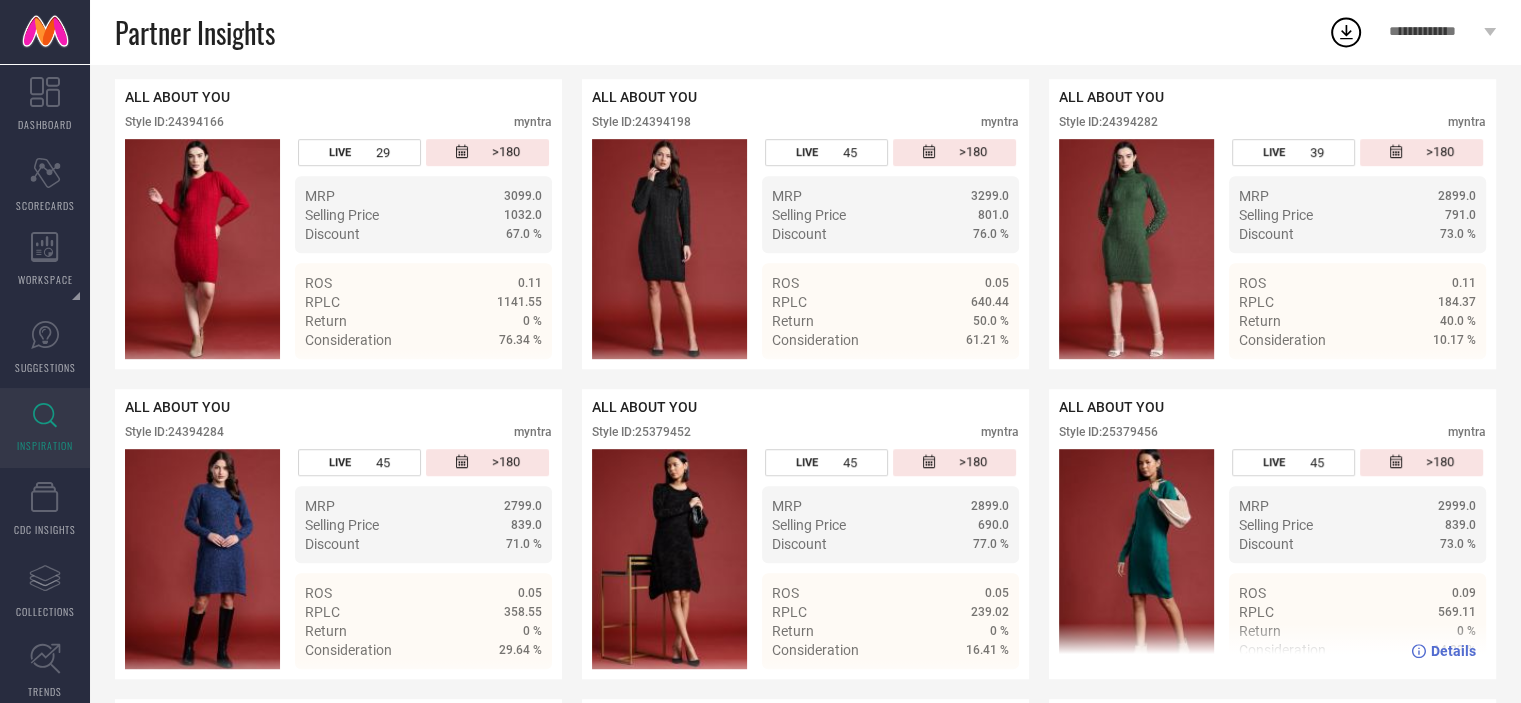 click on "Style ID:  25379456" at bounding box center [1108, 432] 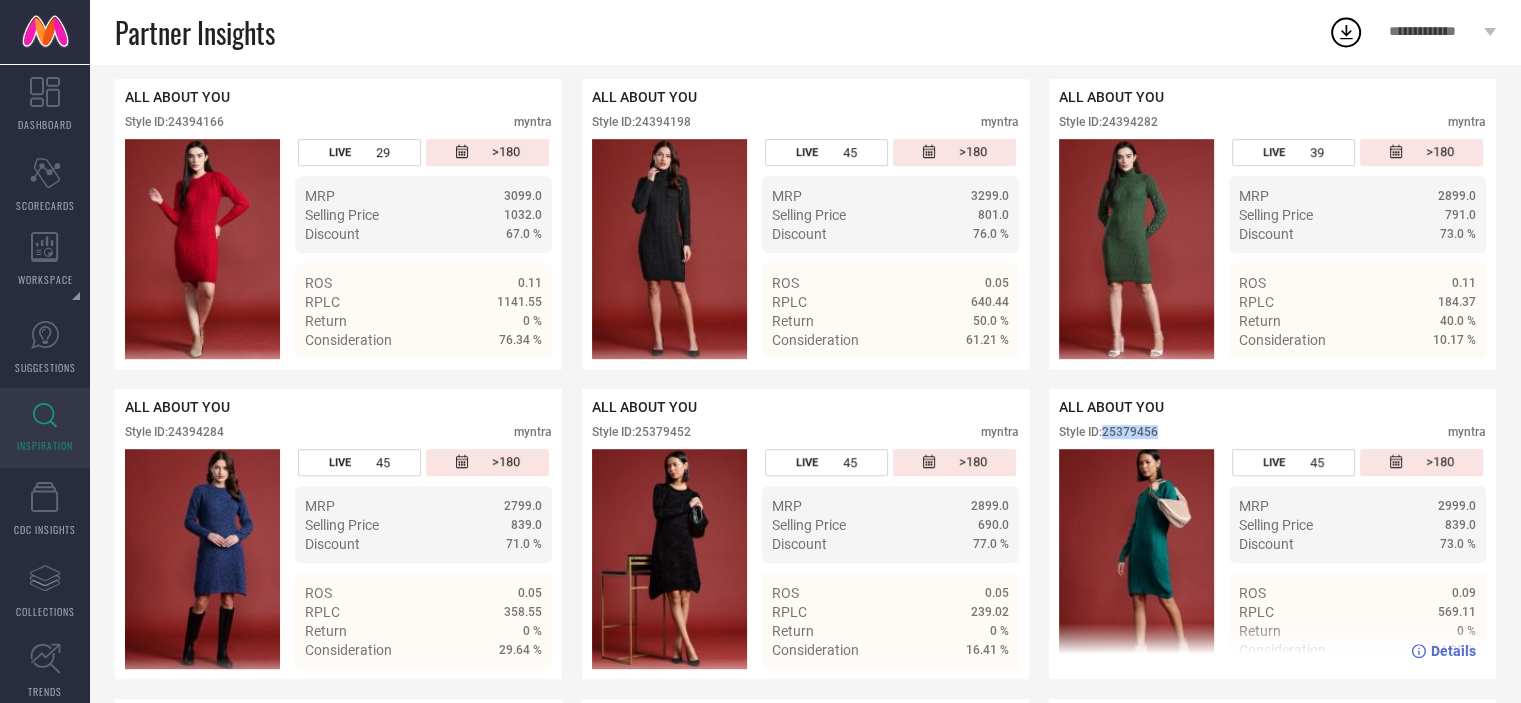 click on "Style ID:  25379456" at bounding box center (1108, 432) 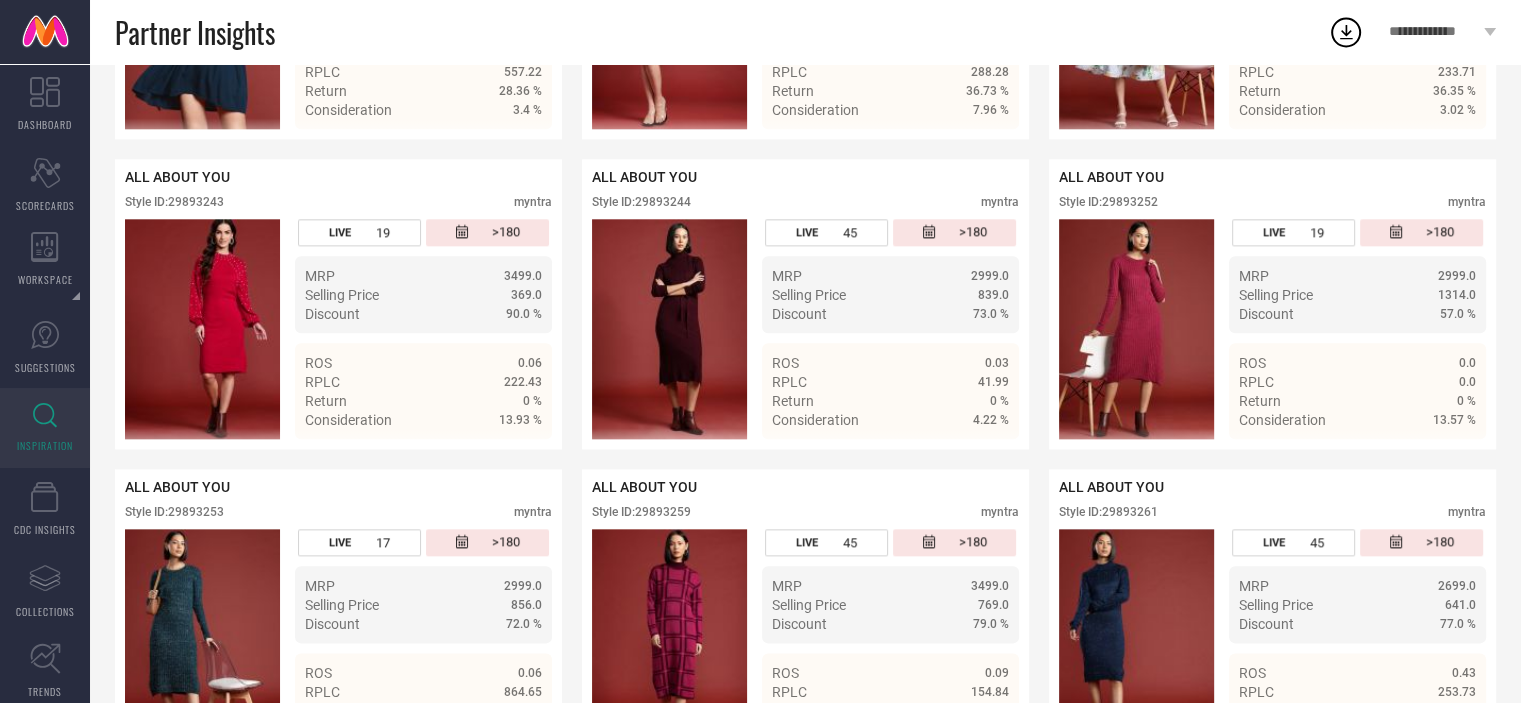 scroll, scrollTop: 2214, scrollLeft: 0, axis: vertical 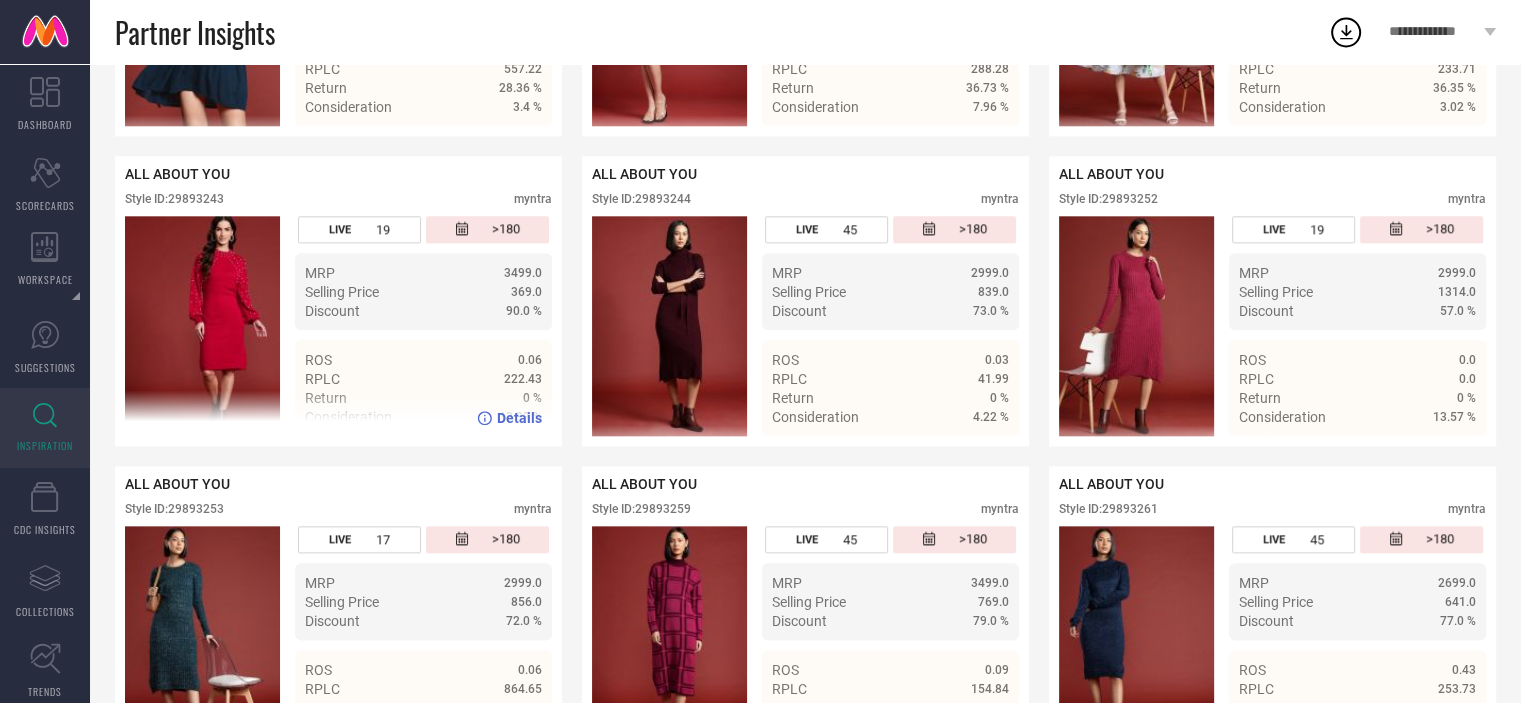 click on "Style ID:  29893243" at bounding box center (174, 199) 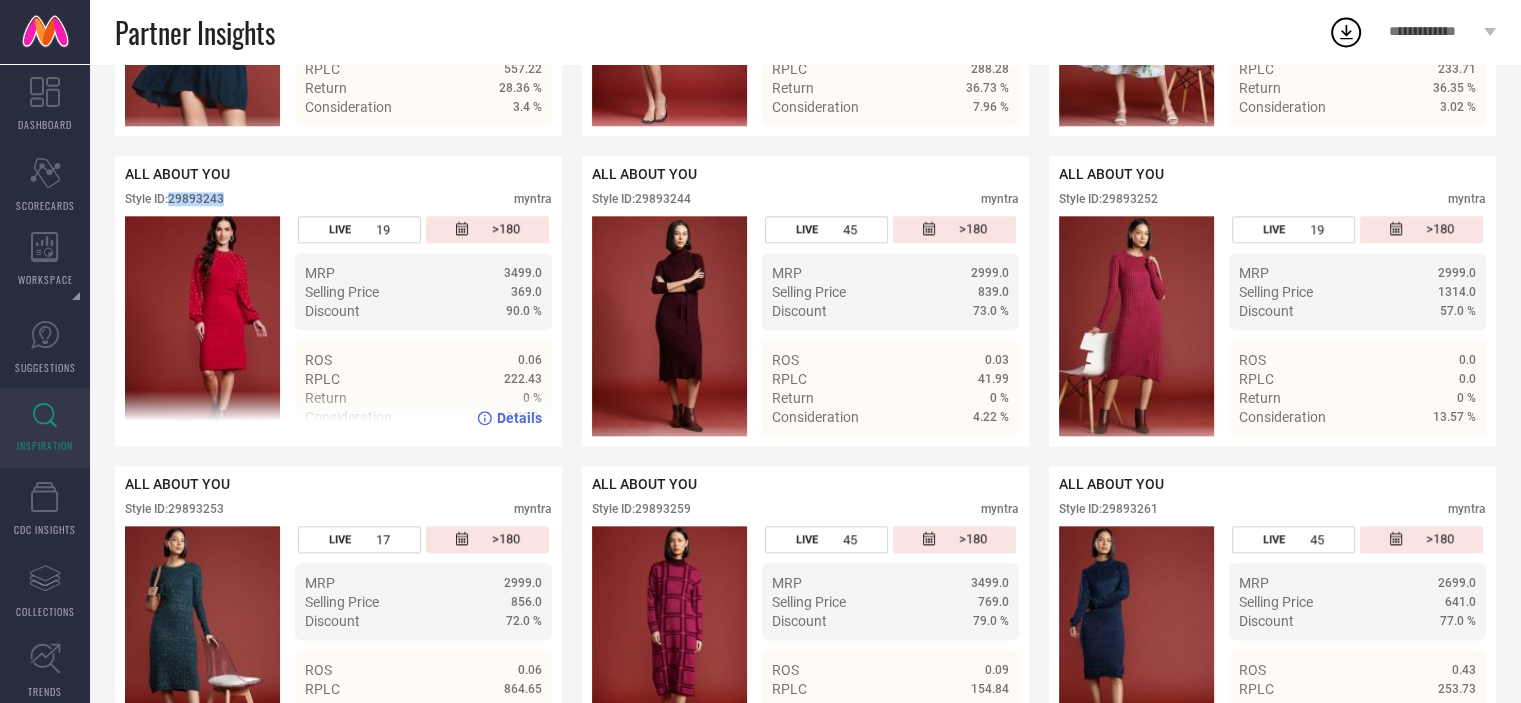 click on "Style ID:  29893243" at bounding box center [174, 199] 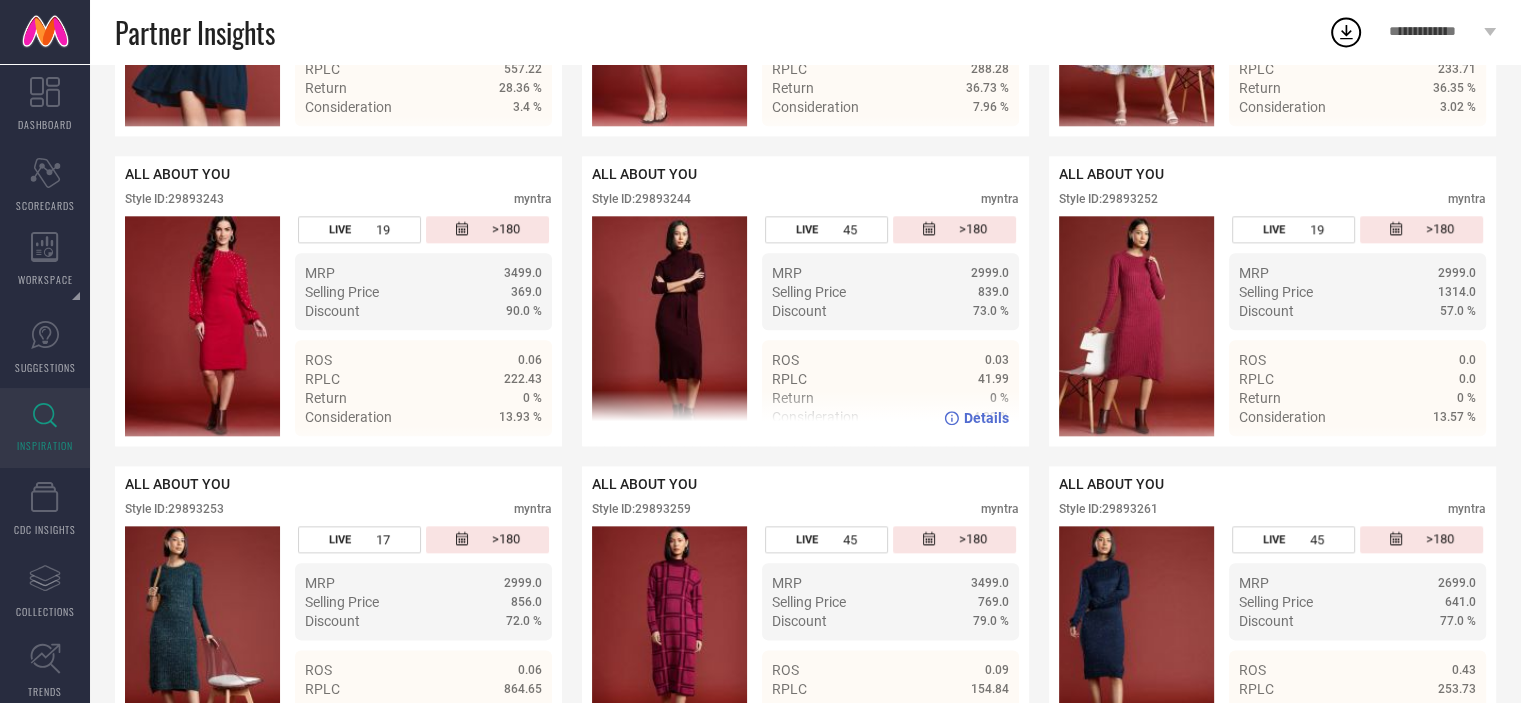 click on "Style ID:  29893244" at bounding box center [641, 199] 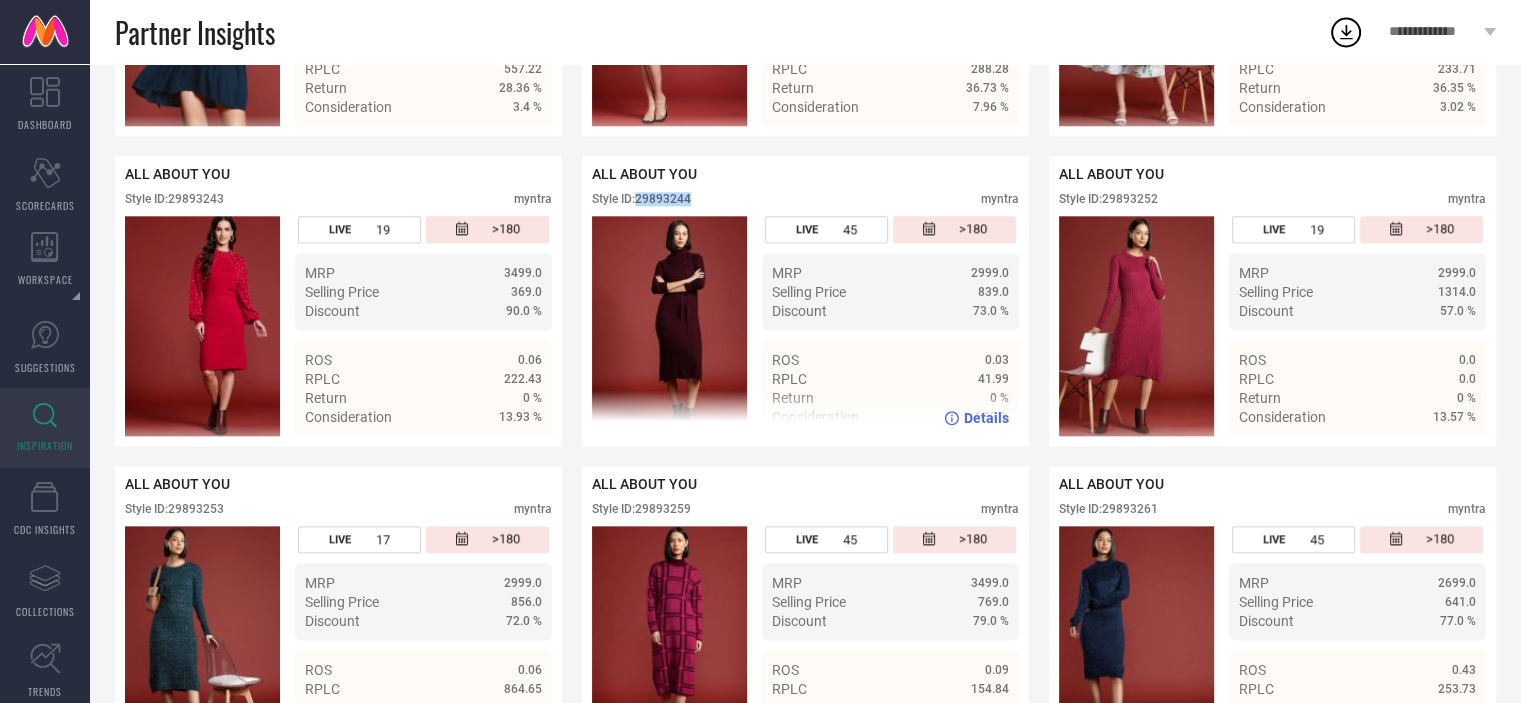 click on "Style ID:  29893244" at bounding box center (641, 199) 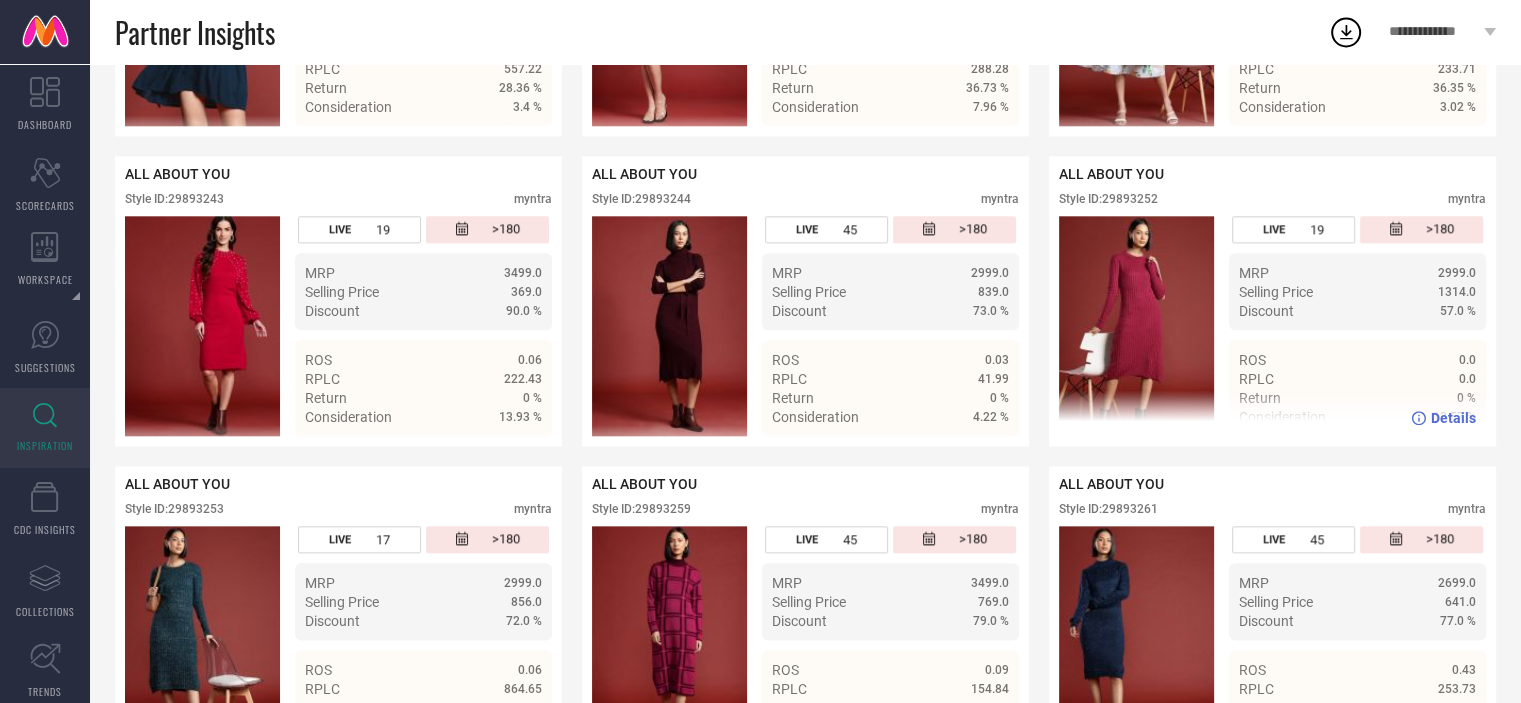 click on "Style ID:  29893252" at bounding box center (1108, 199) 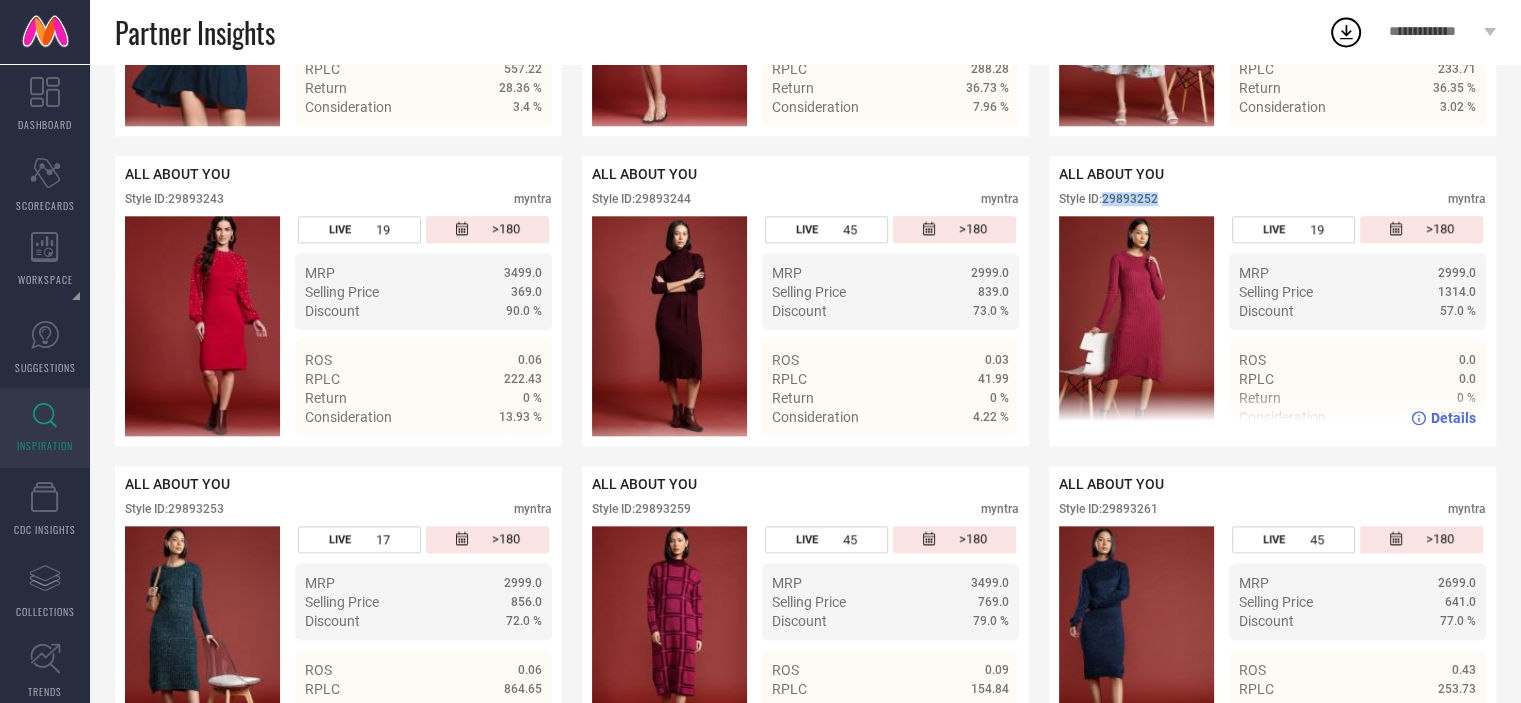 copy on "29893252" 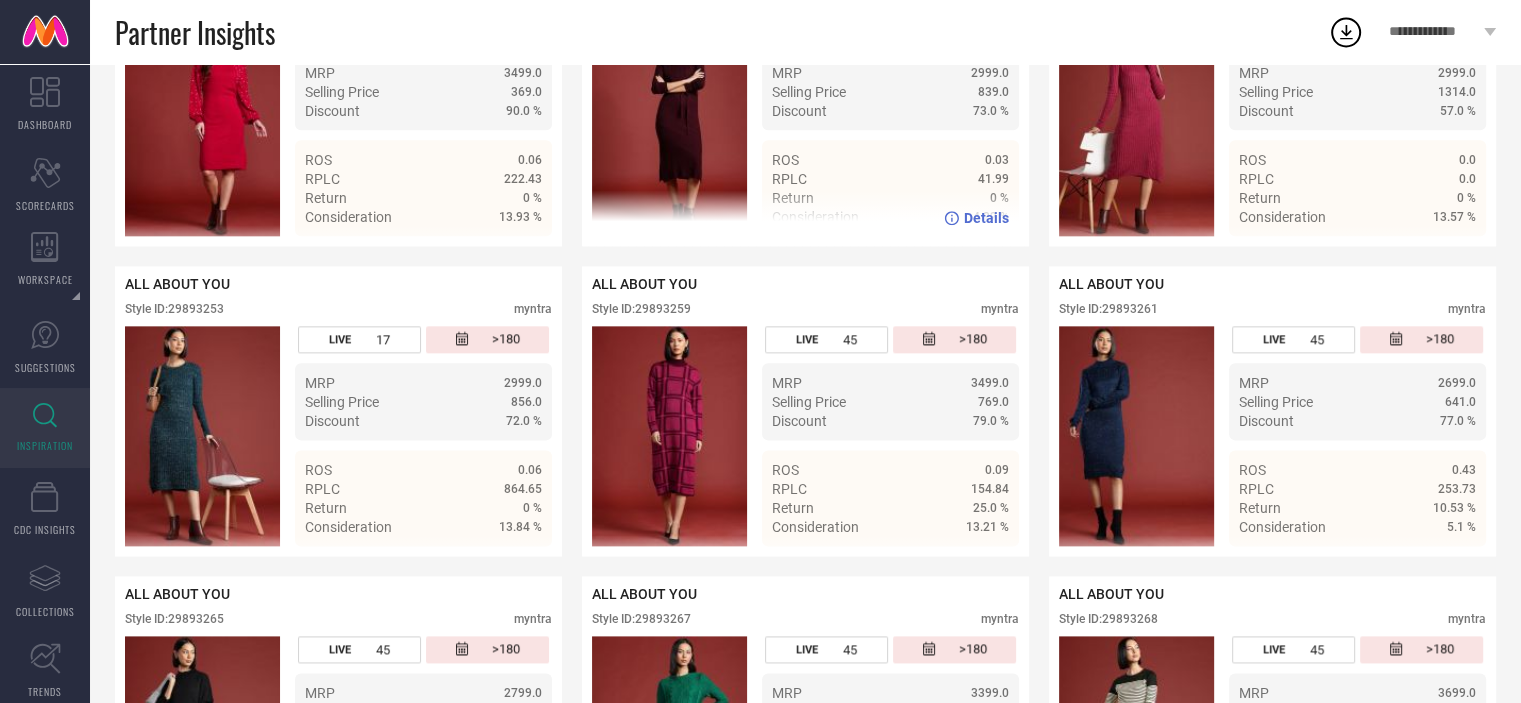 scroll, scrollTop: 2416, scrollLeft: 0, axis: vertical 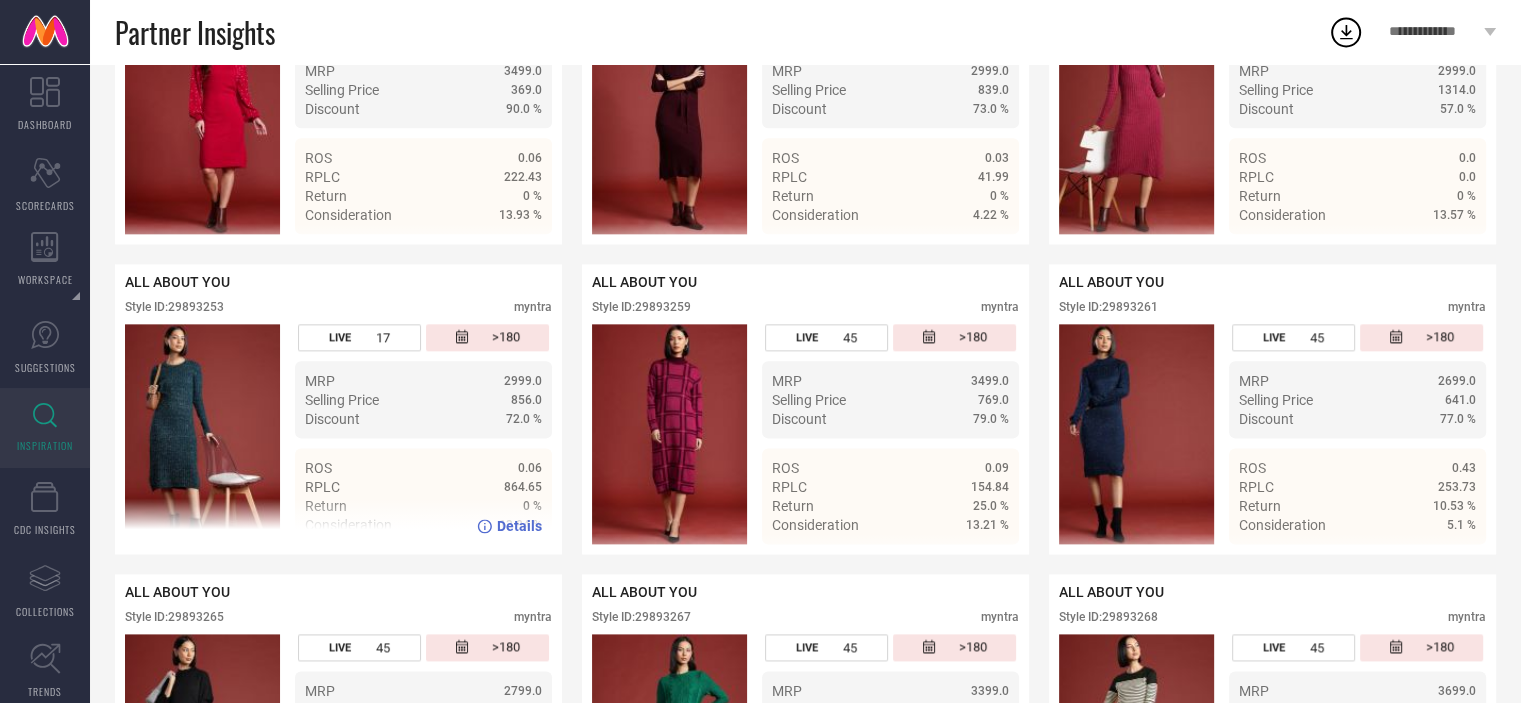 click on "Style ID:  29893253" at bounding box center [174, 307] 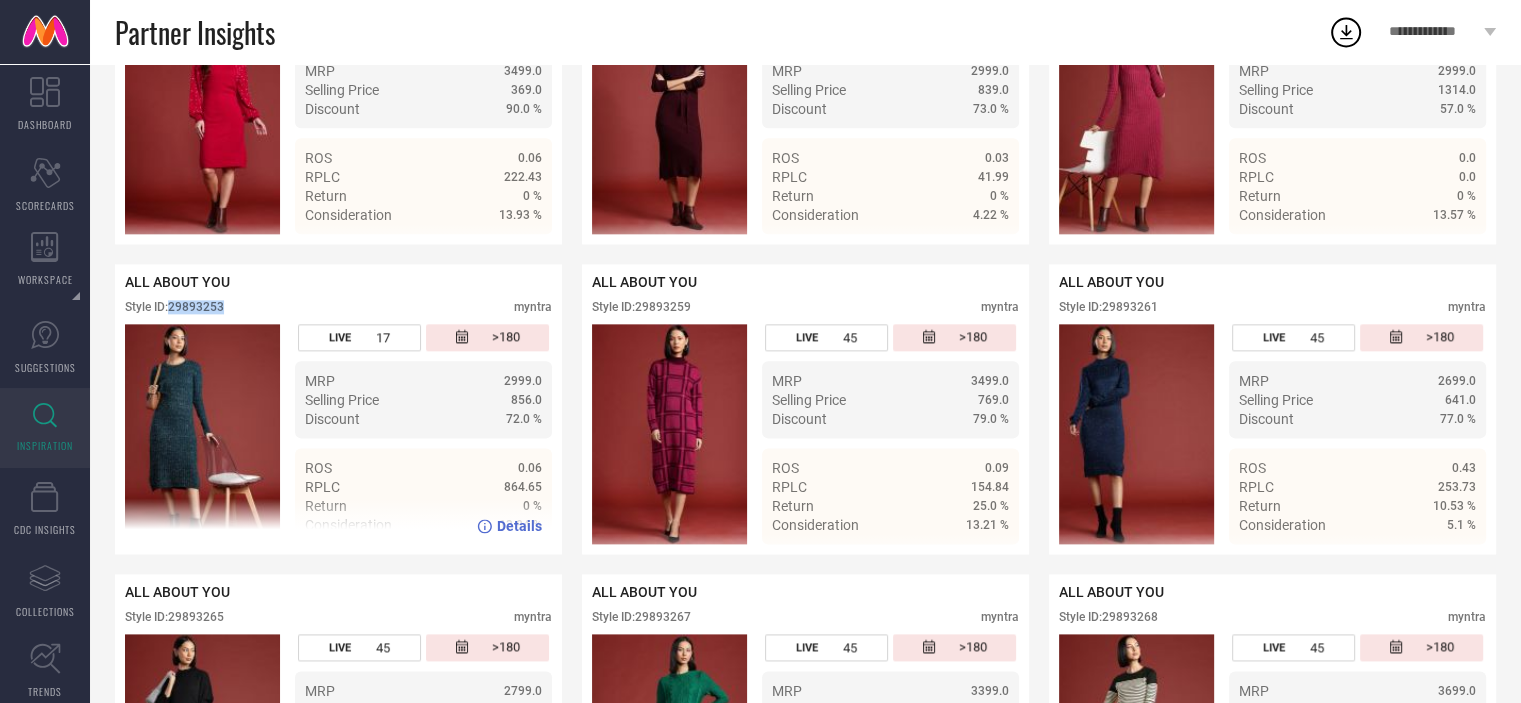 click on "Style ID:  29893253" at bounding box center [174, 307] 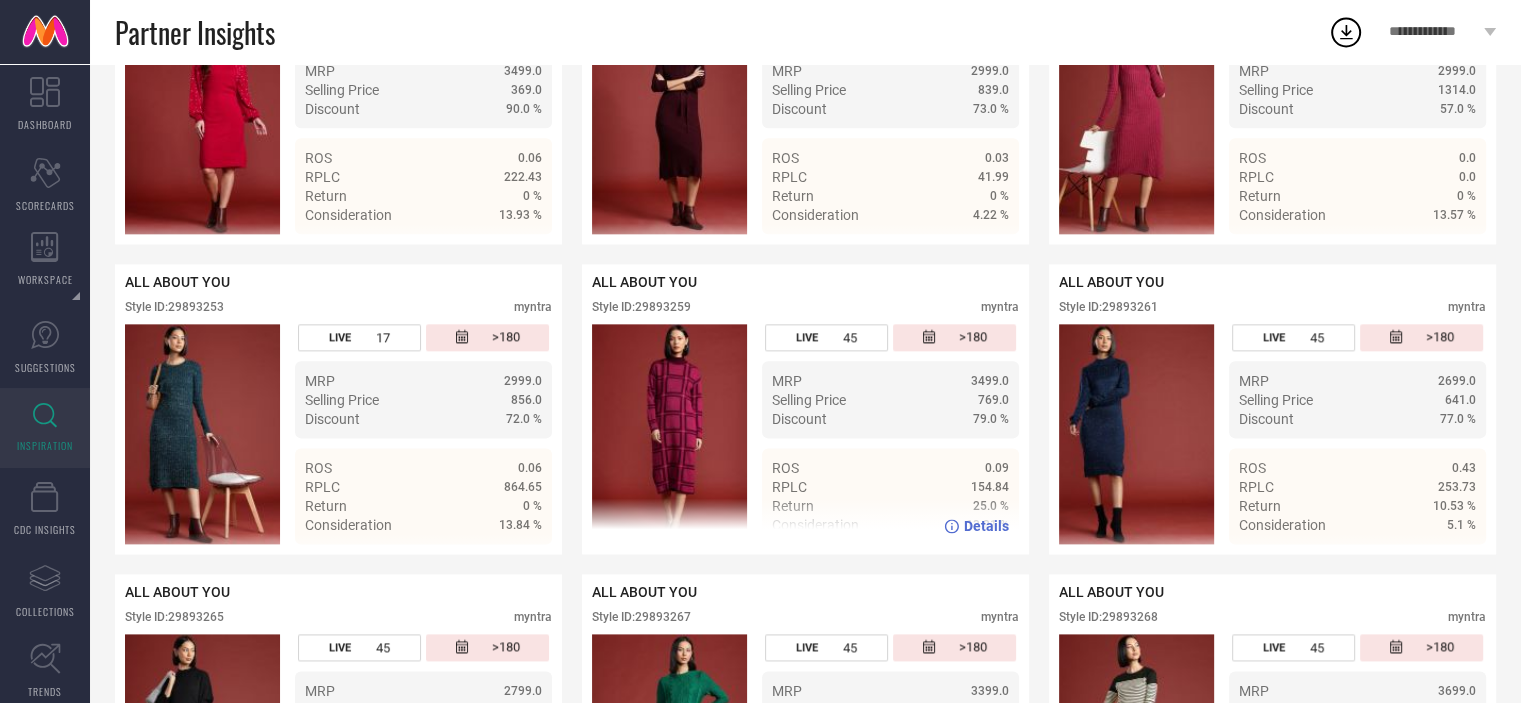 click on "Style ID:  29893259" at bounding box center [641, 307] 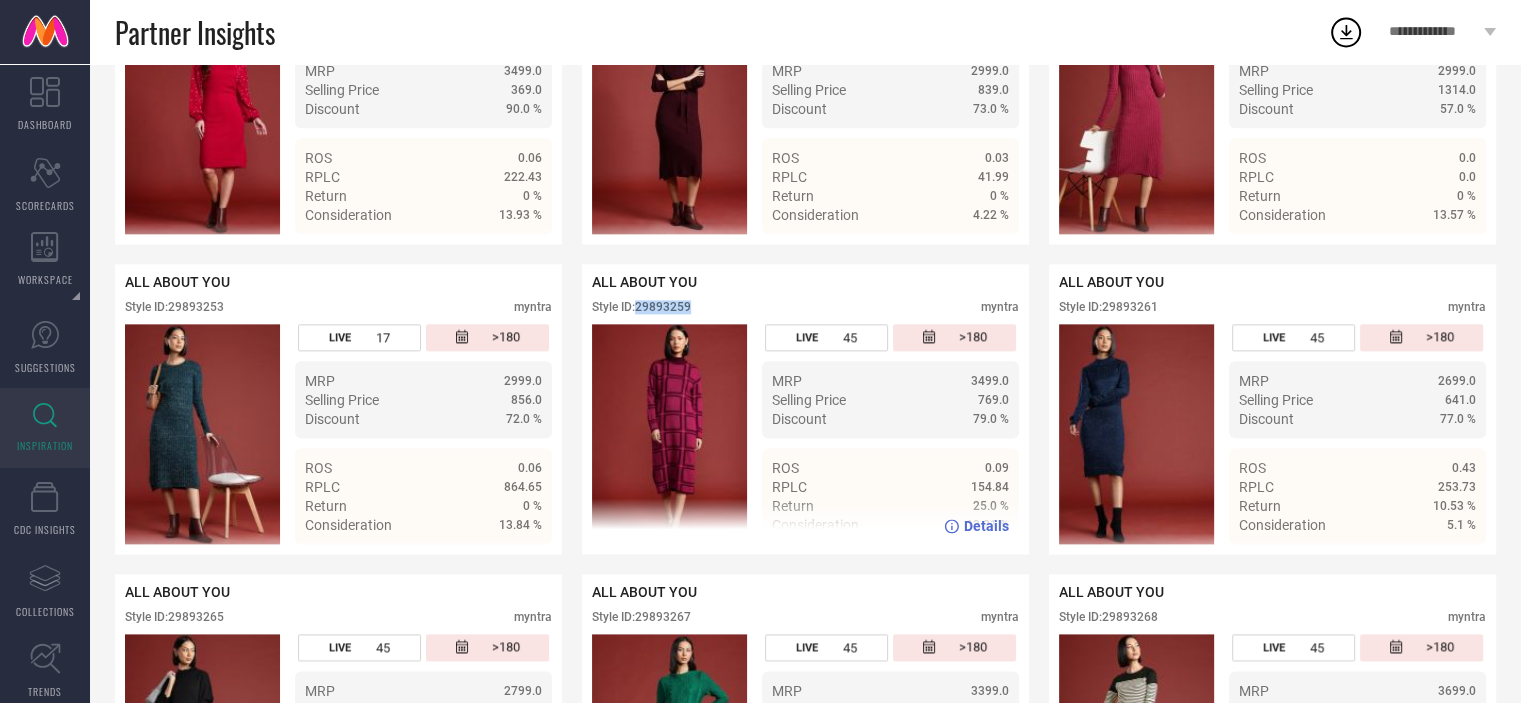 click on "Style ID:  29893259" at bounding box center [641, 307] 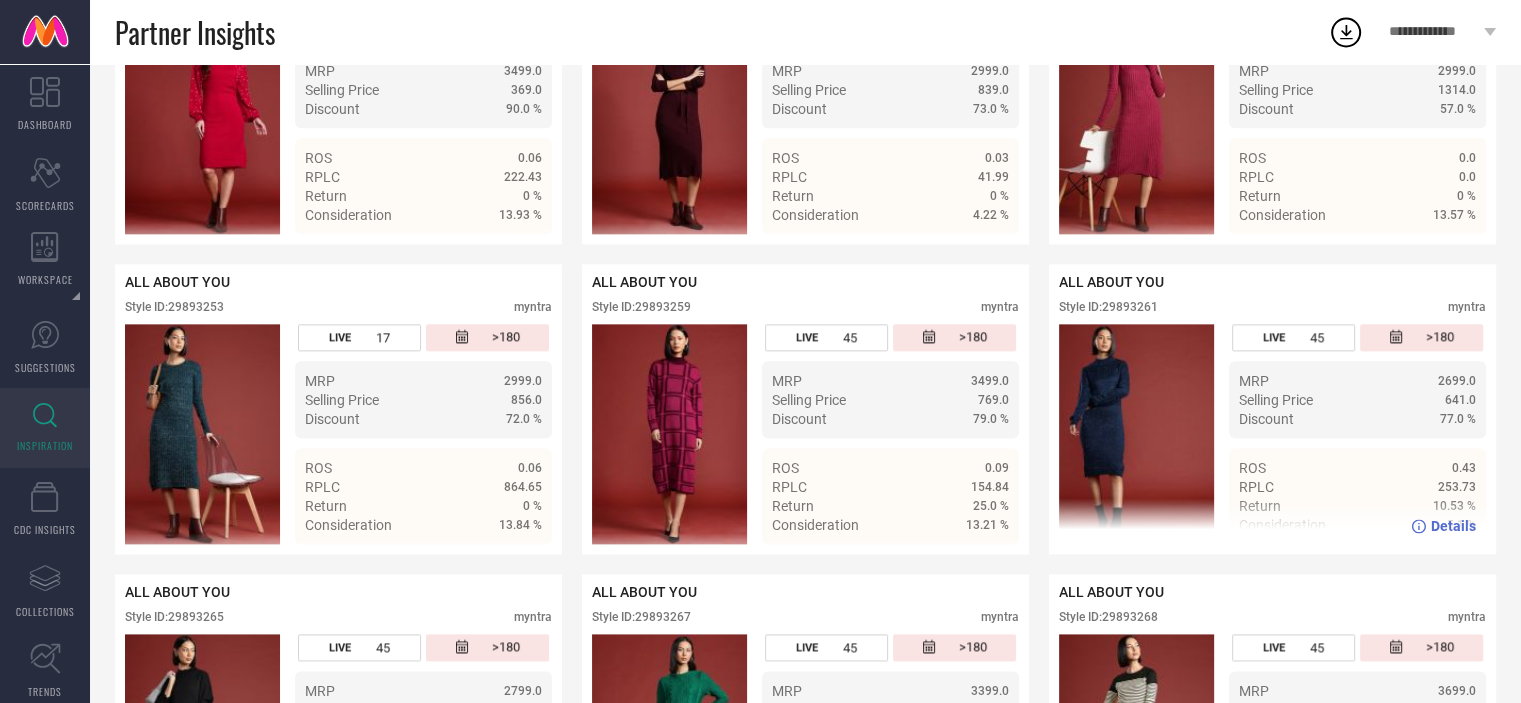 click on "Style ID:  29893261" at bounding box center (1108, 307) 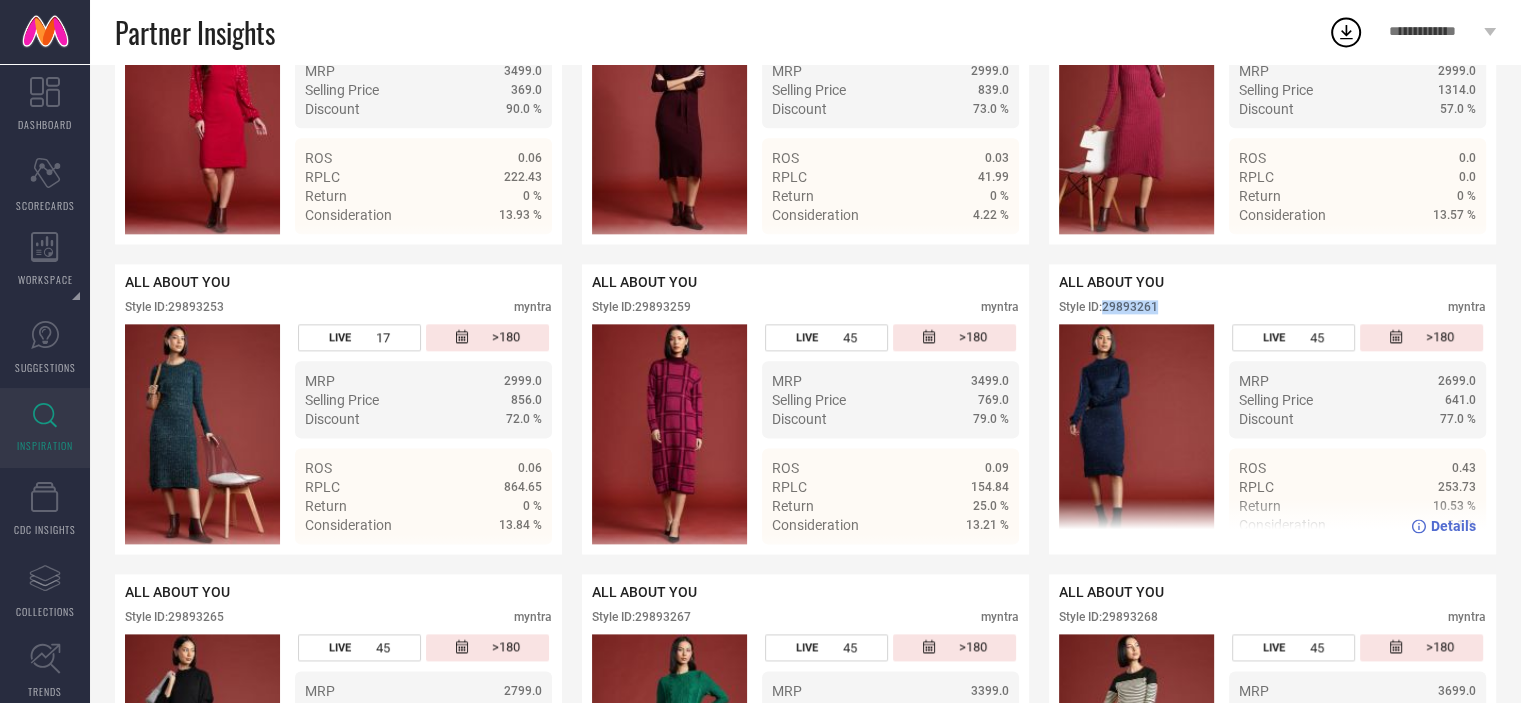 click on "Style ID:  29893261" at bounding box center (1108, 307) 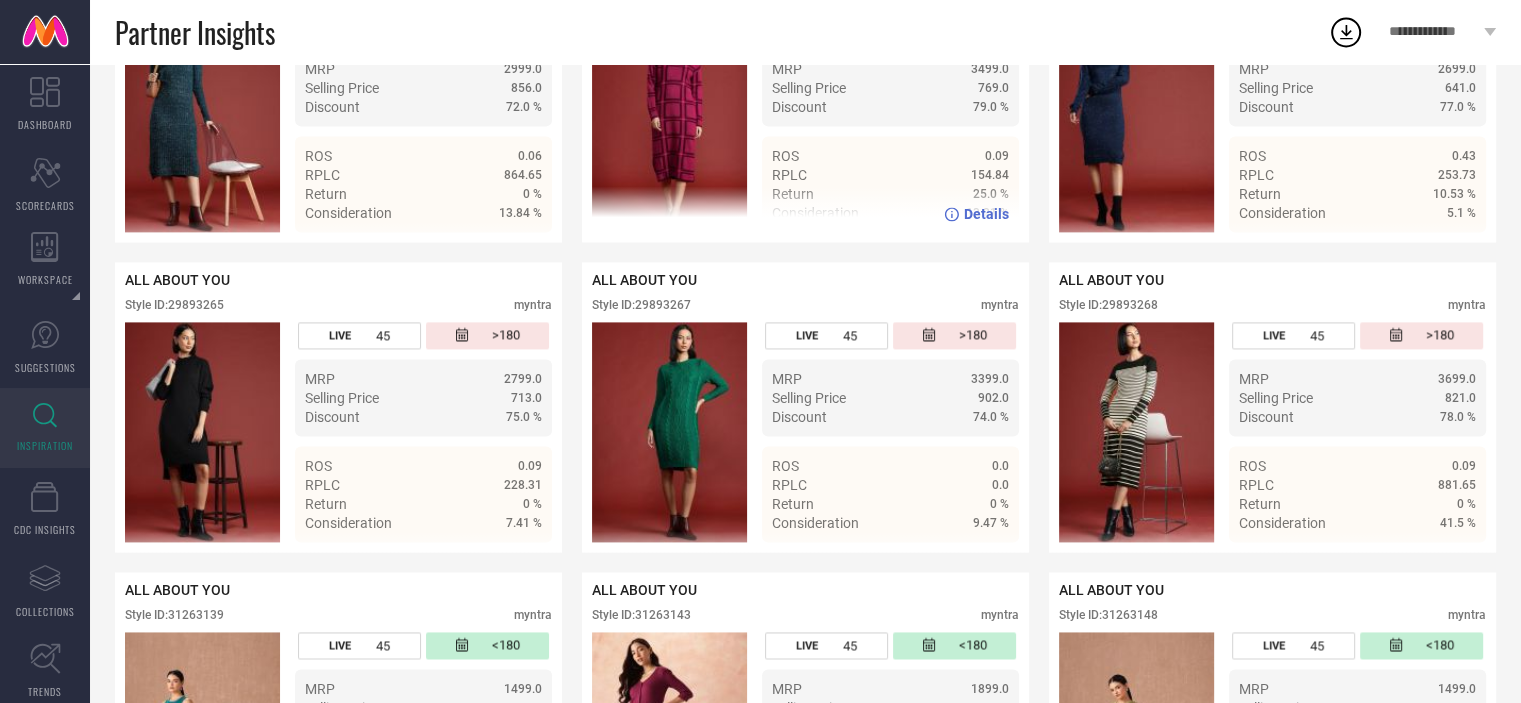 scroll, scrollTop: 2798, scrollLeft: 0, axis: vertical 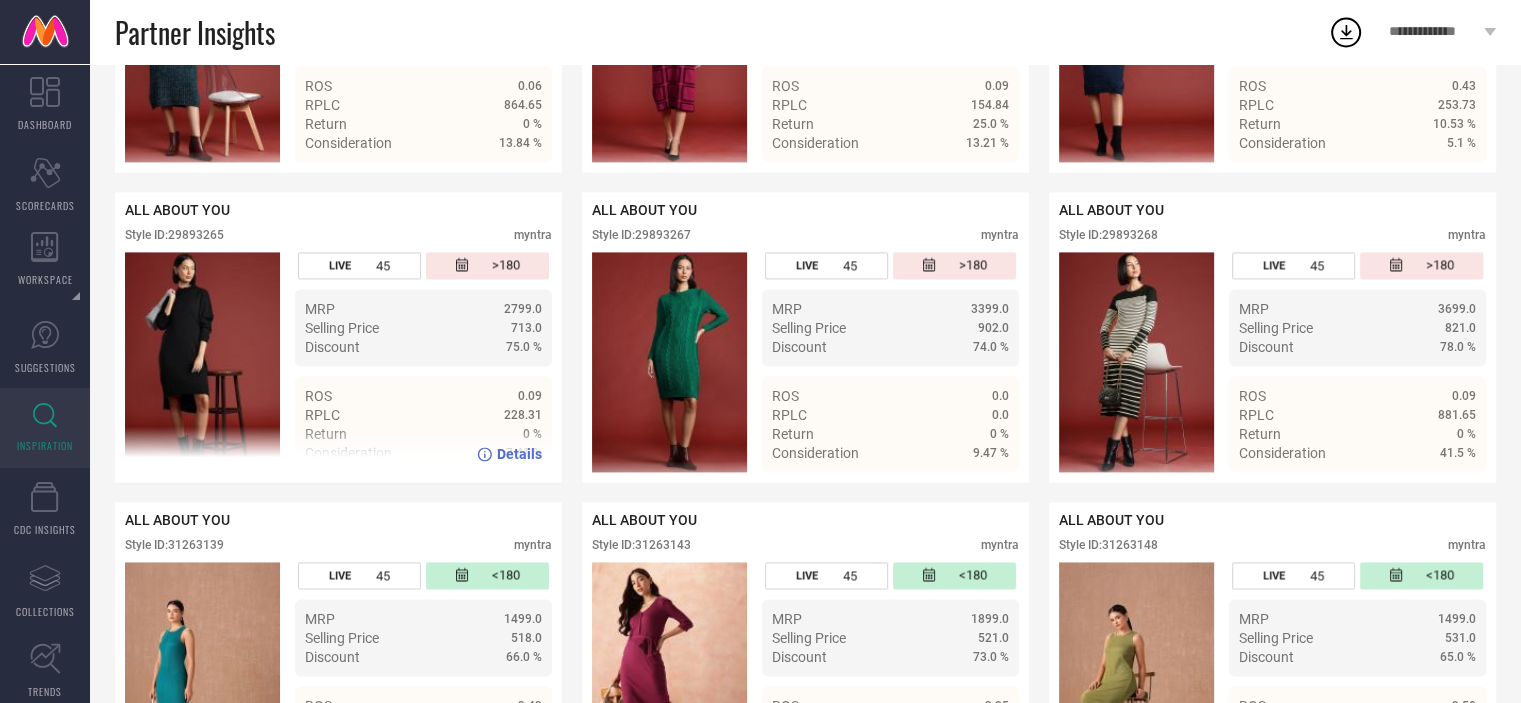 click on "Style ID:  29893265" at bounding box center [174, 235] 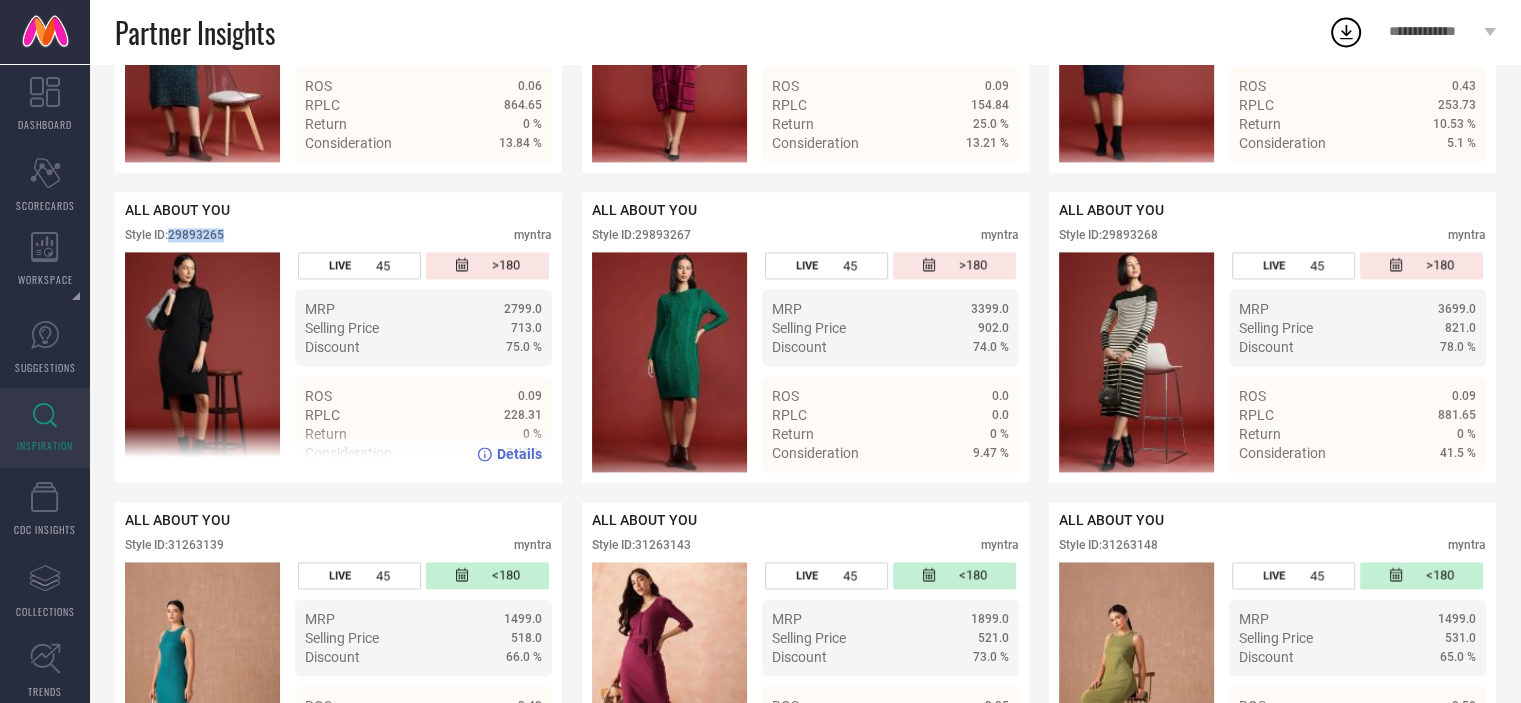 click on "Style ID:  29893265" at bounding box center [174, 235] 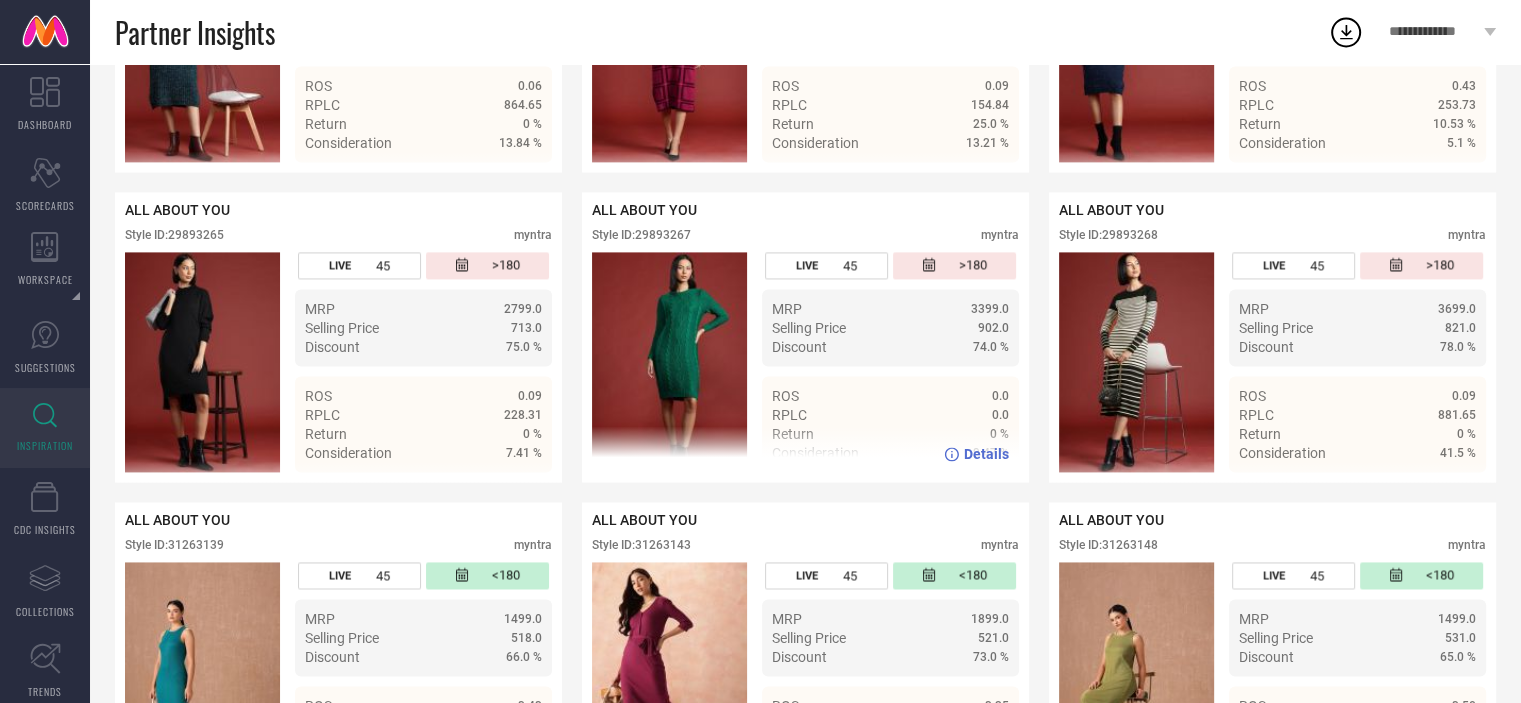 click on "Style ID:  29893267" at bounding box center (641, 235) 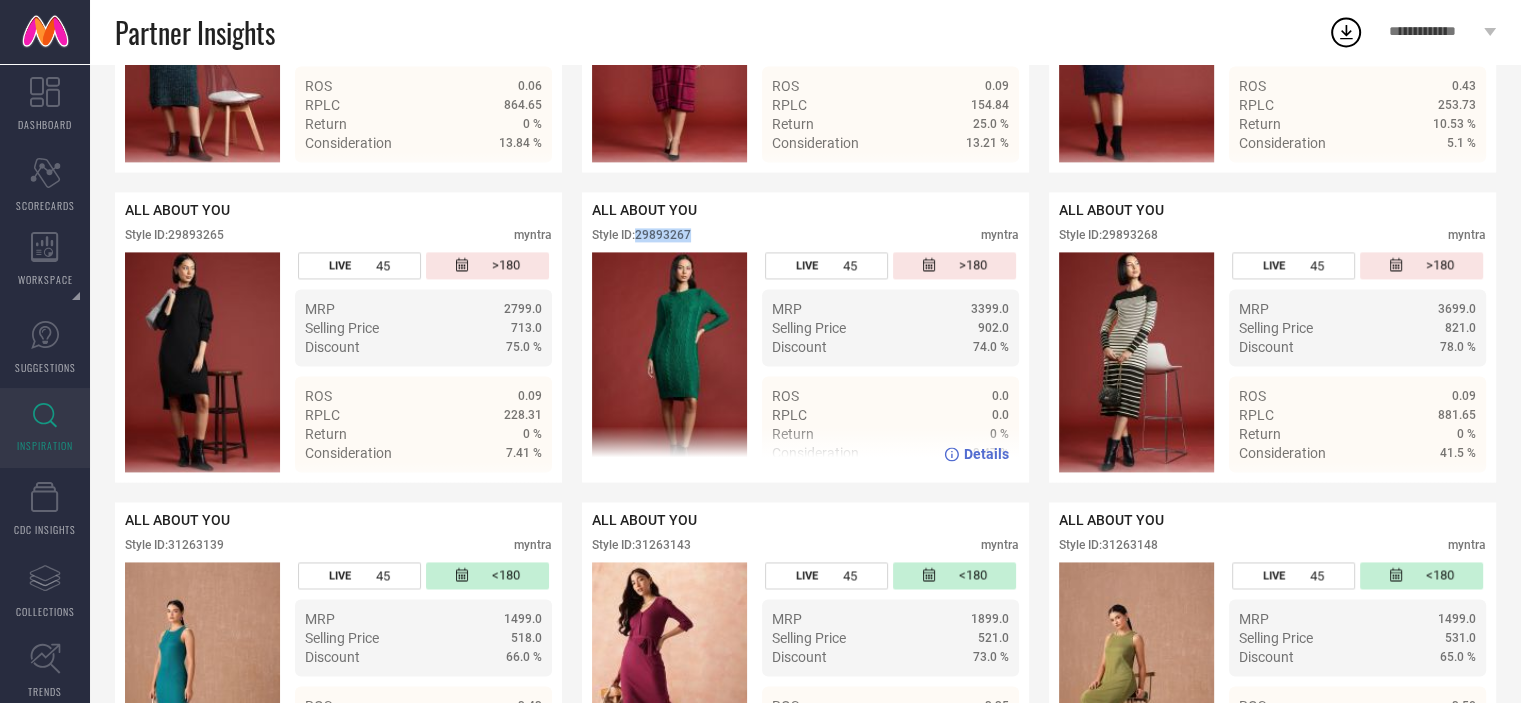 click on "Style ID:  29893267" at bounding box center [641, 235] 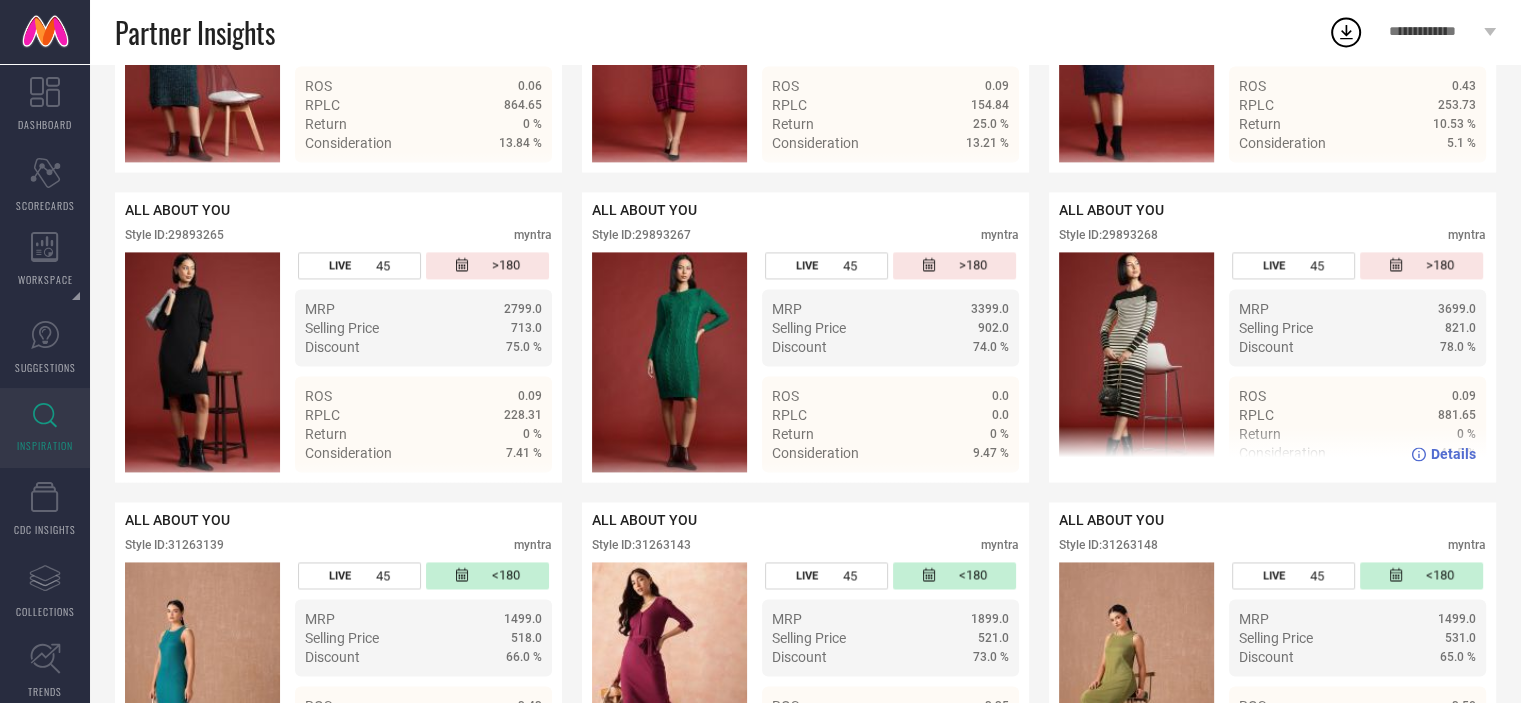 click on "Style ID:  29893268" at bounding box center (1108, 235) 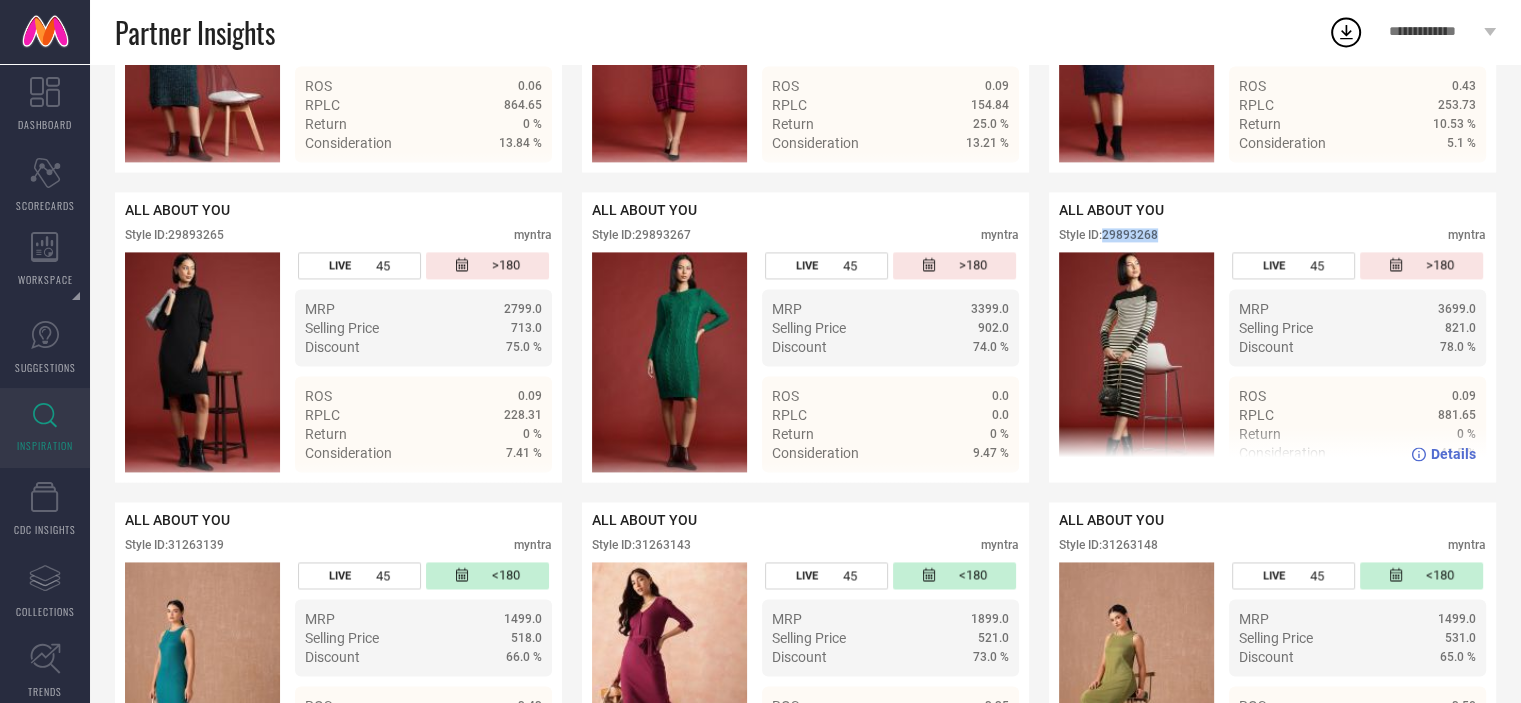 click on "Style ID:  29893268" at bounding box center [1108, 235] 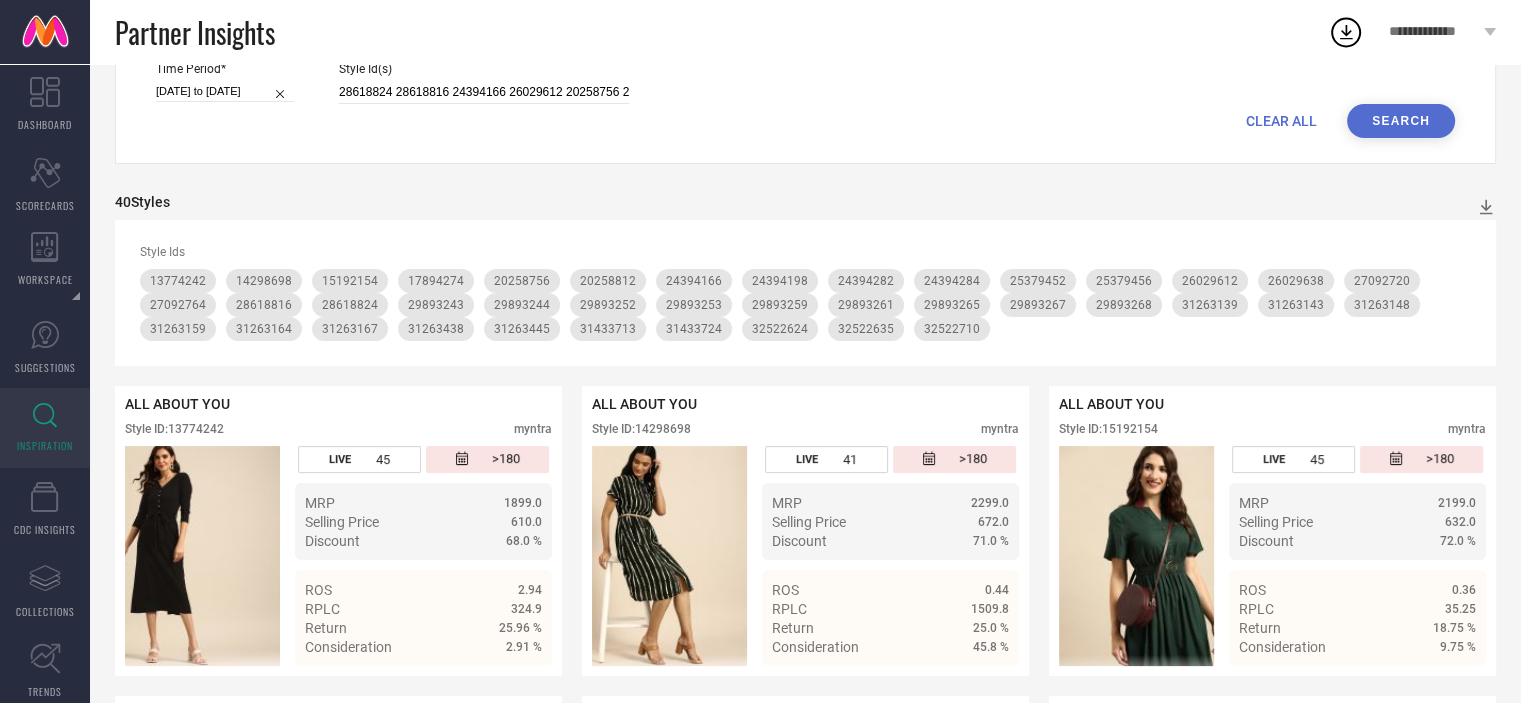 scroll, scrollTop: 0, scrollLeft: 0, axis: both 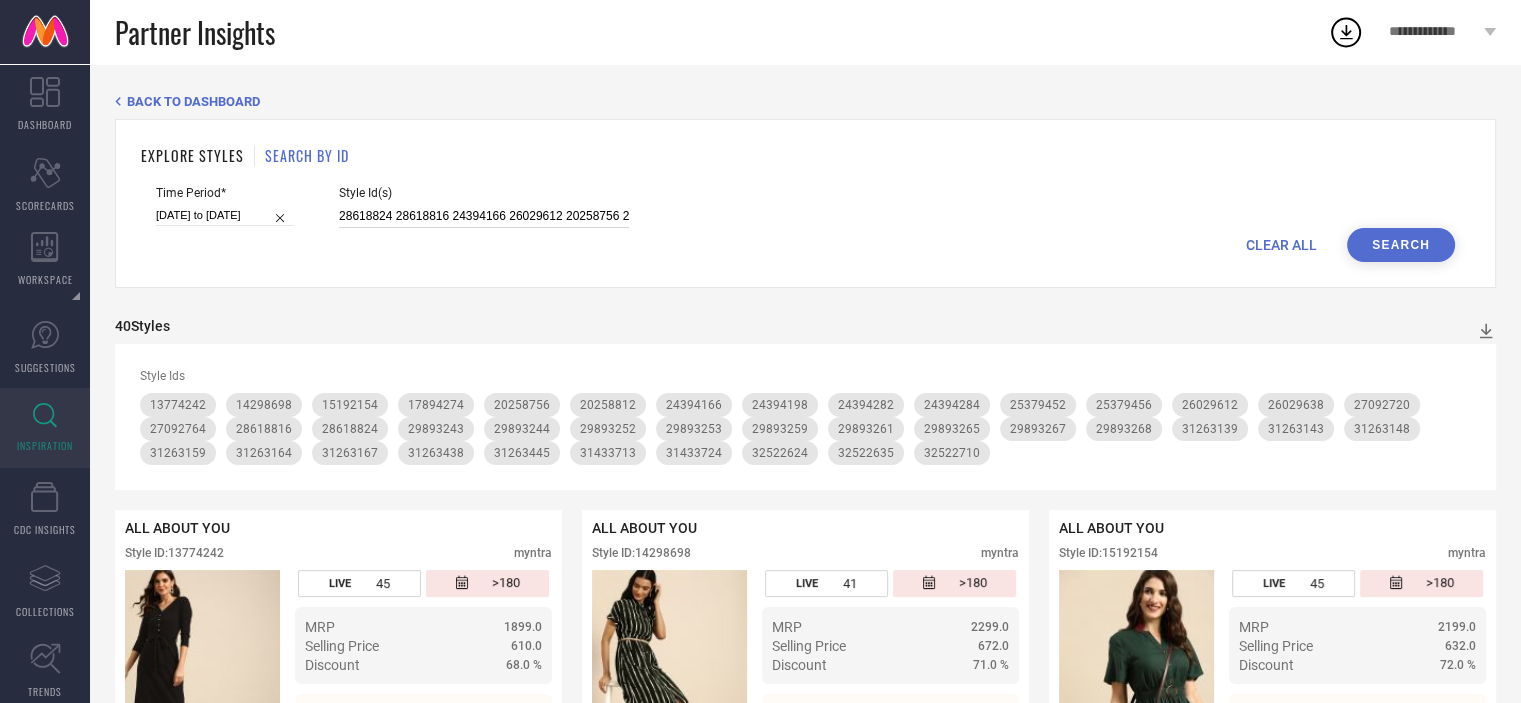 click on "28618824 28618816 24394166 26029612 20258756 20258812 25379440 29893259 17894274 24394198 24394282 24394284 29893261 27092720 31263143 31263167 25379452 14298698 29893255 15192154 29893243 31263139 26029638 31263148 25379456 31263438 31263164 29893267 29893252 29893268 29893248 29893265 29893253 31263445 31263159 29893244 31433724 31433713 13774242 32522635 32522624 27092764 32522710 28618822" at bounding box center [484, 216] 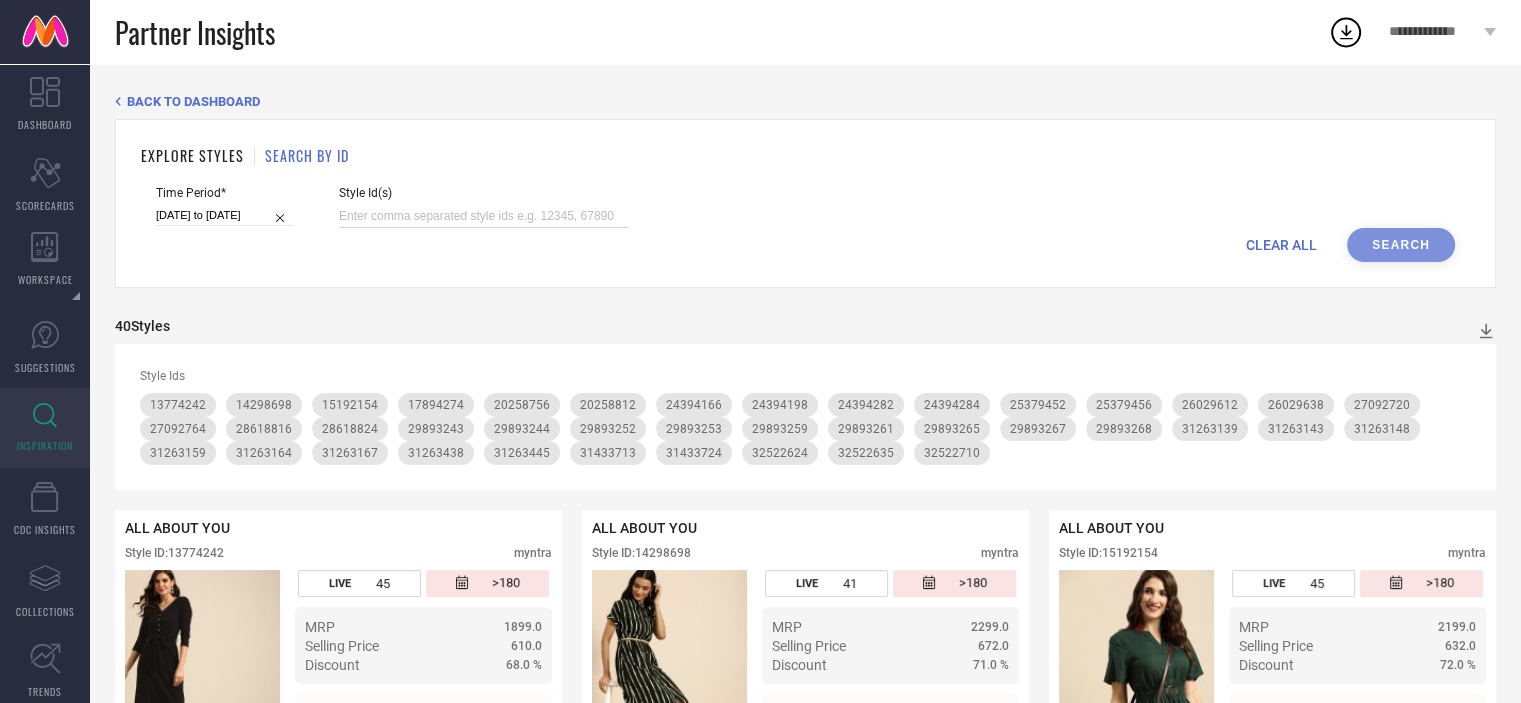 paste on "28618824 28618816 26029612 20258756 20258812 25379440 17894274 27092720 31263143 31263167 14298698 29893255 15192154 31263139 26029638 31263148 31263438 31263164 29893248 31263445 31263159 31433724 31433713 13774242 32522635 32522624 27092764 32522710 28618822" 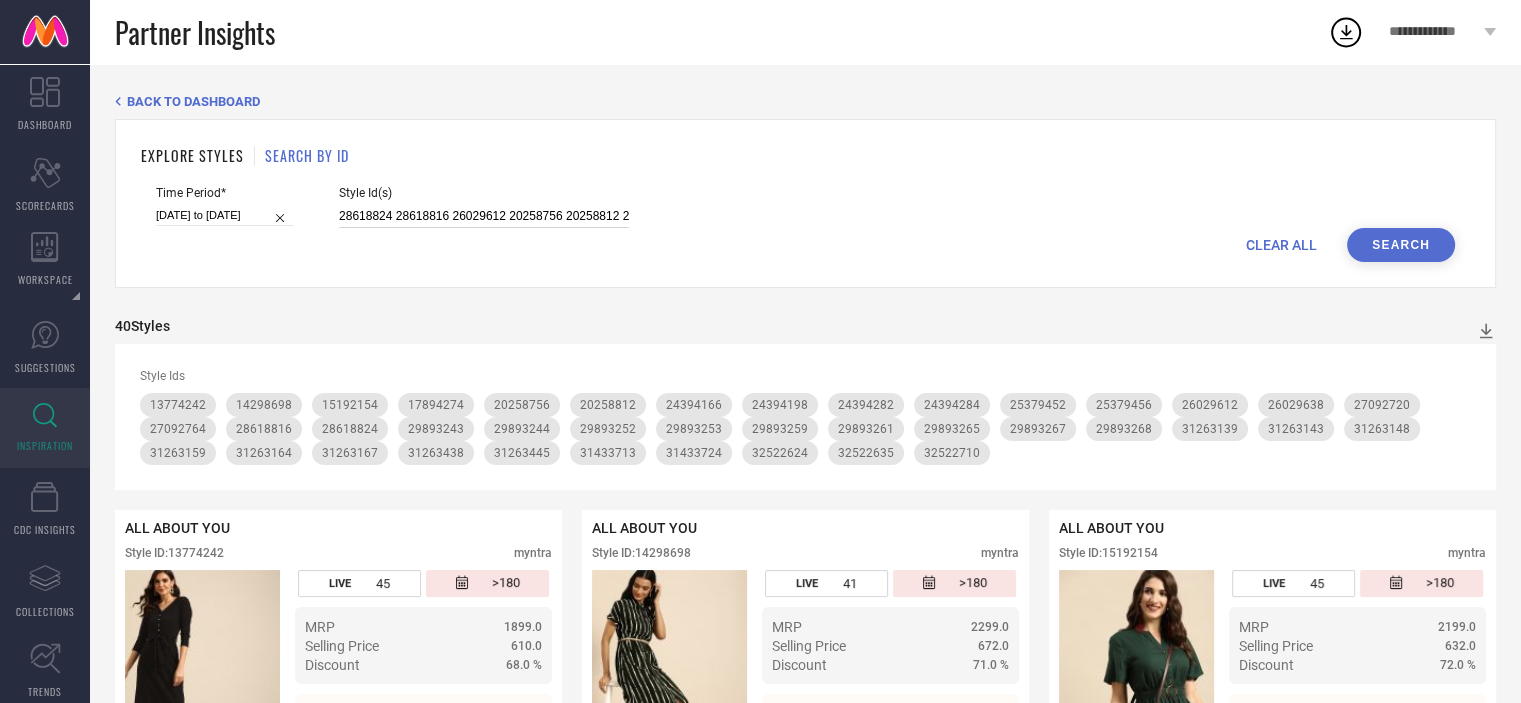 scroll, scrollTop: 0, scrollLeft: 1351, axis: horizontal 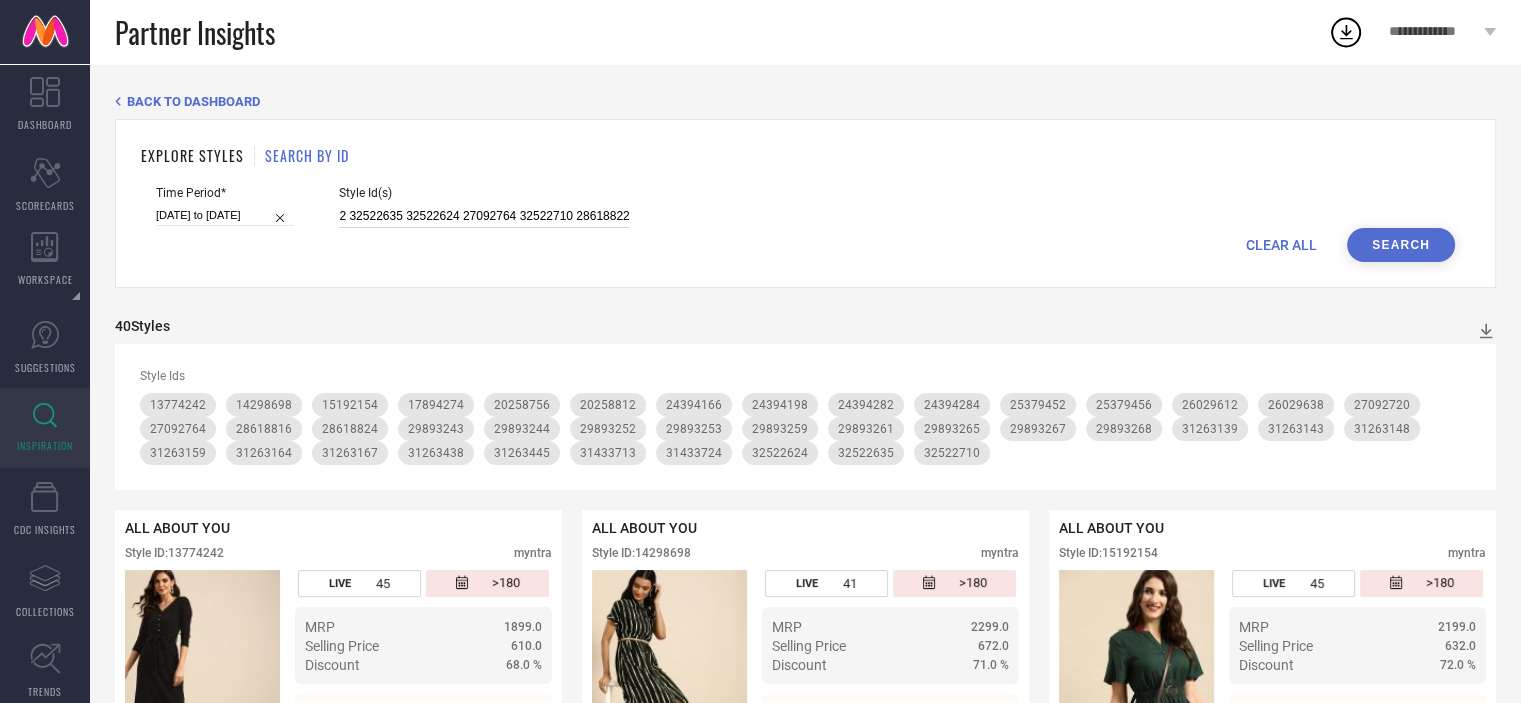 click on "[DATE] to [DATE]" at bounding box center [225, 215] 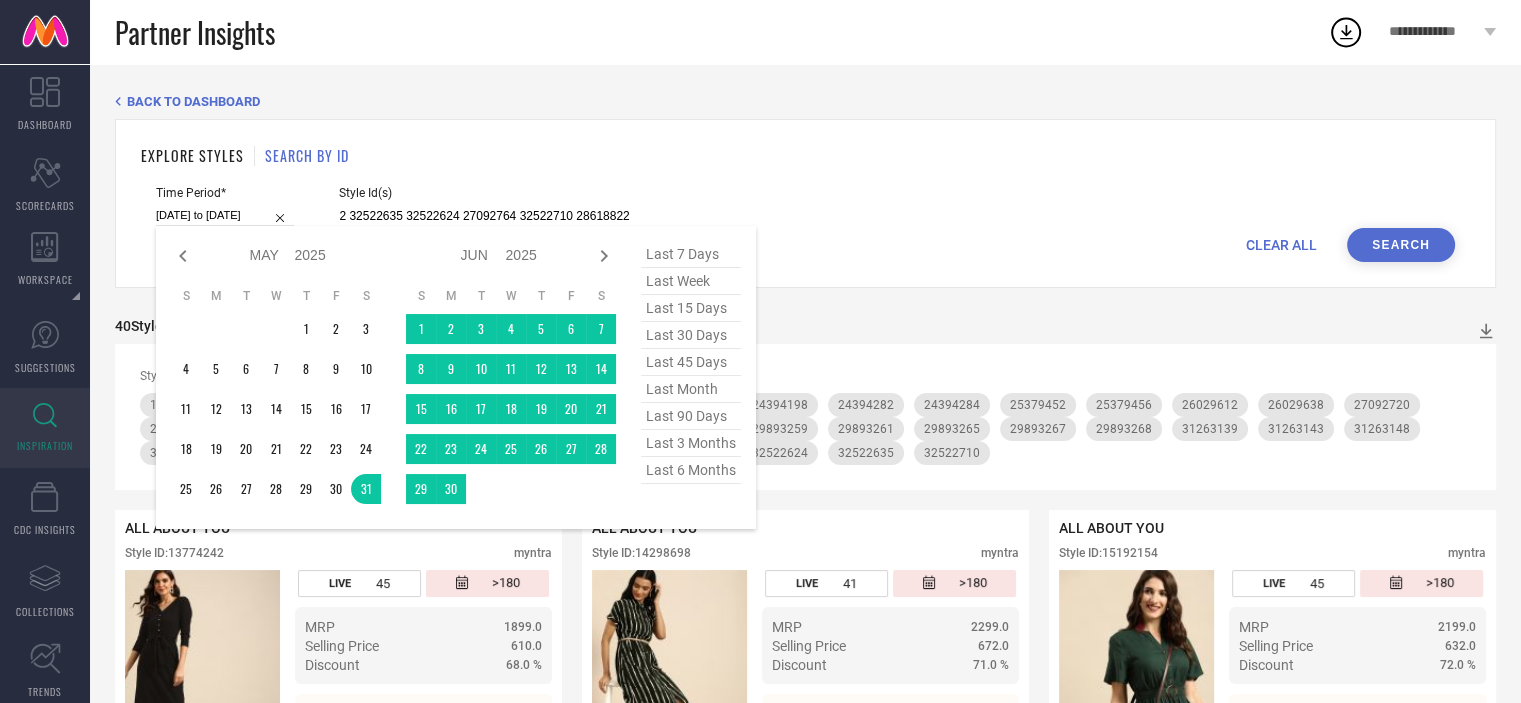 type on "28618824 28618816 26029612 20258756 20258812 25379440 17894274 27092720 31263143 31263167 14298698 29893255 15192154 31263139 26029638 31263148 31263438 31263164 29893248 31263445 31263159 31433724 31433713 13774242 32522635 32522624 27092764 32522710 28618822" 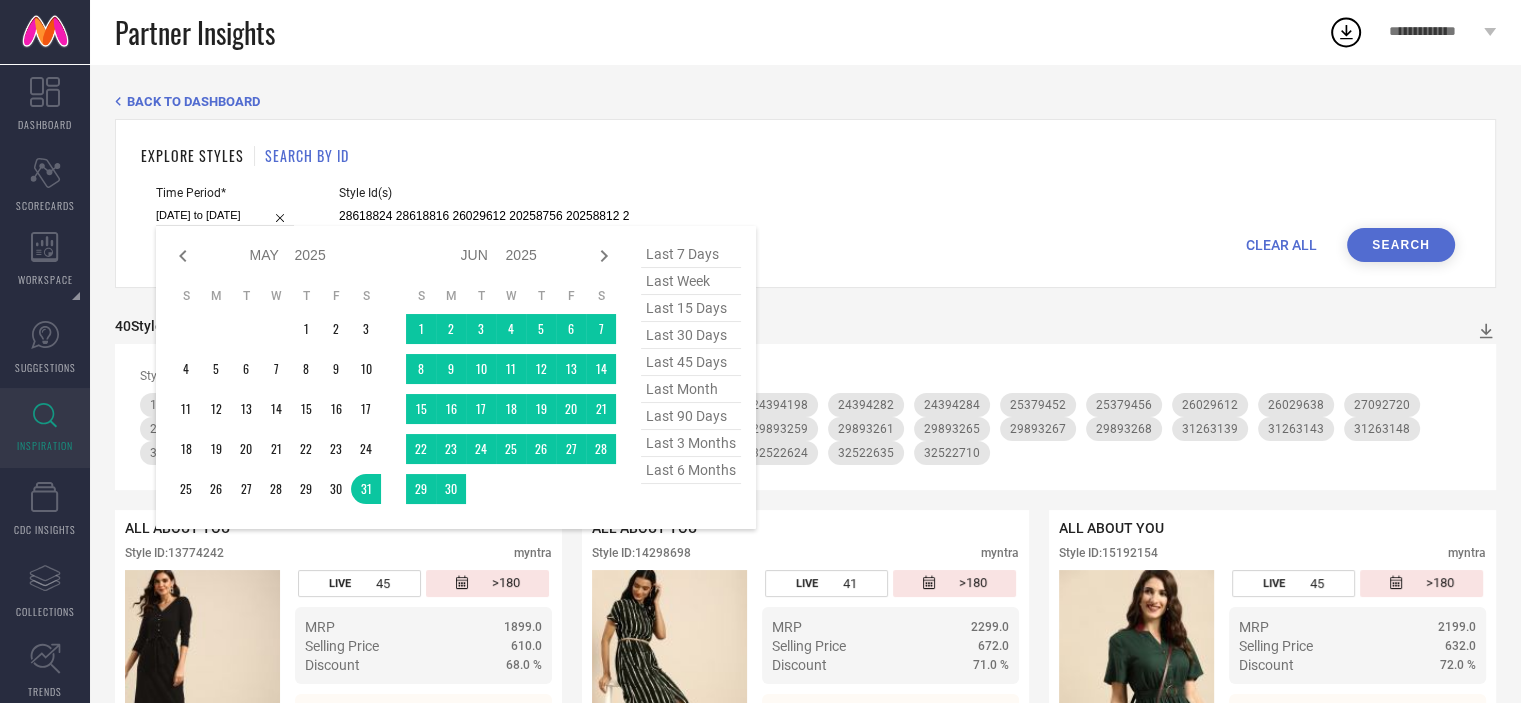click on "last 6 months" at bounding box center (691, 470) 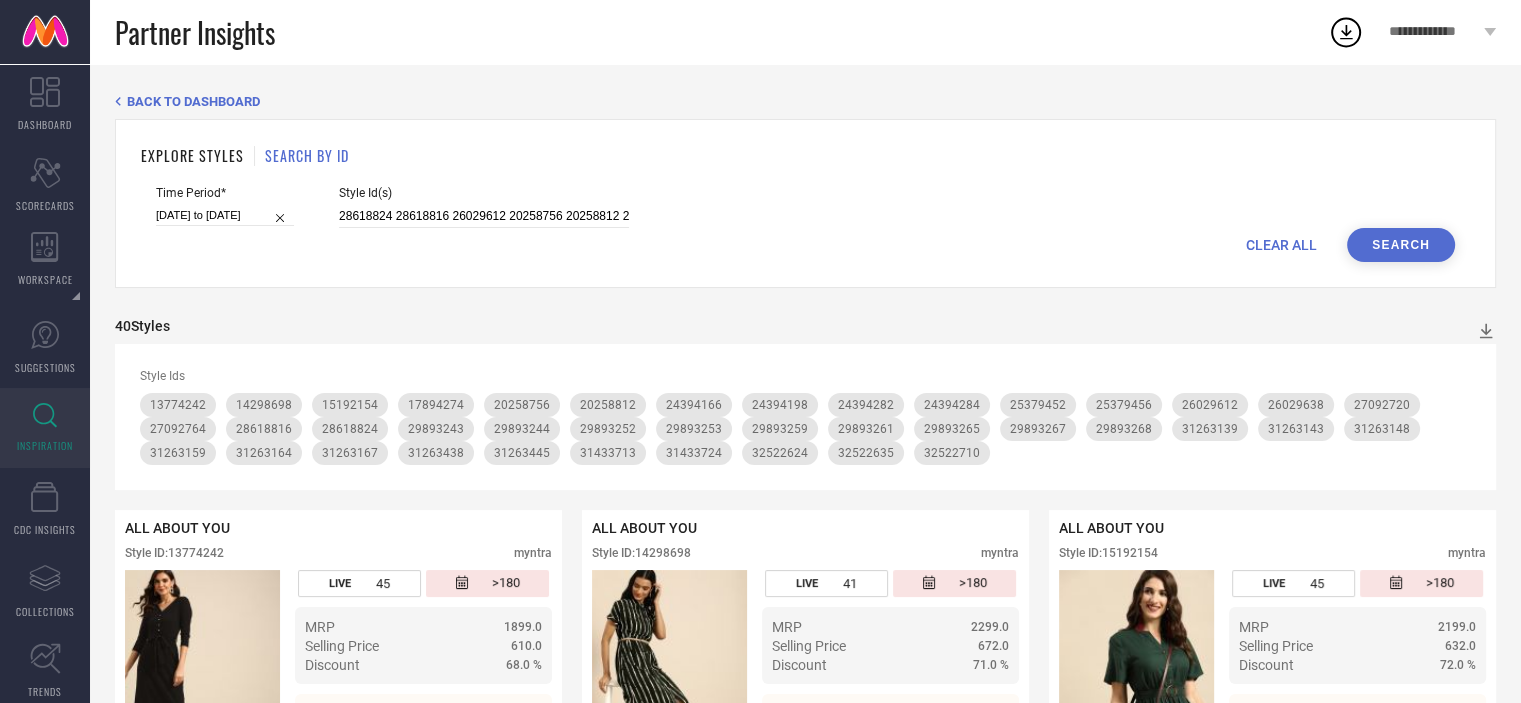 click on "Search" at bounding box center (1401, 245) 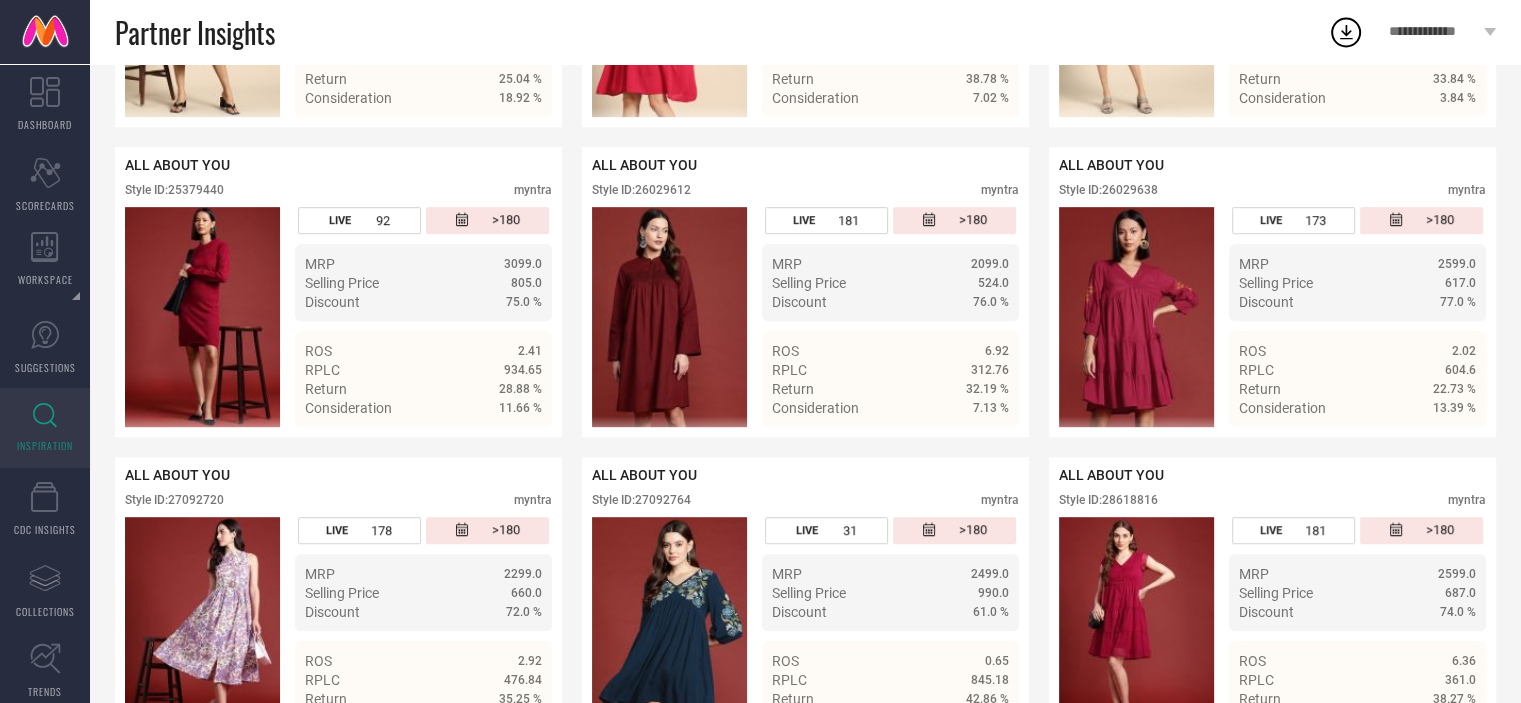 scroll, scrollTop: 960, scrollLeft: 0, axis: vertical 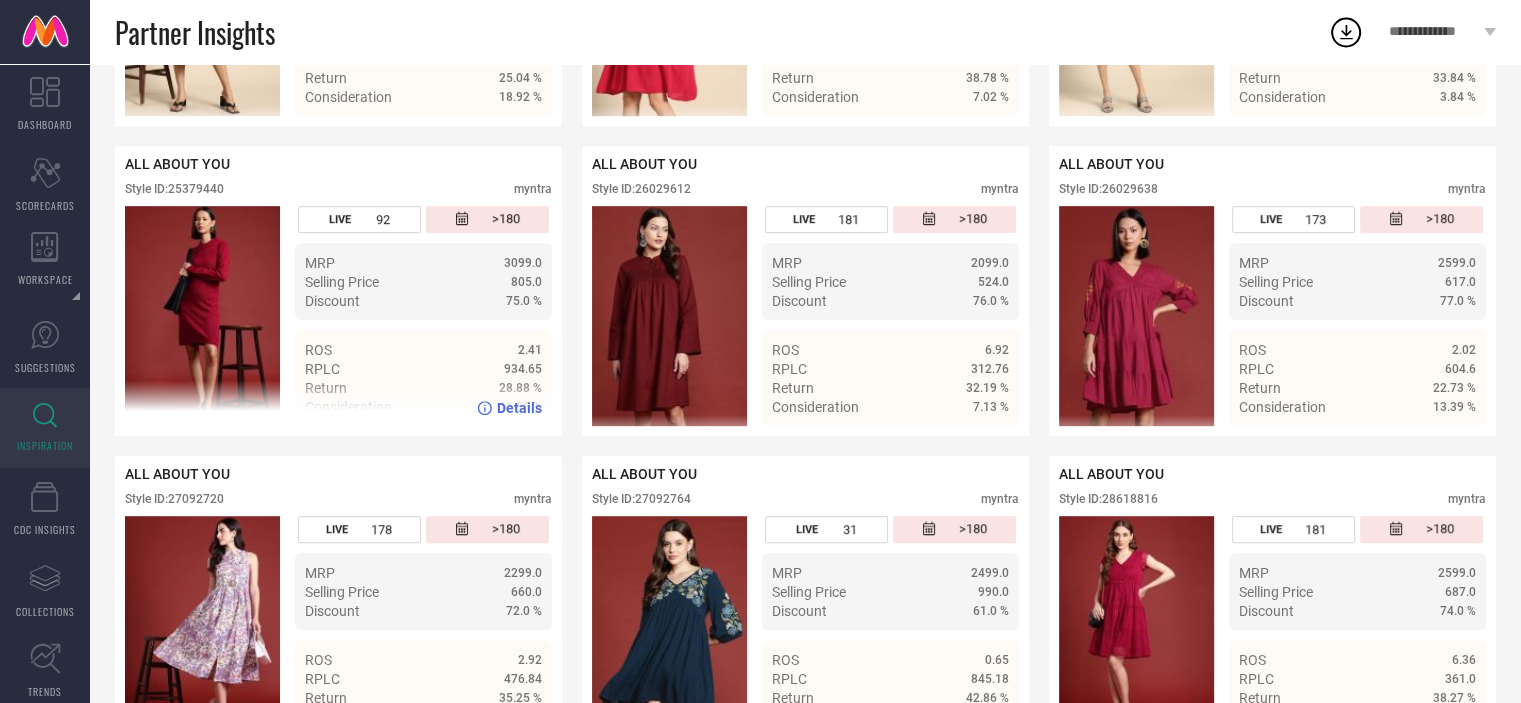 click on "Style ID:  25379440" at bounding box center [174, 189] 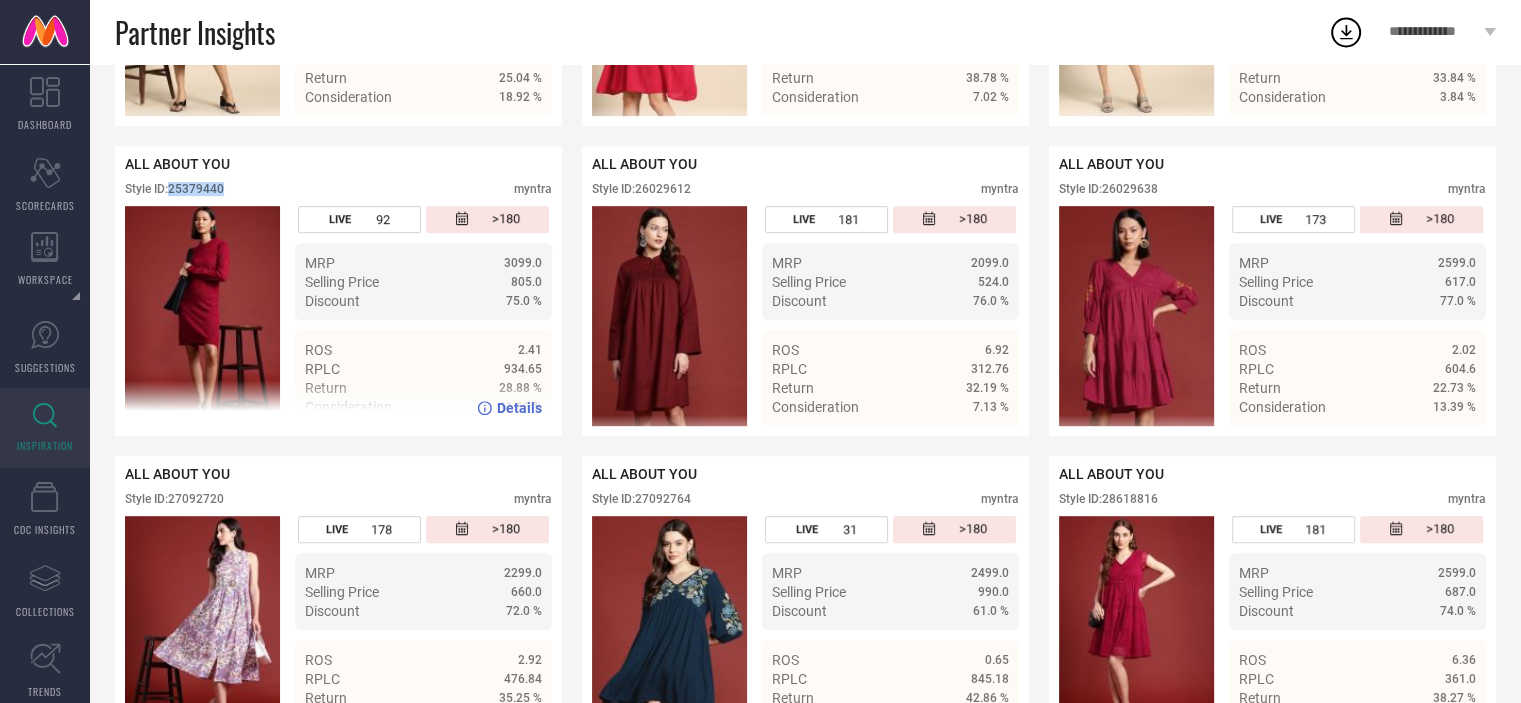 click on "Style ID:  25379440" at bounding box center [174, 189] 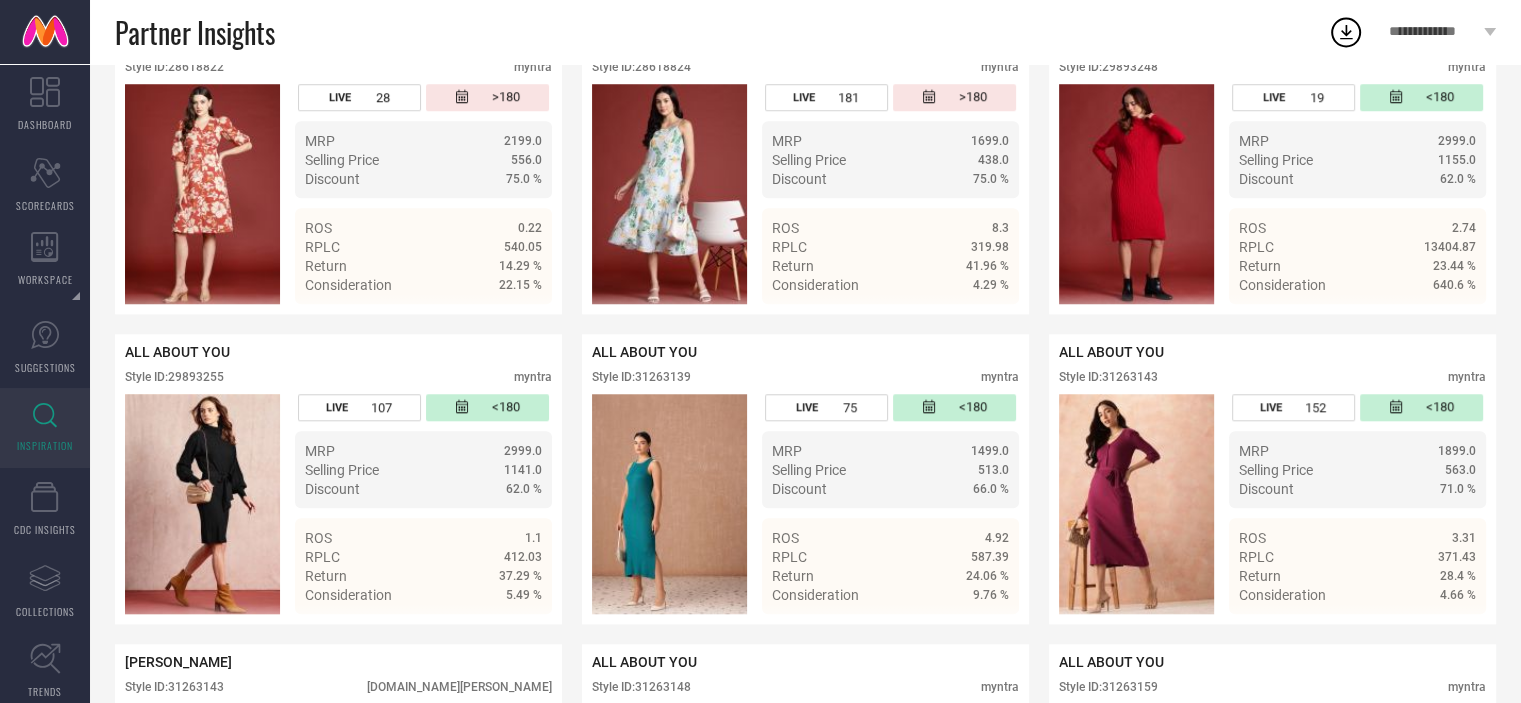 scroll, scrollTop: 1684, scrollLeft: 0, axis: vertical 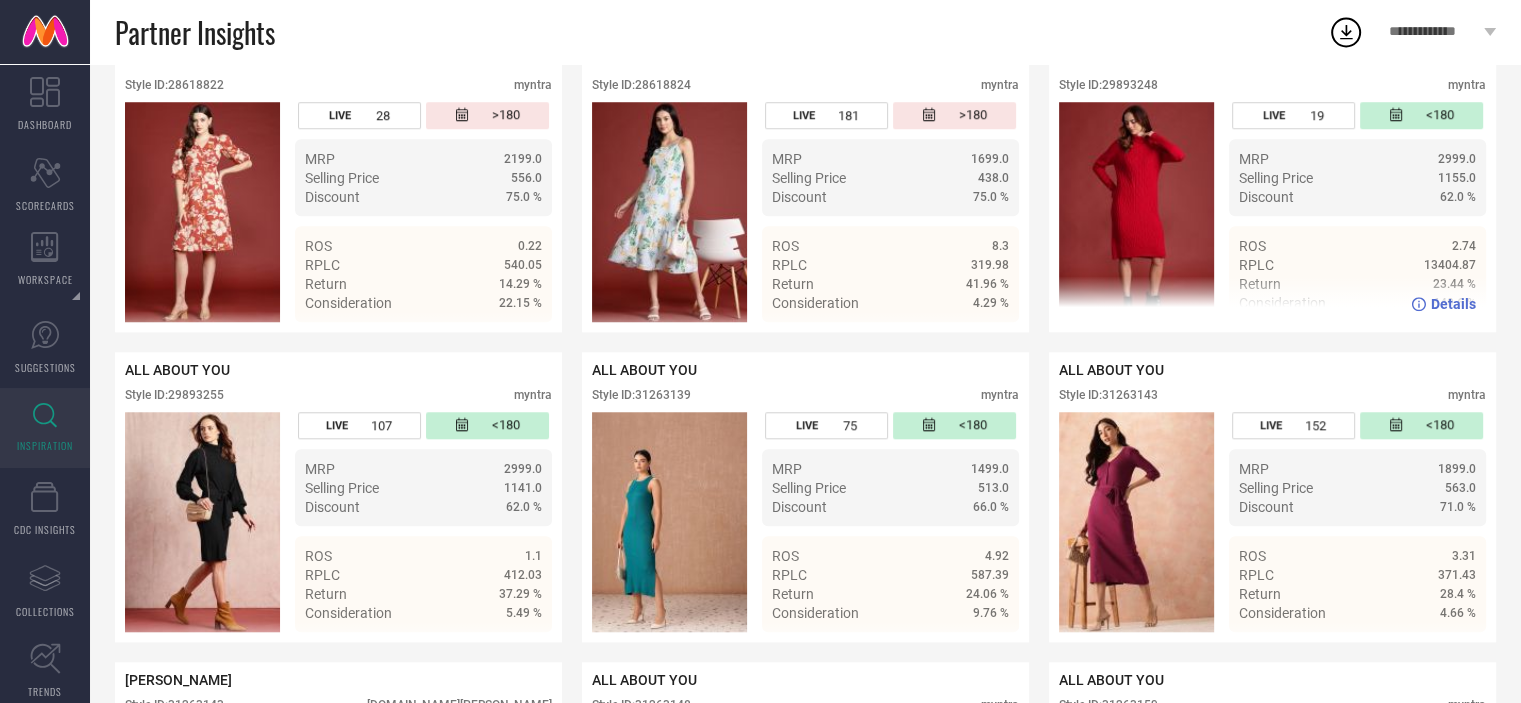 click on "Style ID:  29893248 myntra" at bounding box center [1272, 90] 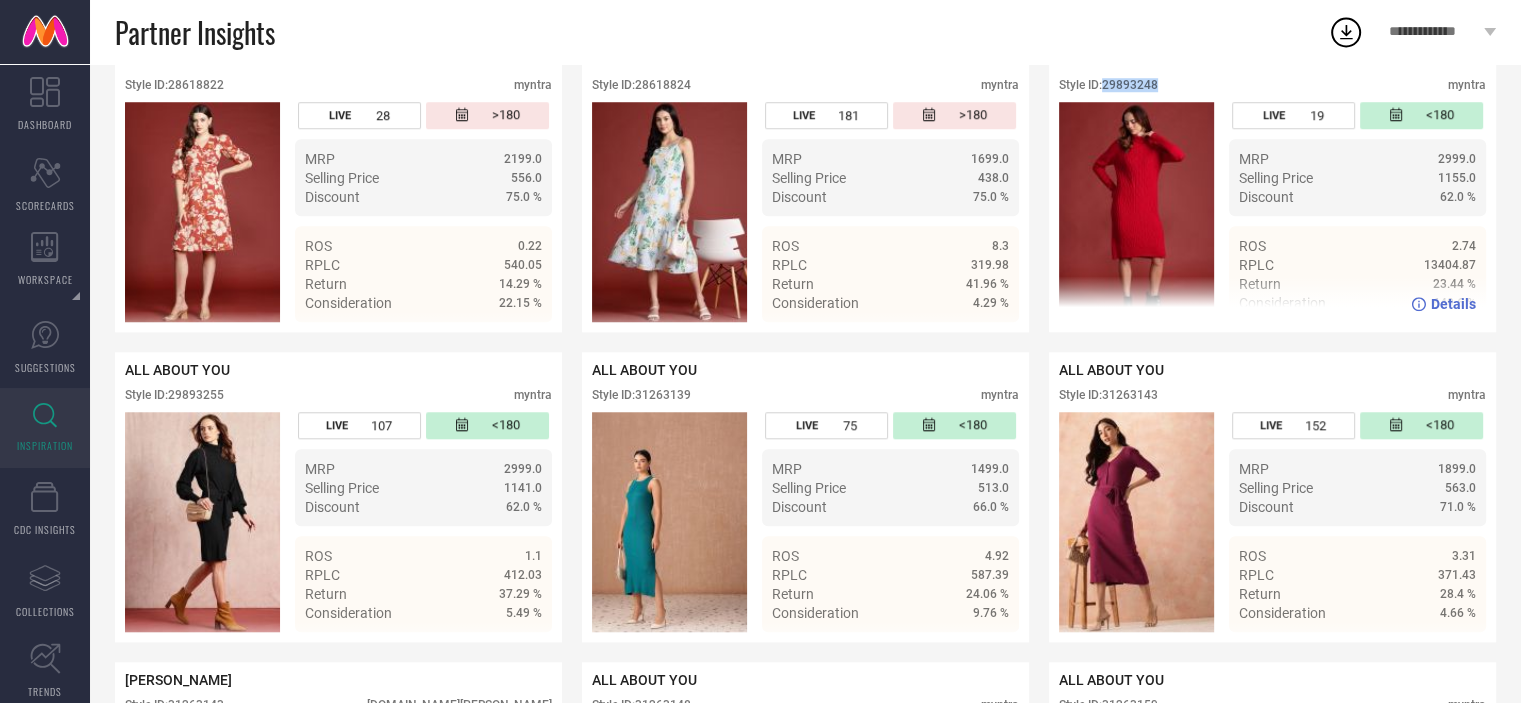 click on "Style ID:  29893248 myntra" at bounding box center (1272, 90) 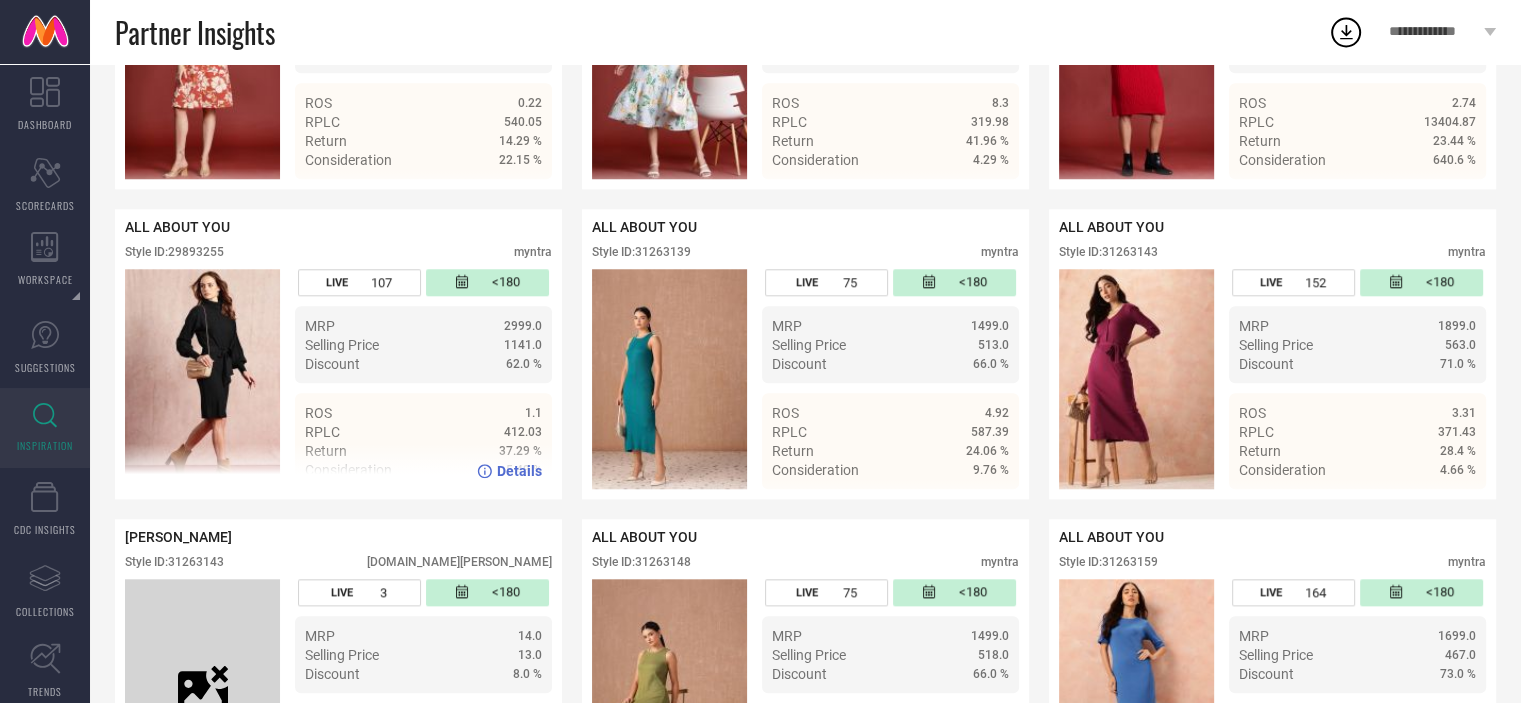 scroll, scrollTop: 1828, scrollLeft: 0, axis: vertical 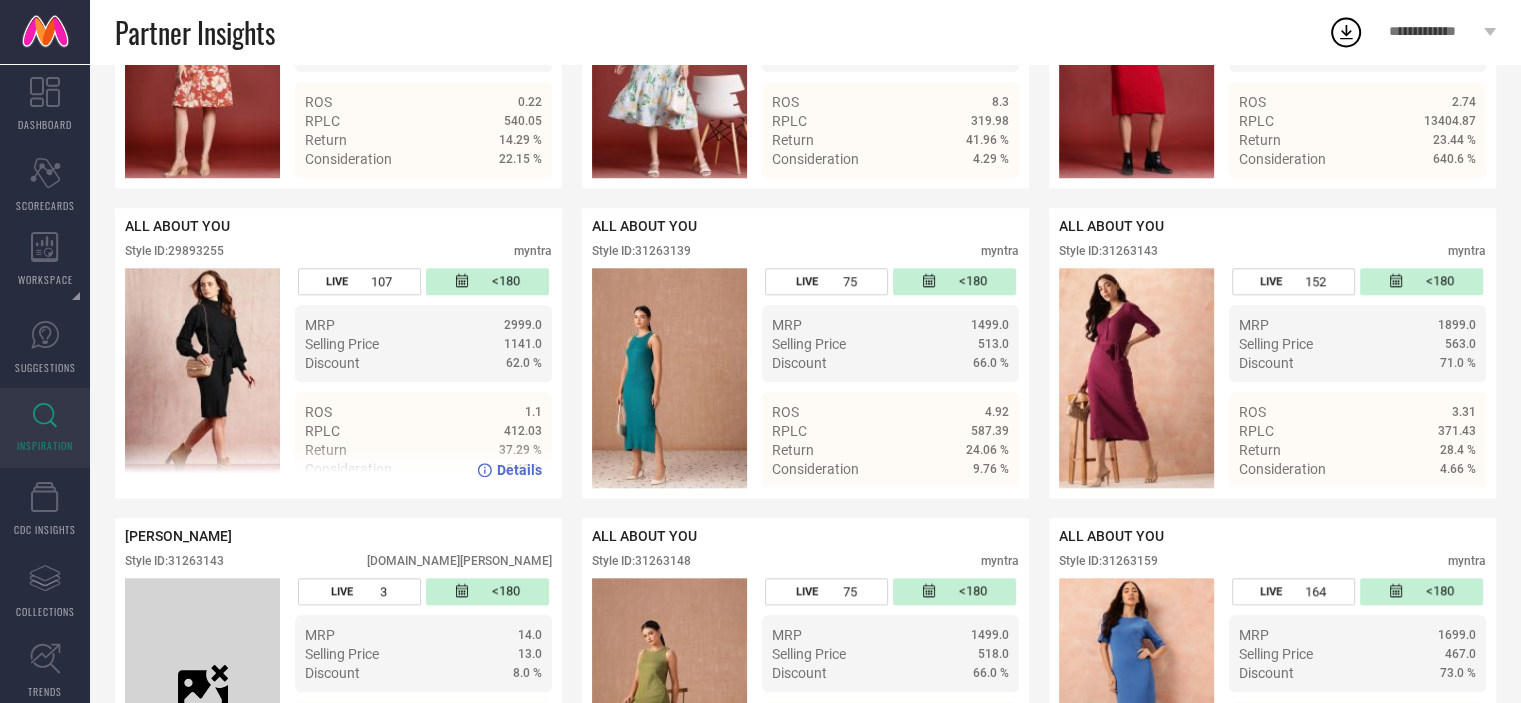 click on "Style ID:  29893255" at bounding box center [174, 251] 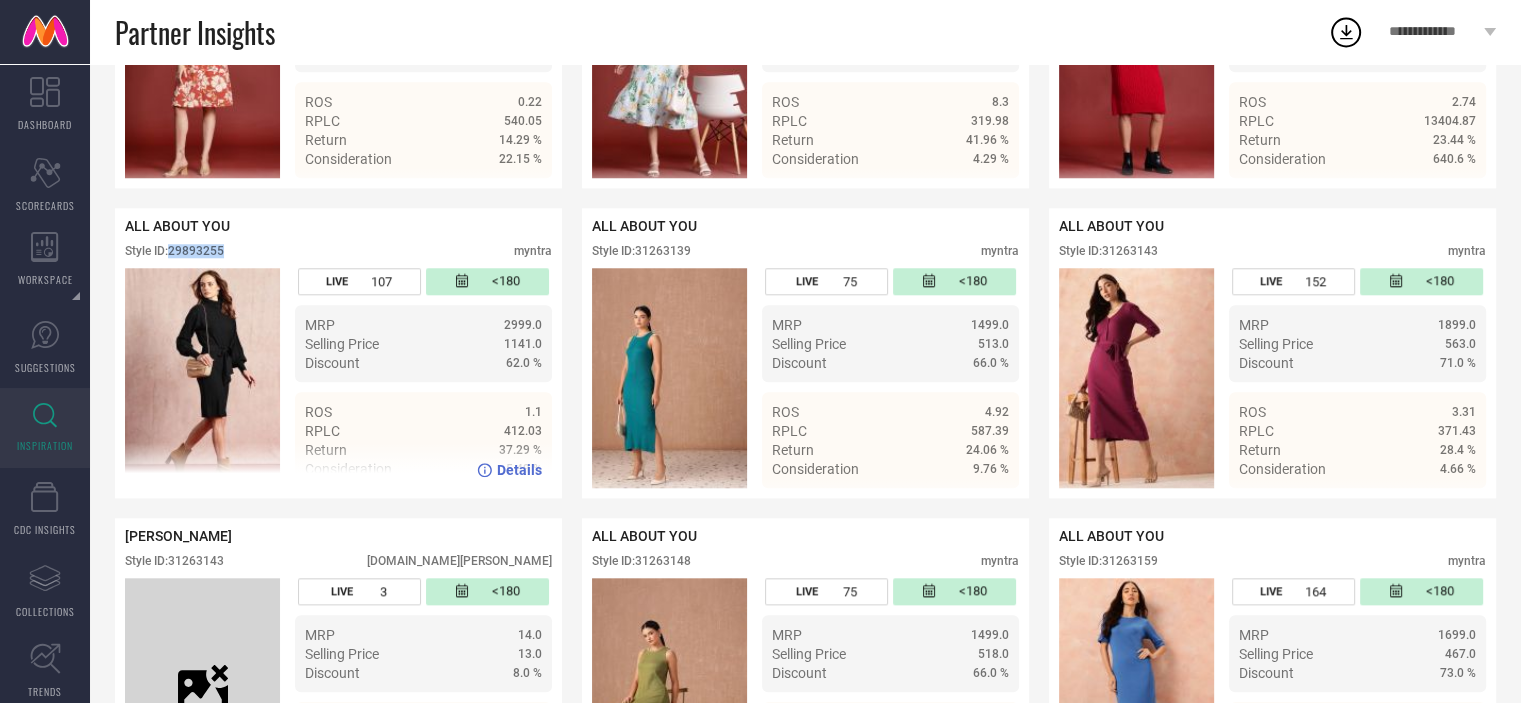 click on "Style ID:  29893255" at bounding box center (174, 251) 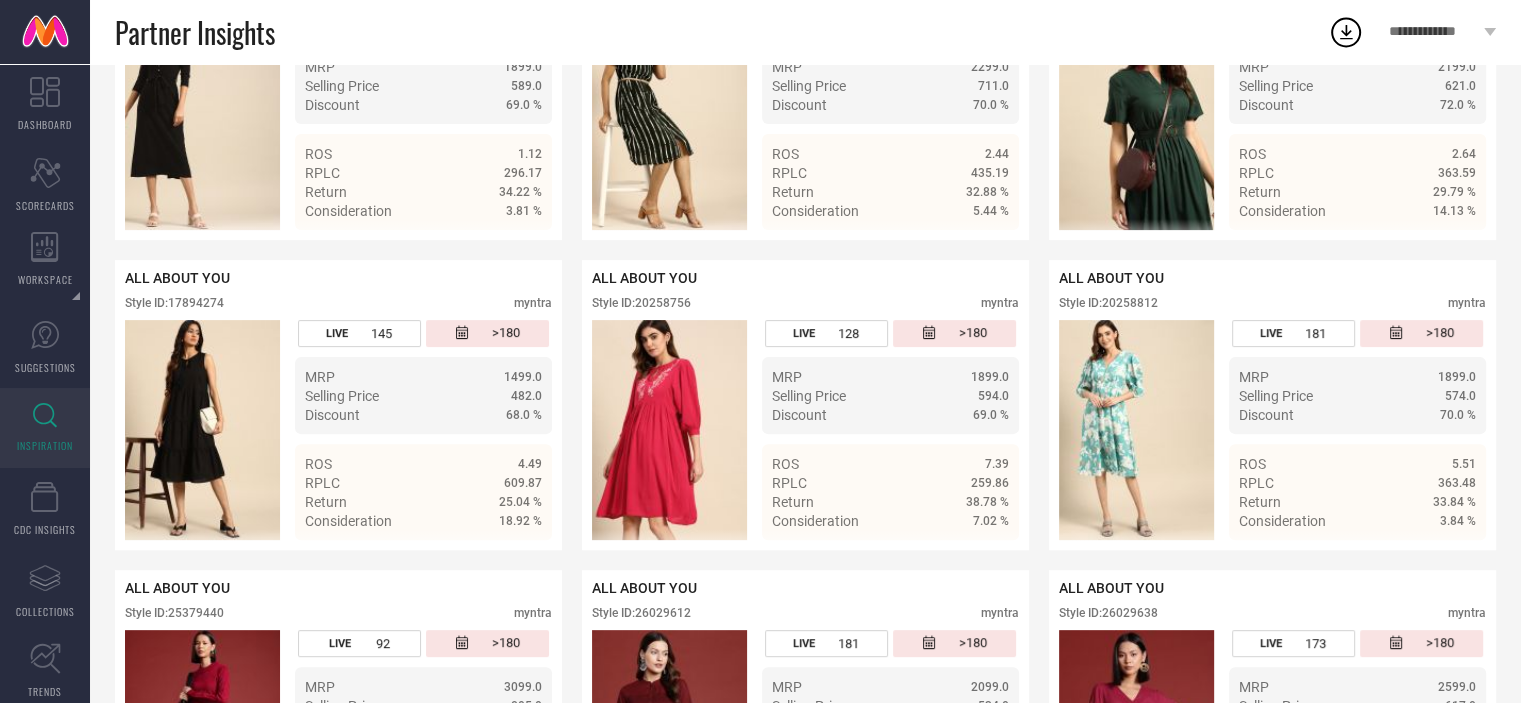 scroll, scrollTop: 0, scrollLeft: 0, axis: both 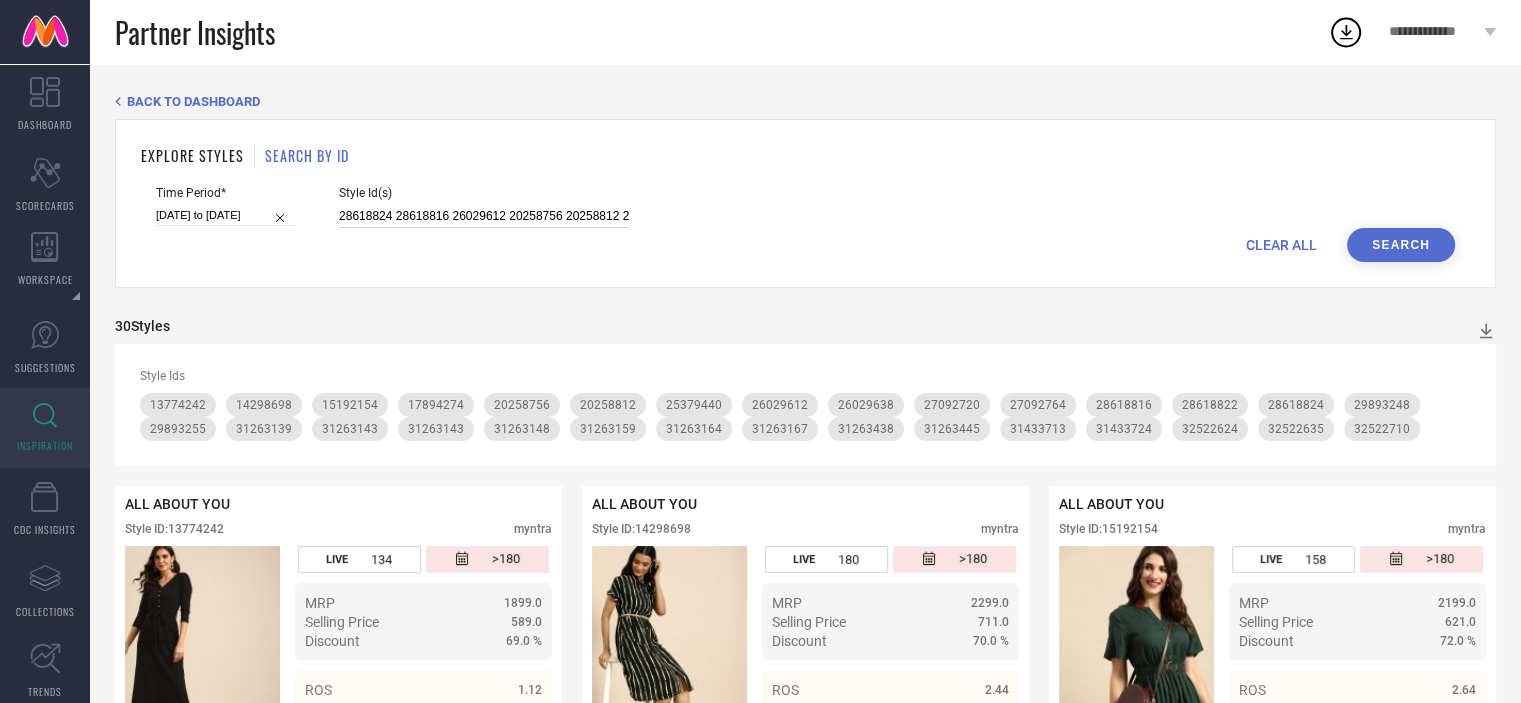 click on "28618824 28618816 26029612 20258756 20258812 25379440 17894274 27092720 31263143 31263167 14298698 29893255 15192154 31263139 26029638 31263148 31263438 31263164 29893248 31263445 31263159 31433724 31433713 13774242 32522635 32522624 27092764 32522710 28618822" at bounding box center (484, 216) 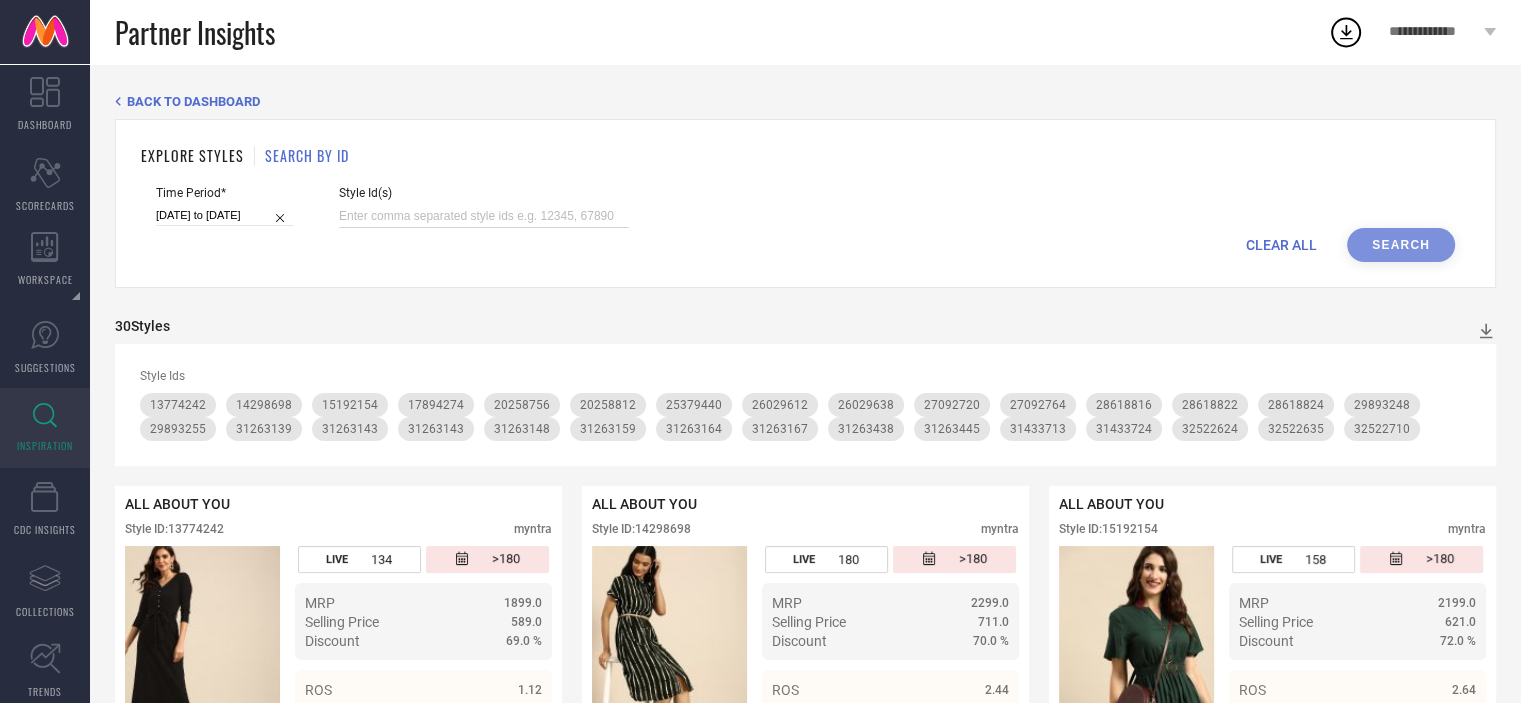 paste on "28618824 28618816 26029612 20258756 20258812 17894274 27092720 31263143 31263167 14298698 15192154 31263139 26029638 31263148 31263438 31263164 31263445 31263159 31433724 31433713 13774242 32522635 32522624 27092764 32522710 28618822" 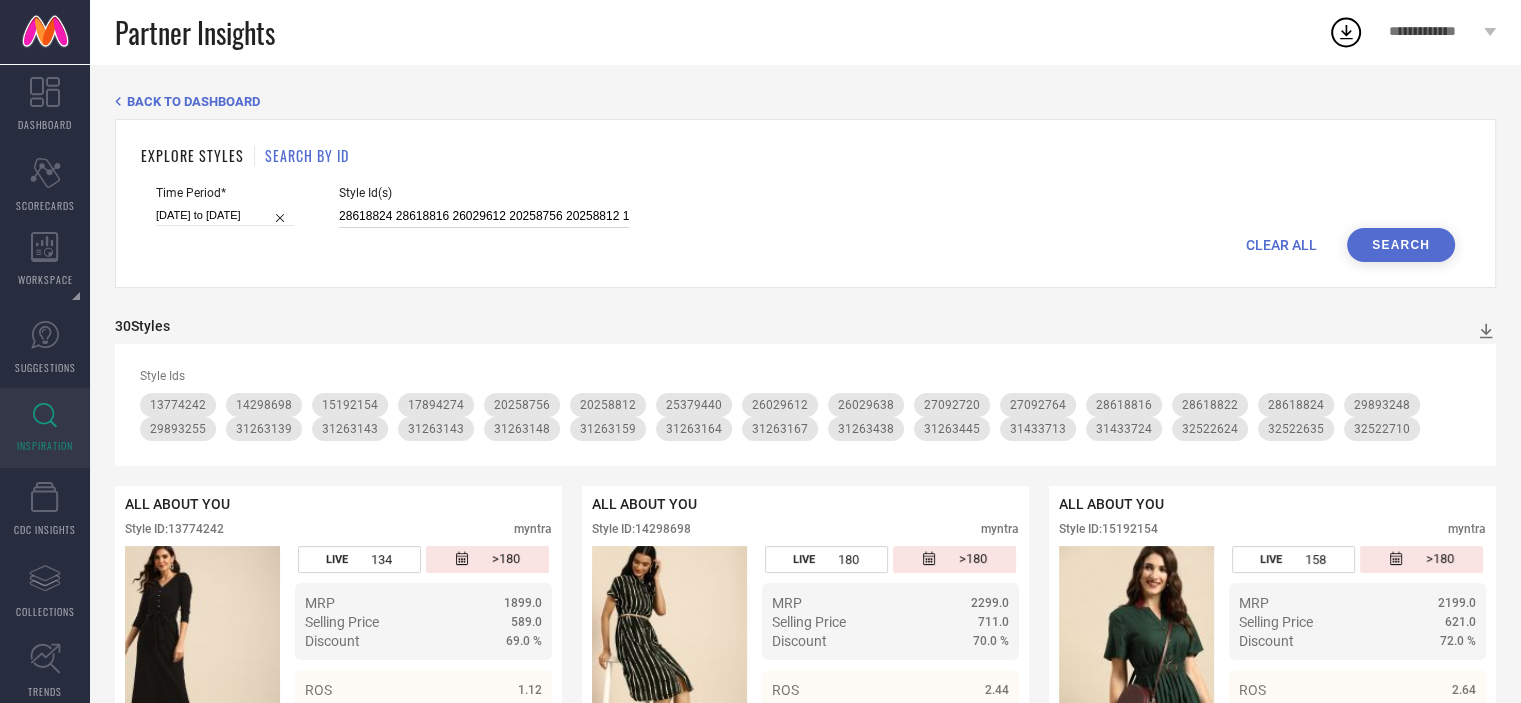 scroll, scrollTop: 0, scrollLeft: 1180, axis: horizontal 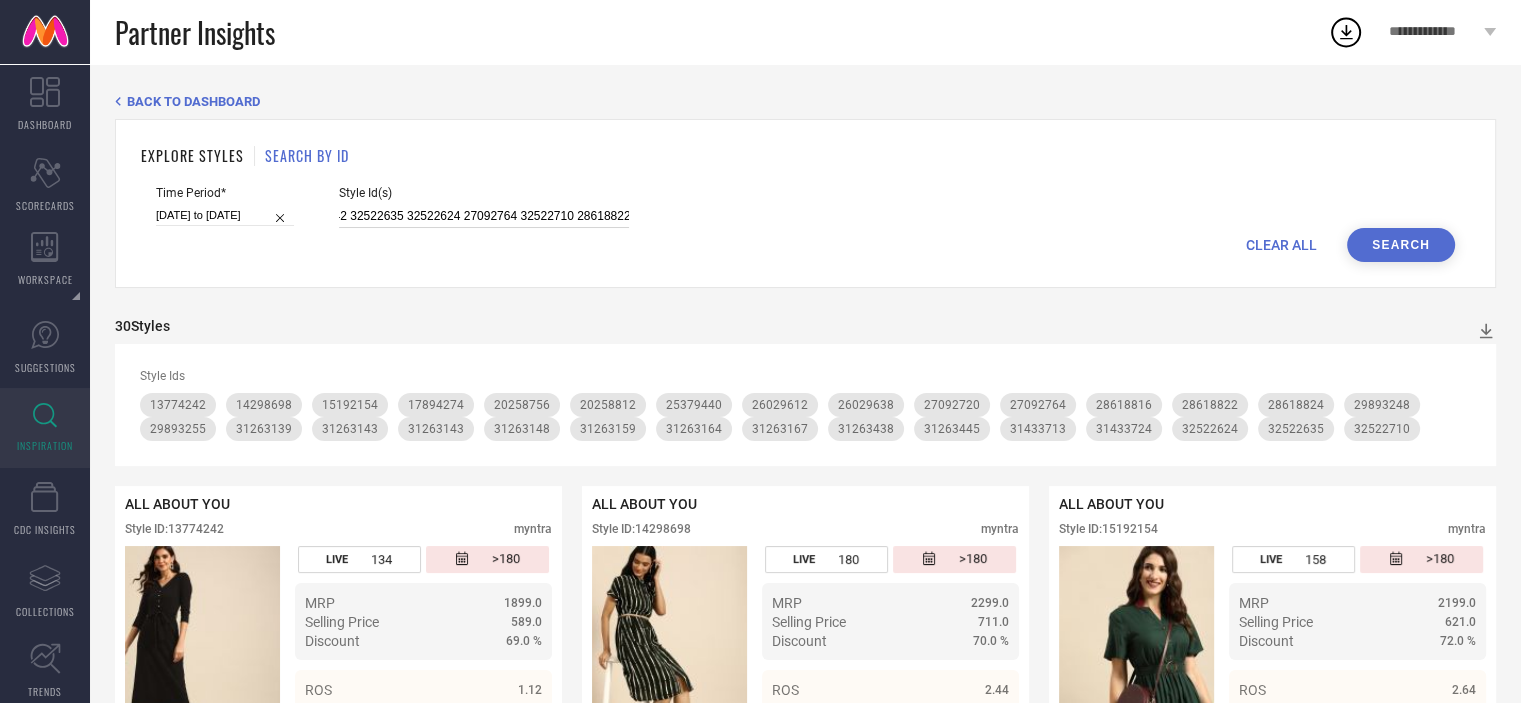 type on "28618824 28618816 26029612 20258756 20258812 17894274 27092720 31263143 31263167 14298698 15192154 31263139 26029638 31263148 31263438 31263164 31263445 31263159 31433724 31433713 13774242 32522635 32522624 27092764 32522710 28618822" 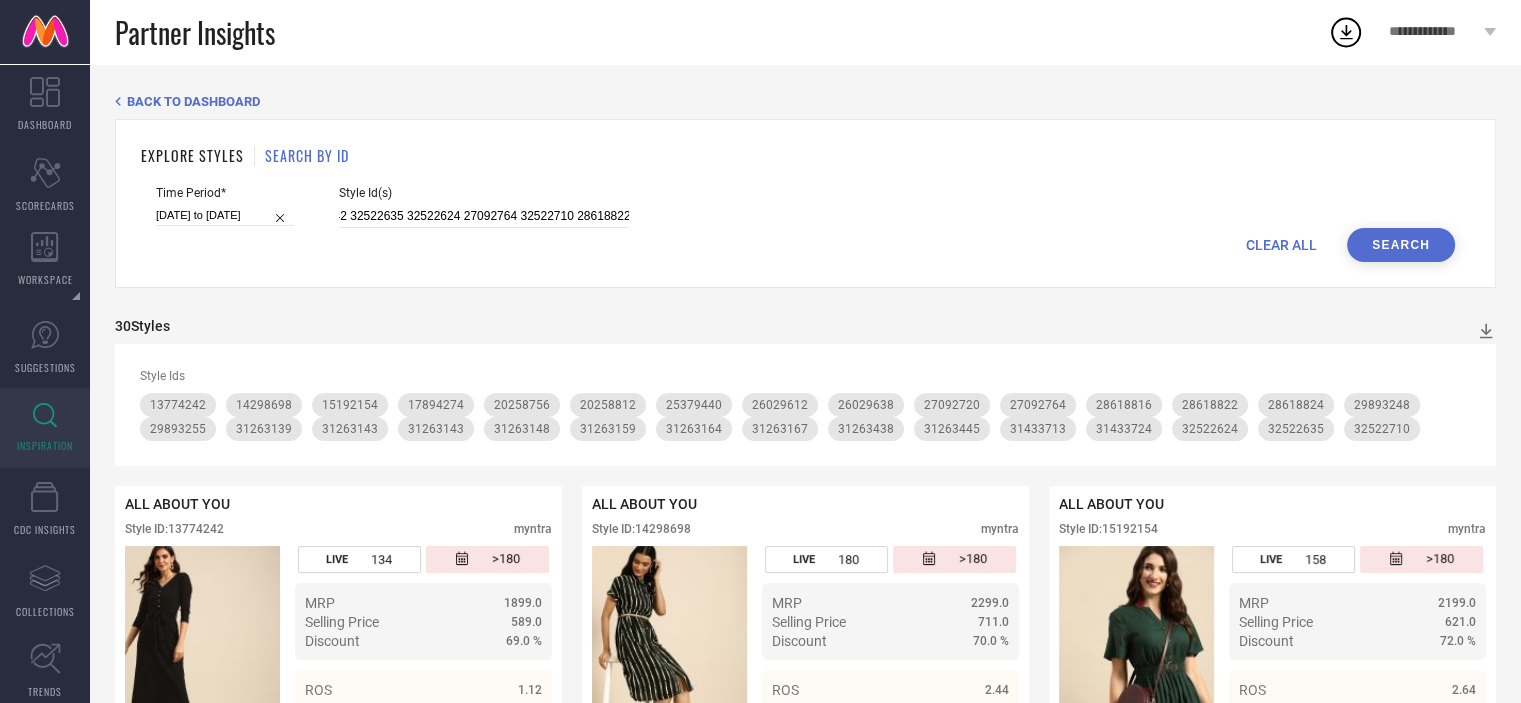 scroll, scrollTop: 0, scrollLeft: 0, axis: both 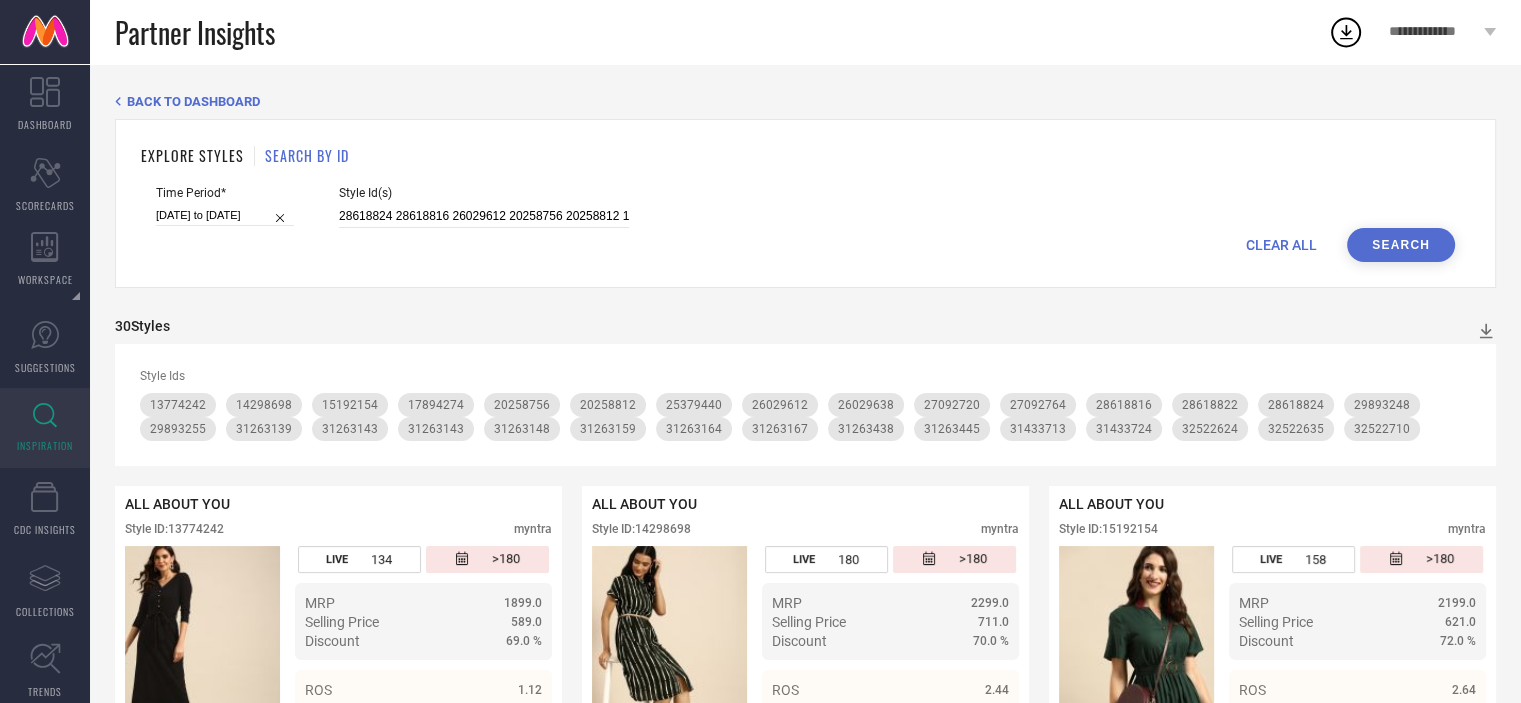click on "Search" at bounding box center (1401, 245) 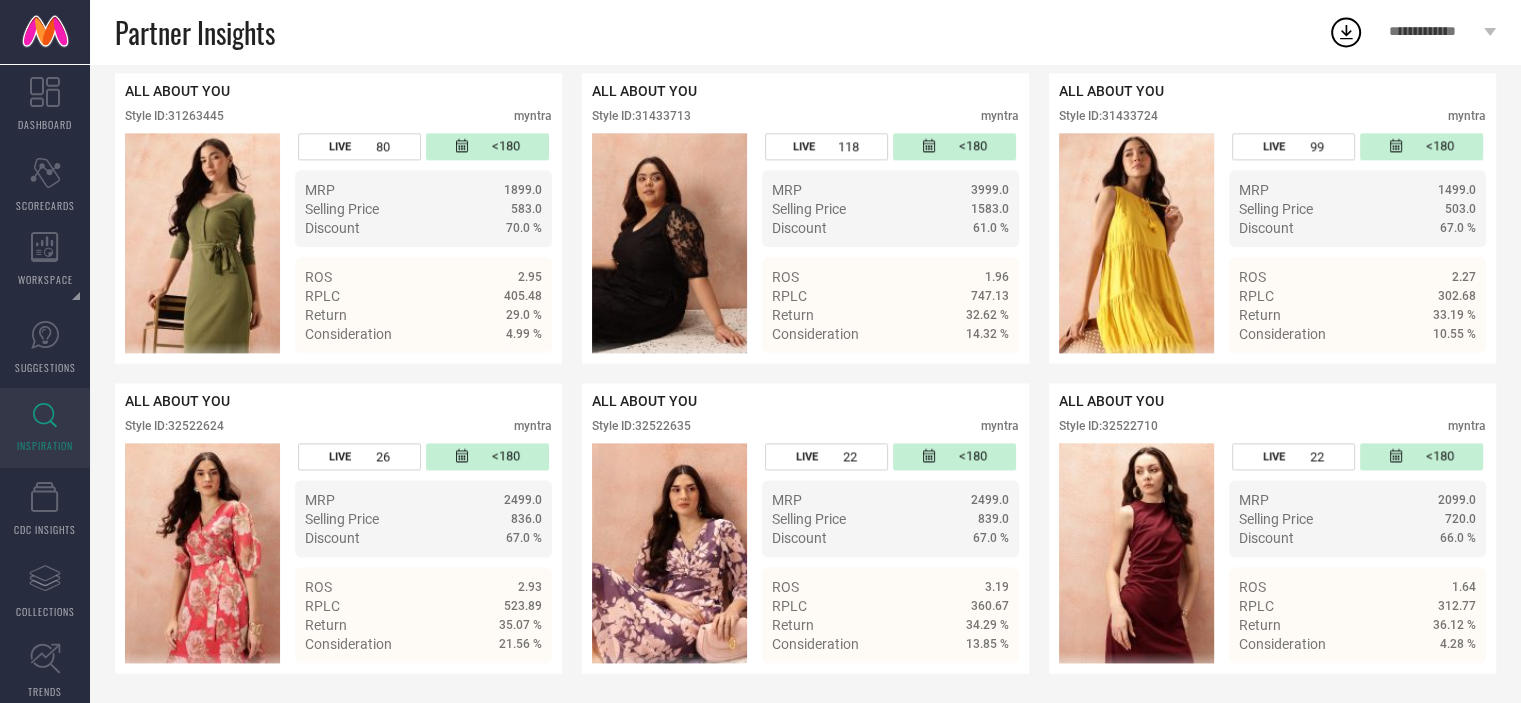 scroll, scrollTop: 2605, scrollLeft: 0, axis: vertical 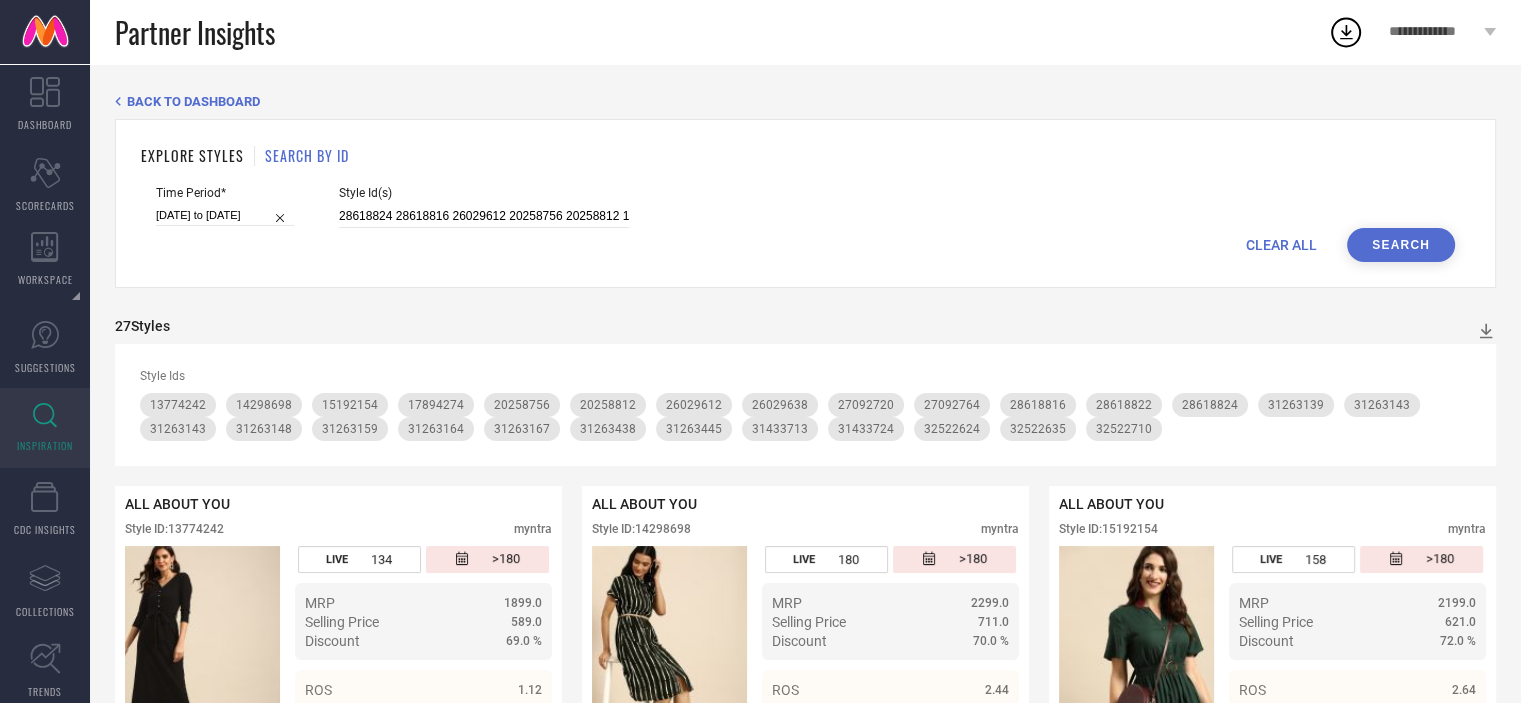 drag, startPoint x: 451, startPoint y: 229, endPoint x: 412, endPoint y: 218, distance: 40.5216 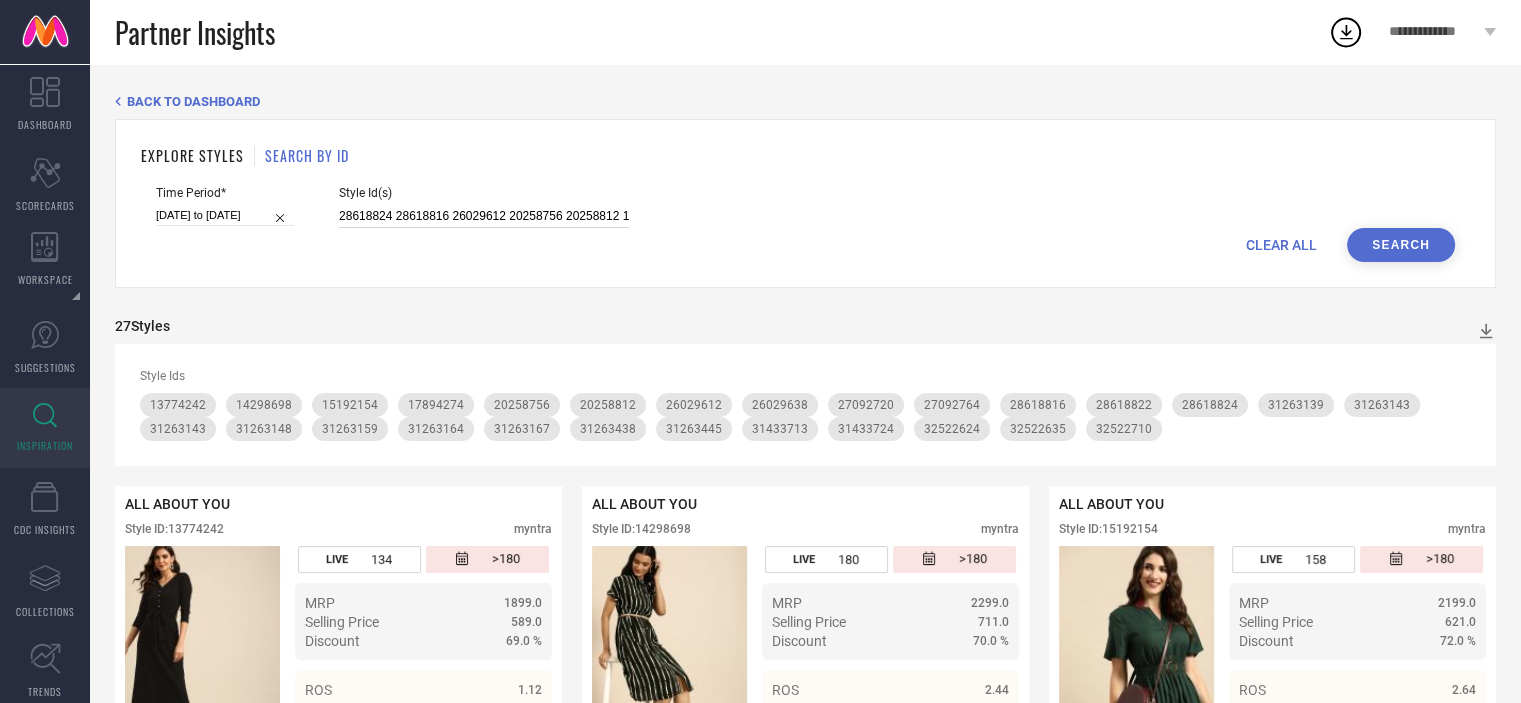 click on "28618824 28618816 26029612 20258756 20258812 17894274 27092720 31263143 31263167 14298698 15192154 31263139 26029638 31263148 31263438 31263164 31263445 31263159 31433724 31433713 13774242 32522635 32522624 27092764 32522710 28618822" at bounding box center (484, 216) 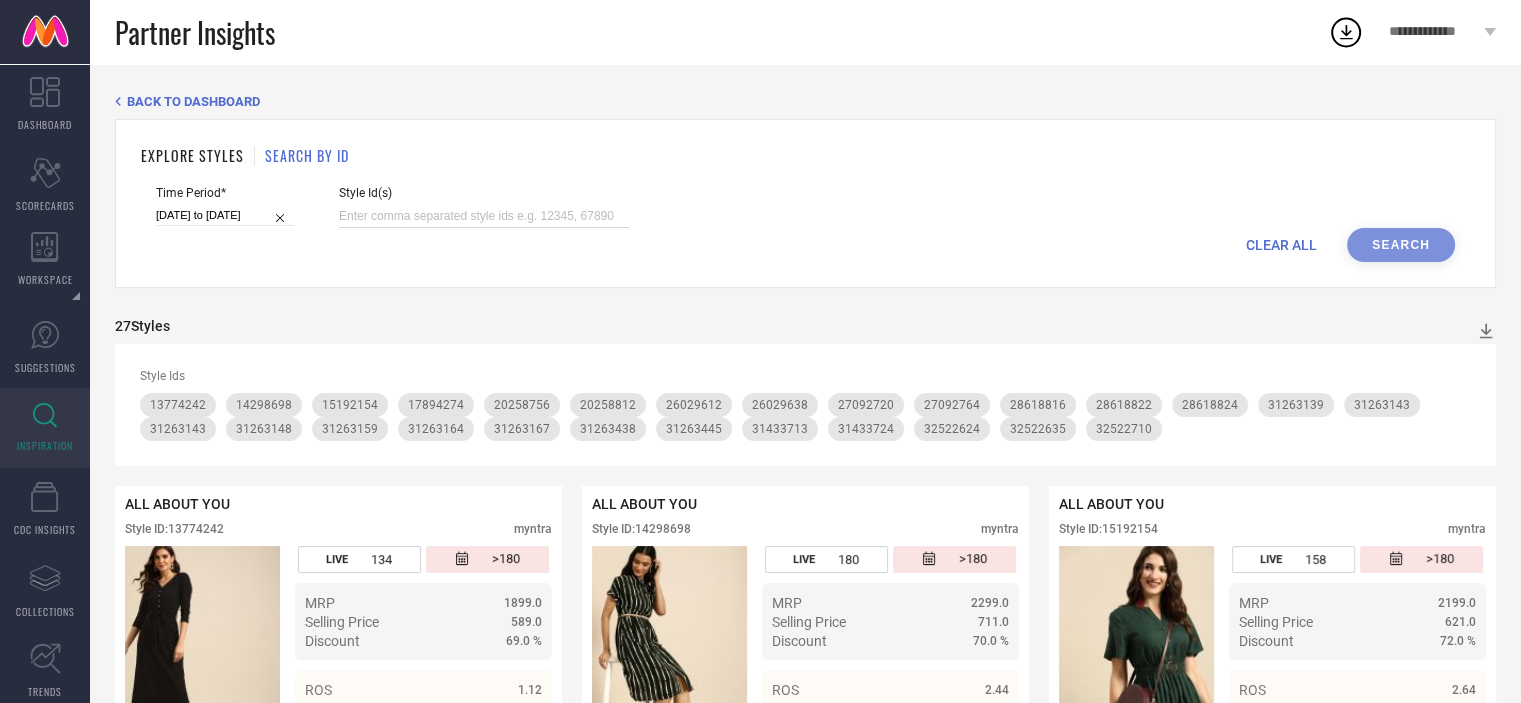 paste on "34626056 34593237 34593253 34593258 34797153 34593238 34593257 34593245" 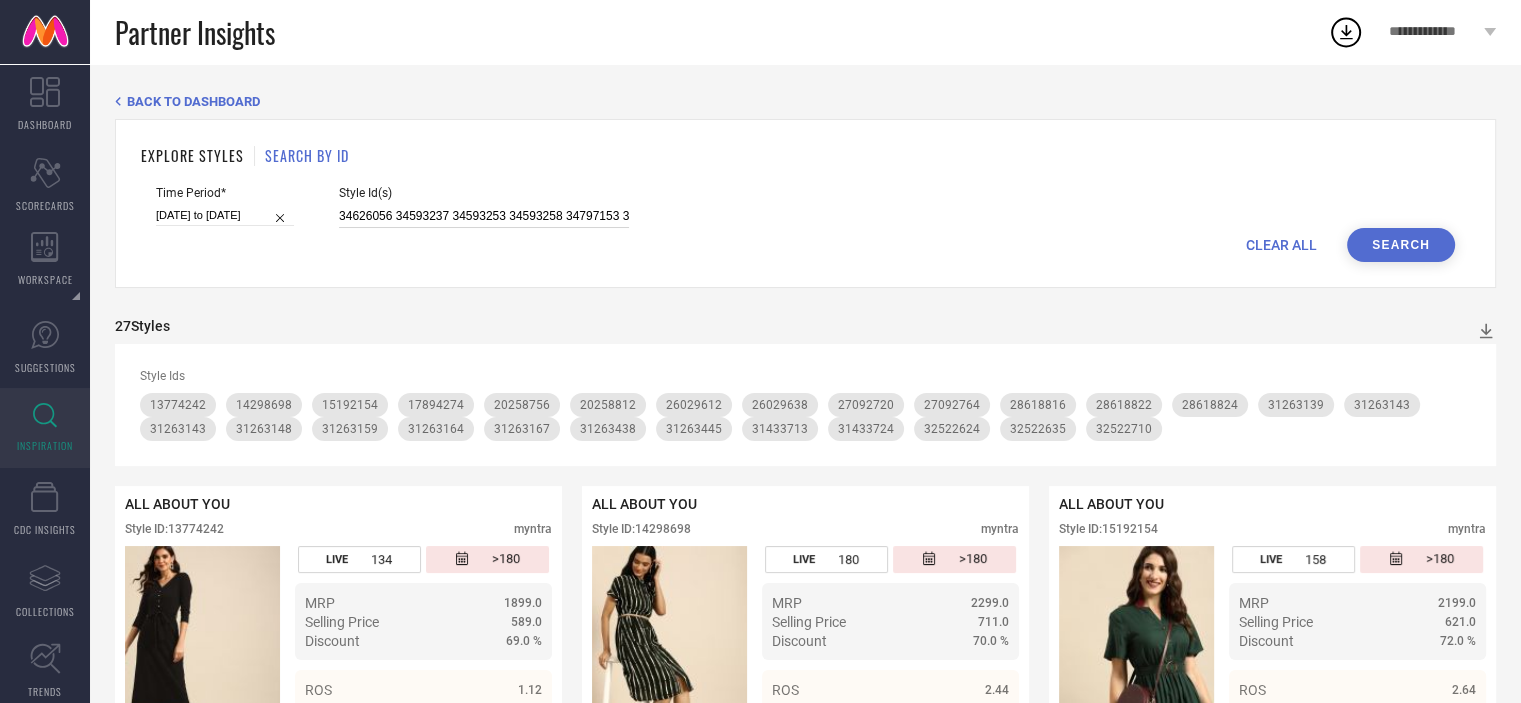 scroll, scrollTop: 0, scrollLeft: 160, axis: horizontal 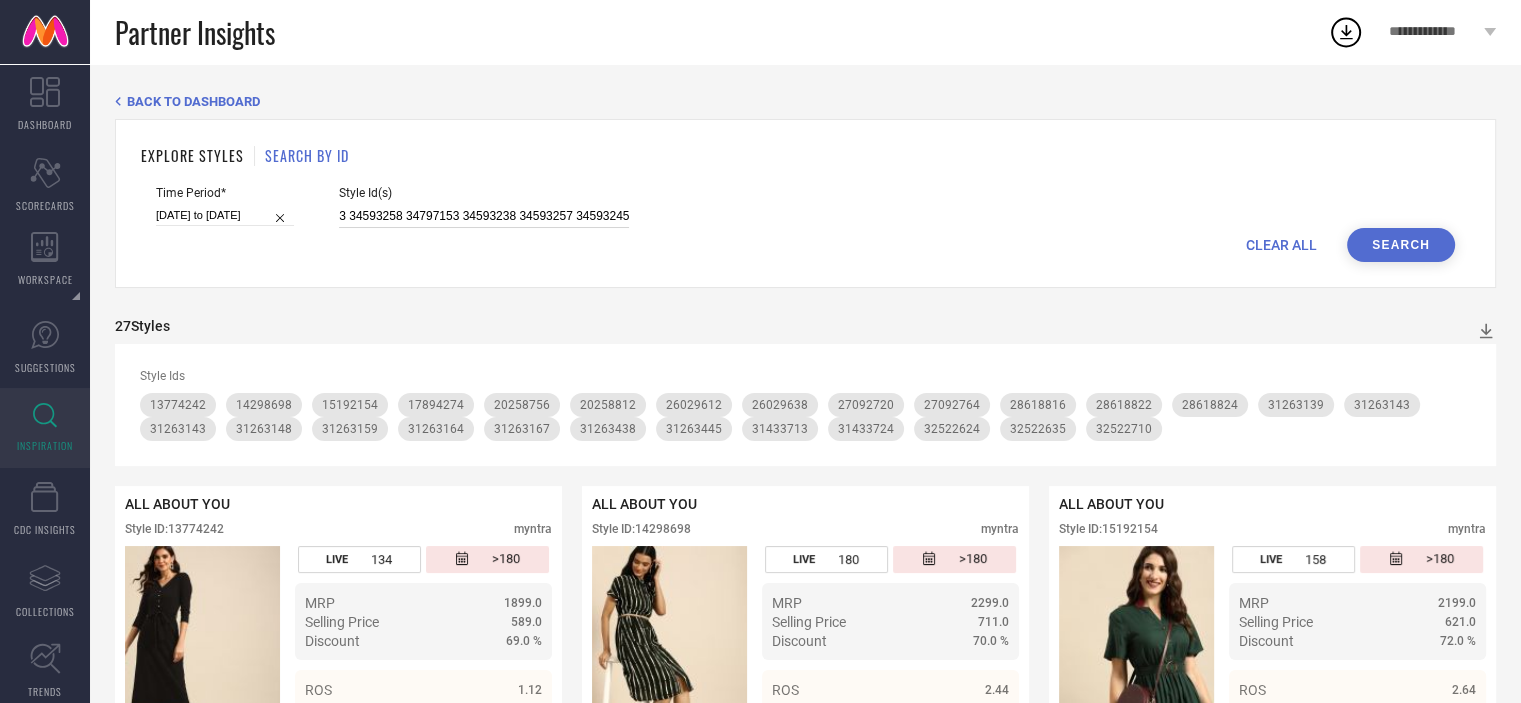 select on "2025" 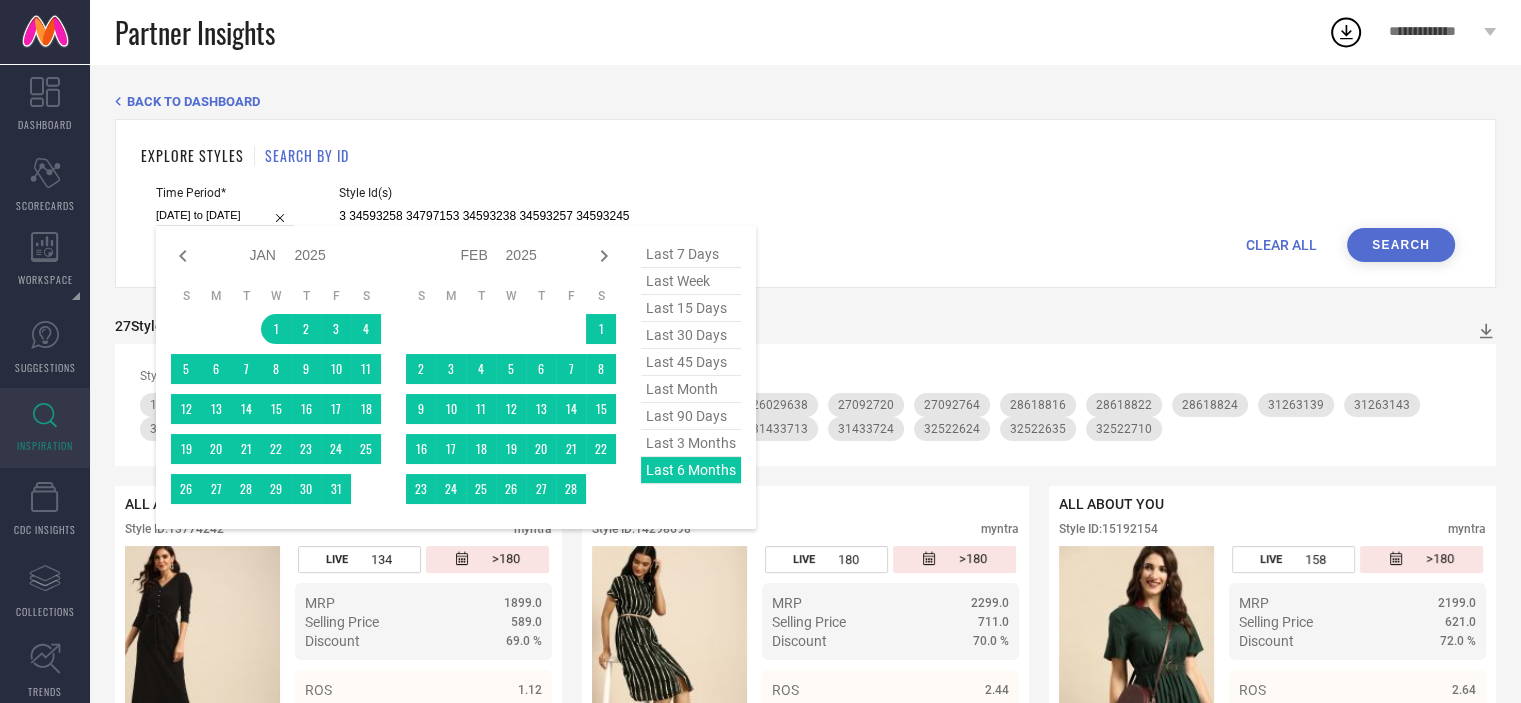 click on "[DATE] to [DATE]" at bounding box center (225, 215) 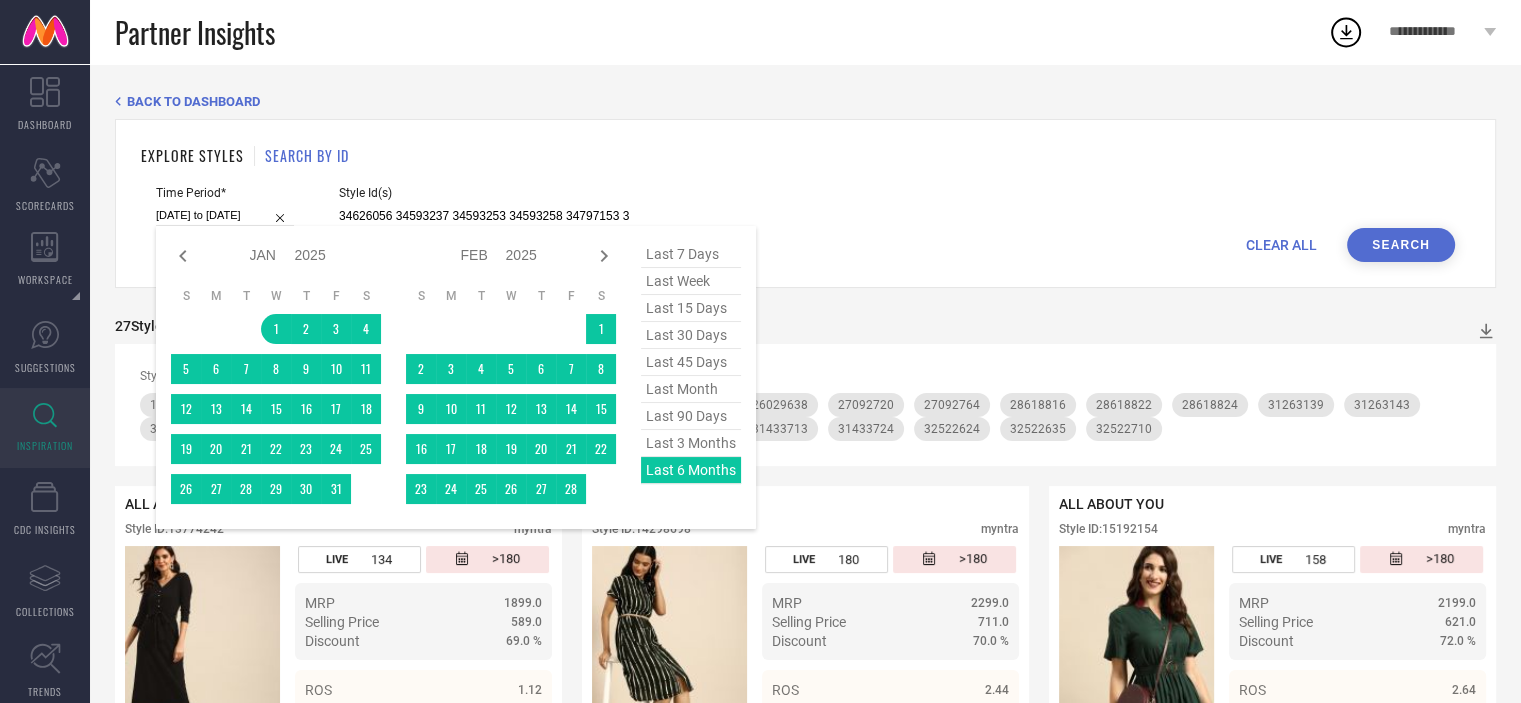 click on "last 30 days" at bounding box center [691, 335] 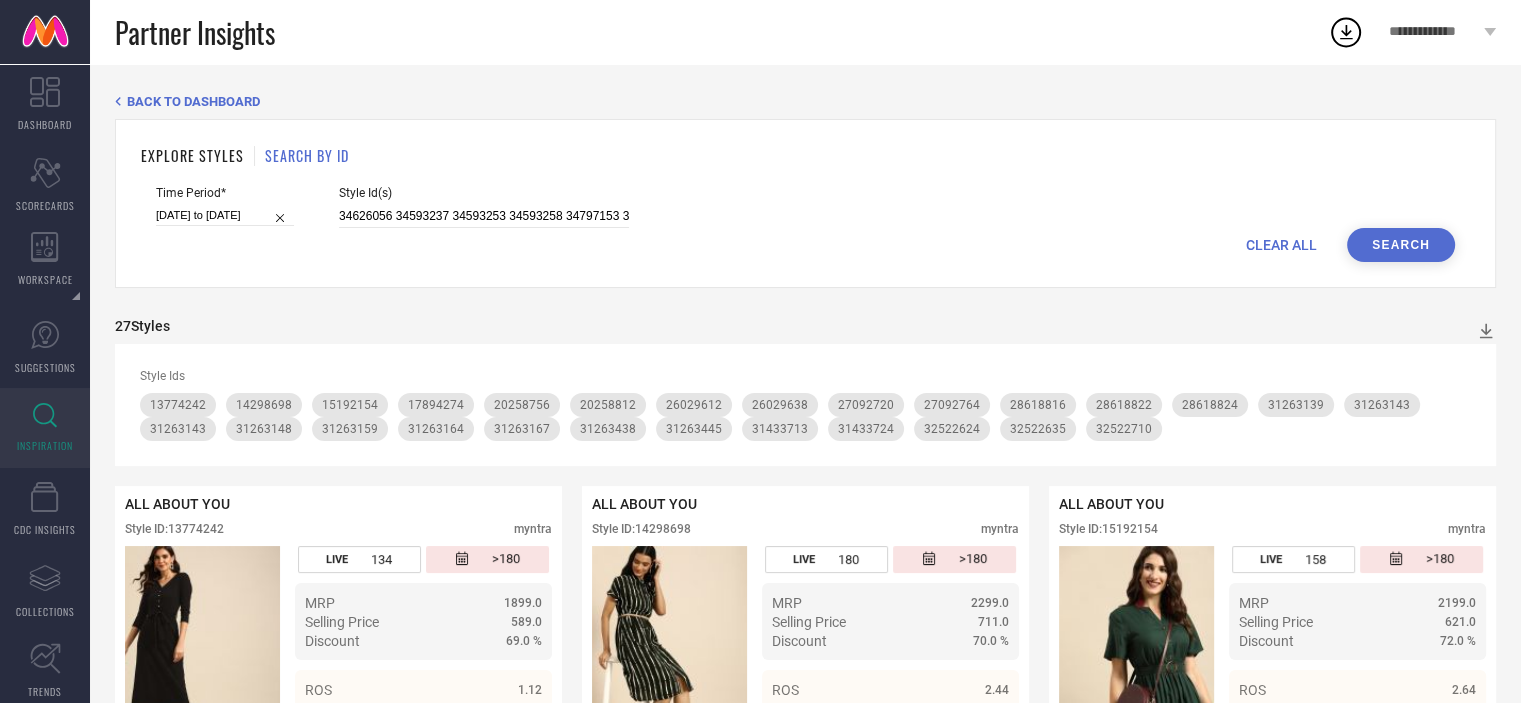 click on "Search" at bounding box center [1401, 245] 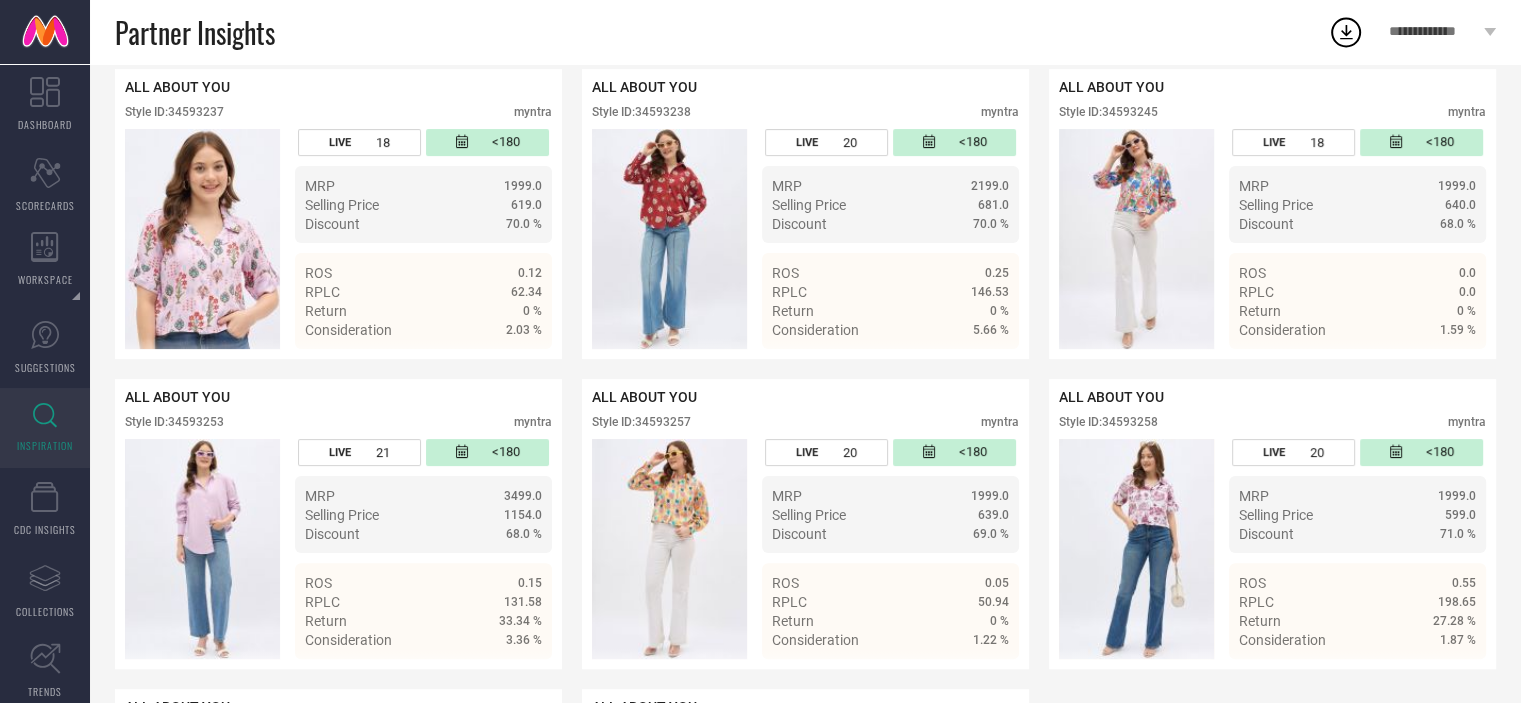 scroll, scrollTop: 394, scrollLeft: 0, axis: vertical 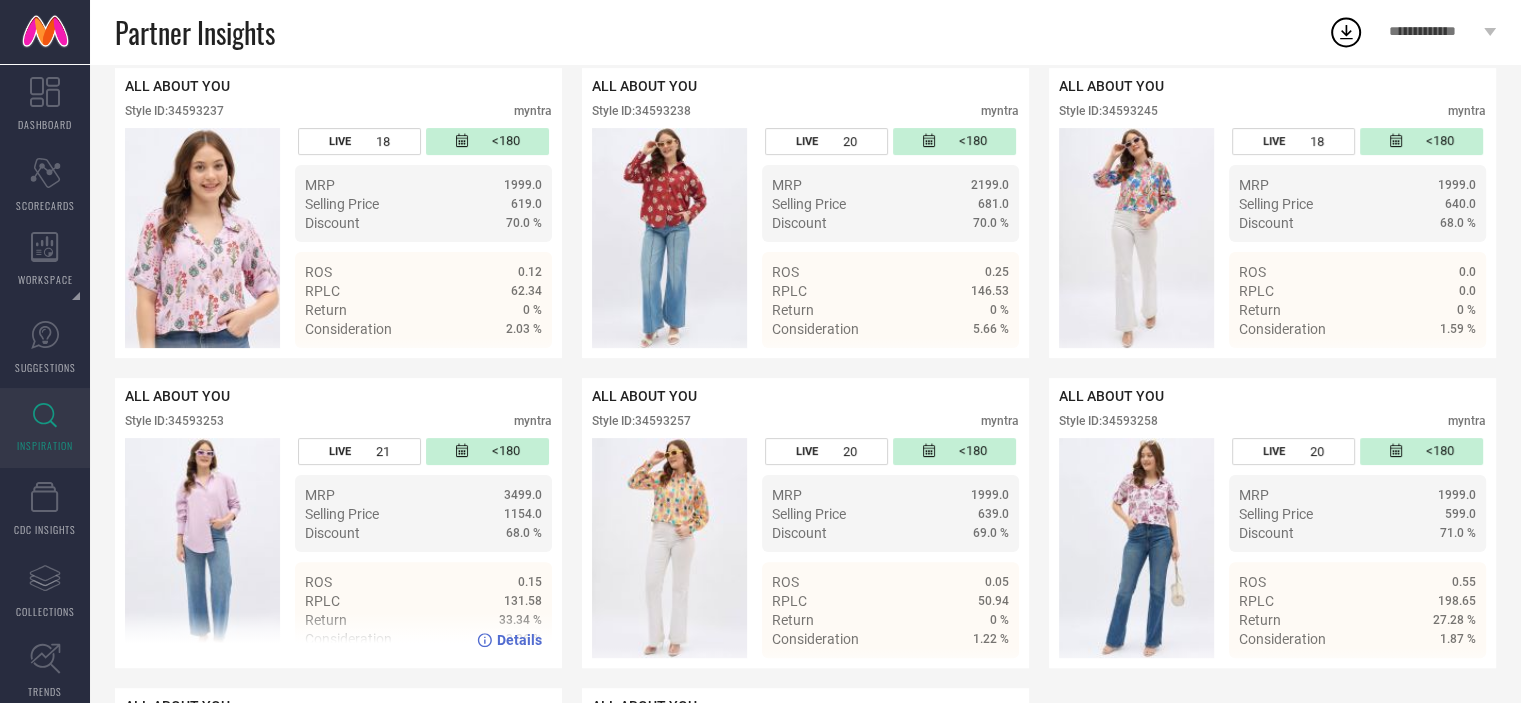 click on "Style ID:  34593253" at bounding box center (174, 421) 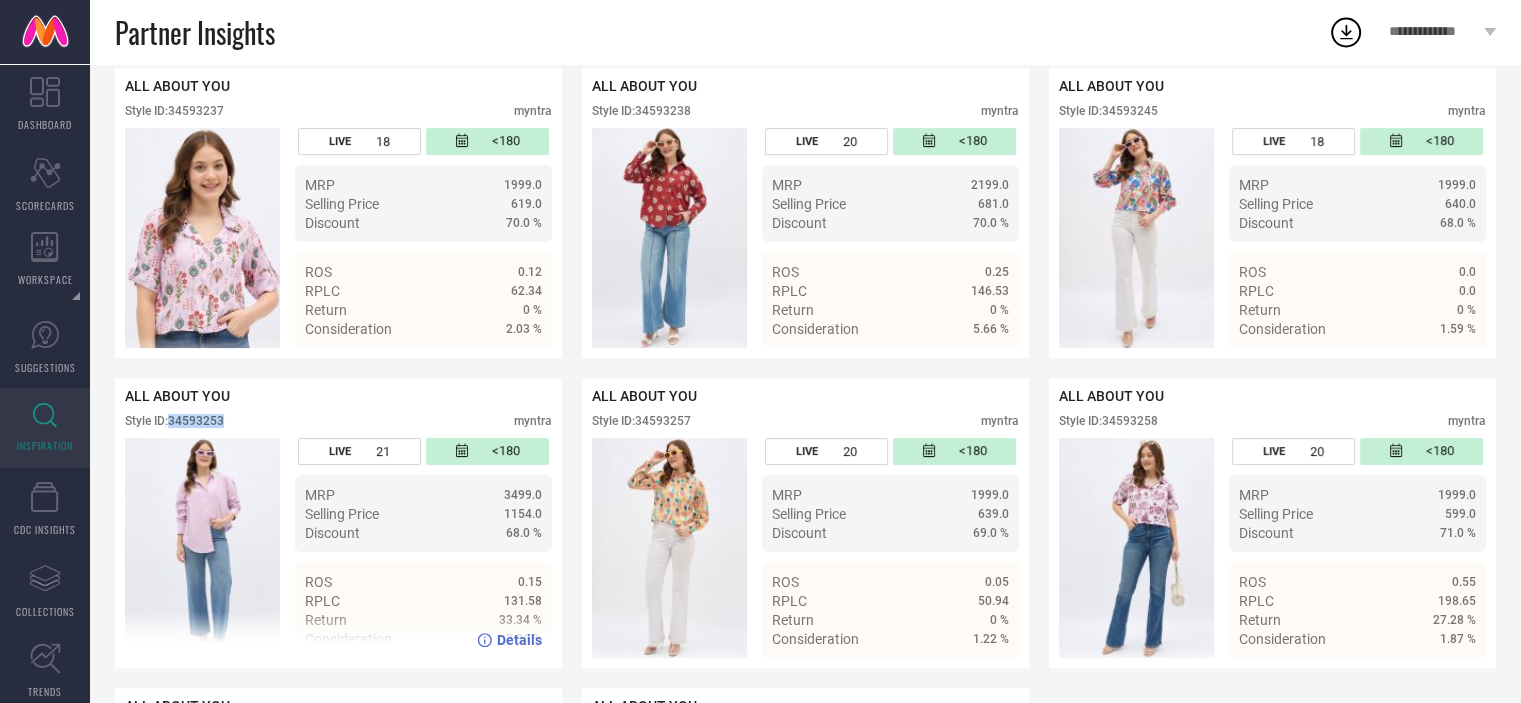 click on "Style ID:  34593253" at bounding box center (174, 421) 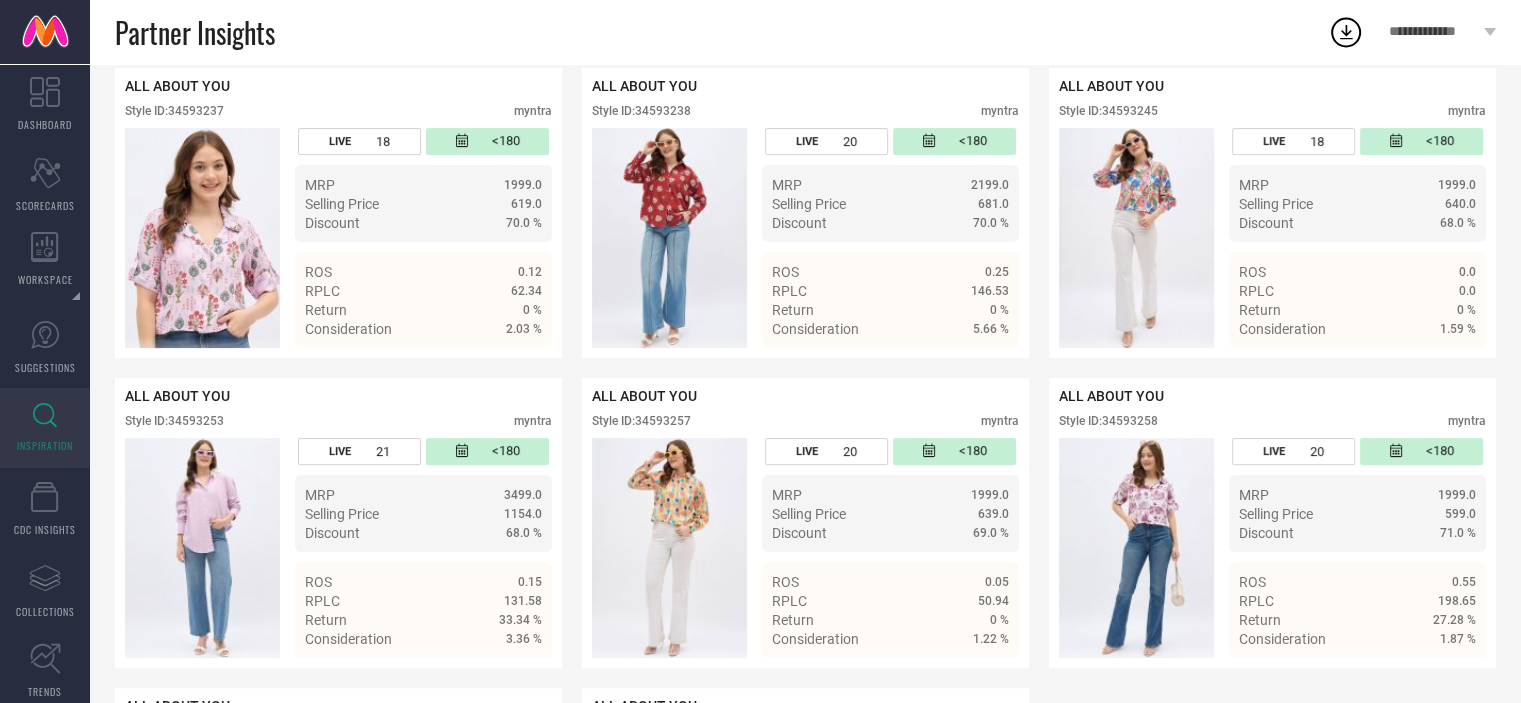 click on "ALL ABOUT YOU Style ID:  34593237 myntra LIVE 18 <180 MRP 1999.0 Selling Price 619.0 Discount 70.0 % ROS 0.12 RPLC 62.34 Return 0 % Consideration 2.03 % Details ALL ABOUT YOU Style ID:  34593238 myntra LIVE 20 <180 MRP 2199.0 Selling Price 681.0 Discount 70.0 % ROS 0.25 RPLC 146.53 Return 0 % Consideration 5.66 % Details ALL ABOUT YOU Style ID:  34593245 myntra LIVE 18 <180 MRP 1999.0 Selling Price 640.0 Discount 68.0 % ROS 0.0 RPLC 0.0 Return 0 % Consideration 1.59 % Details ALL ABOUT YOU Style ID:  34593253 myntra LIVE 21 <180 MRP 3499.0 Selling Price 1154.0 Discount 68.0 % ROS 0.15 RPLC 131.58 Return 33.34 % Consideration 3.36 % Details ALL ABOUT YOU Style ID:  34593257 myntra LIVE 20 <180 MRP 1999.0 Selling Price 639.0 Discount 69.0 % ROS 0.05 RPLC 50.94 Return 0 % Consideration 1.22 % Details ALL ABOUT YOU Style ID:  34593258 myntra LIVE 20 <180 MRP 1999.0 Selling Price 599.0 Discount 71.0 % ROS 0.55 RPLC 198.65 Return 27.28 % Consideration 1.87 % Details ALL ABOUT YOU Style ID:  34626056 myntra LIVE 21" at bounding box center [805, 523] 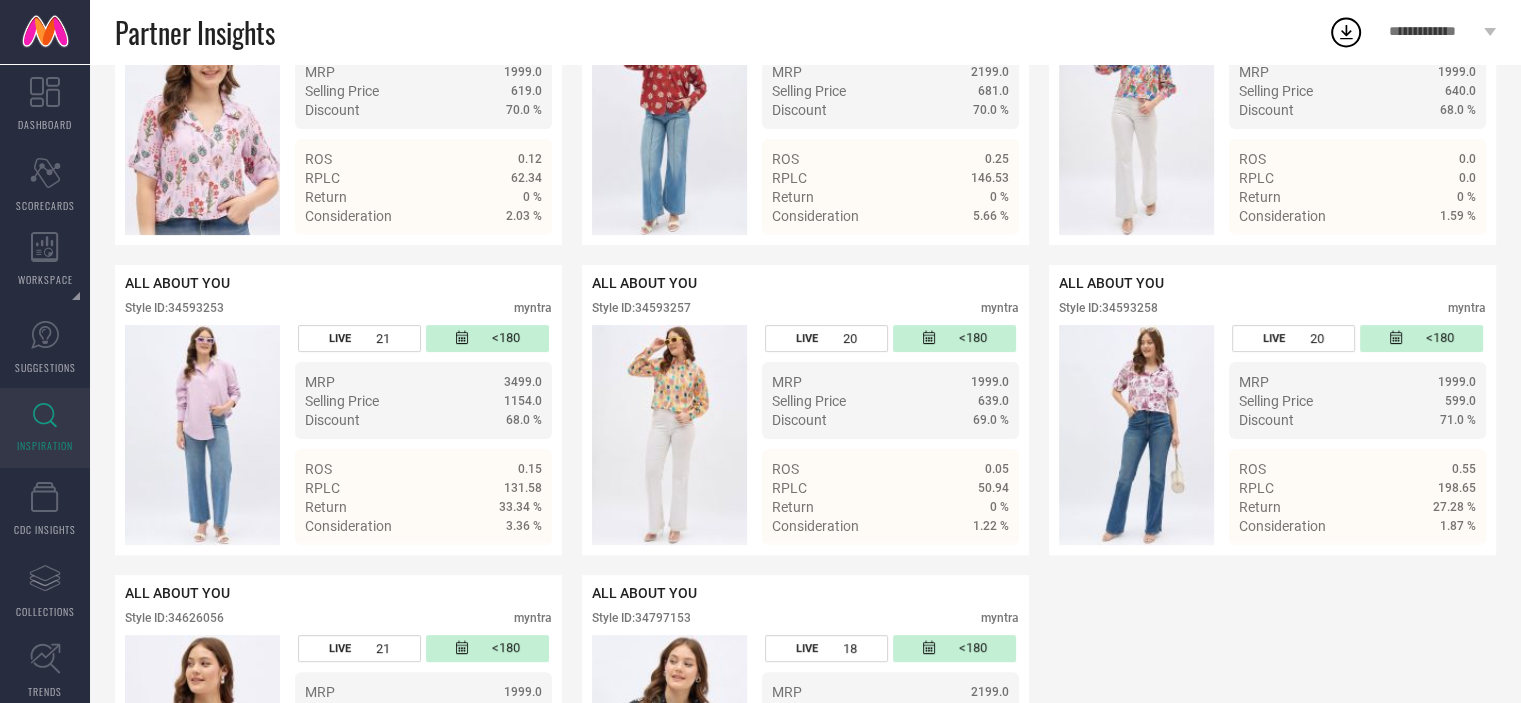 scroll, scrollTop: 706, scrollLeft: 0, axis: vertical 